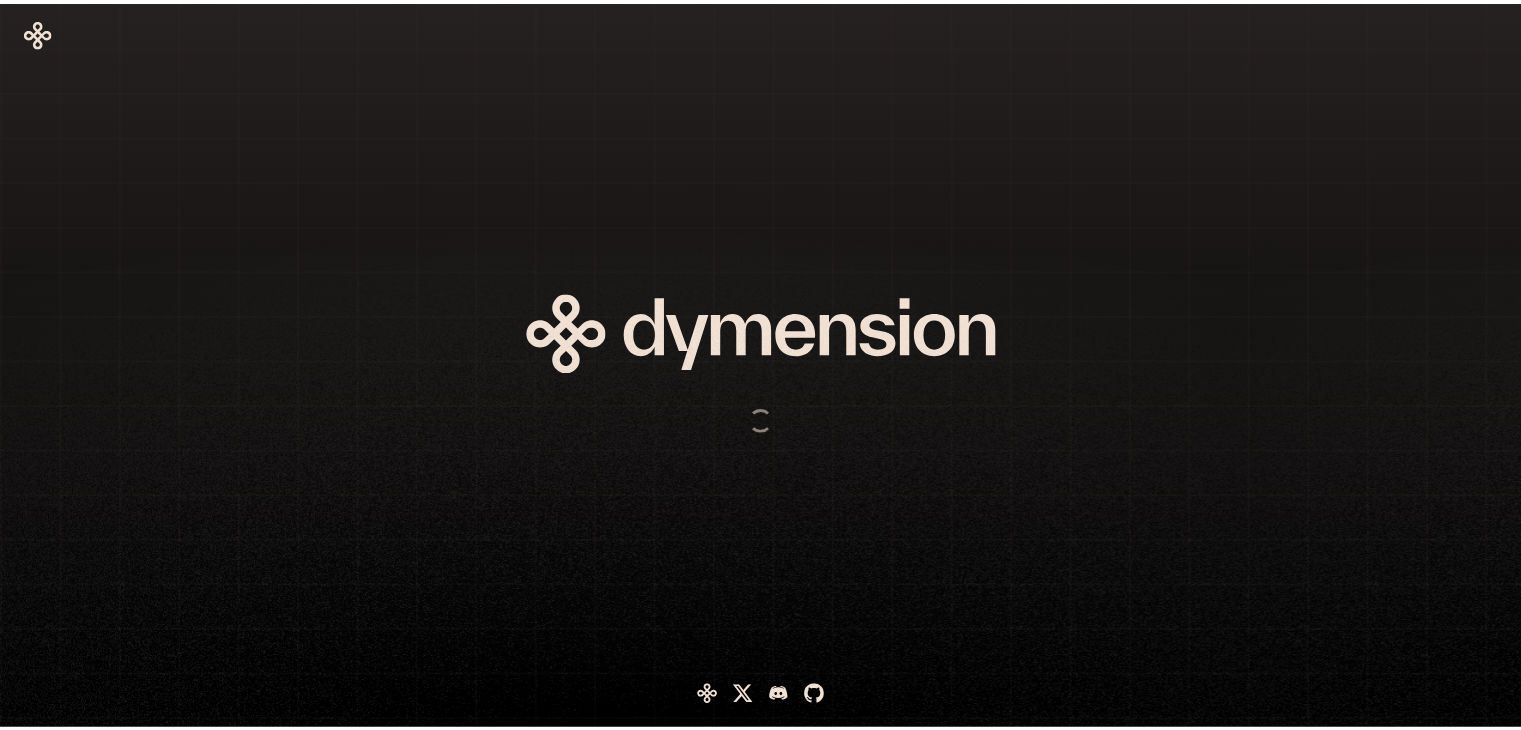 scroll, scrollTop: 0, scrollLeft: 0, axis: both 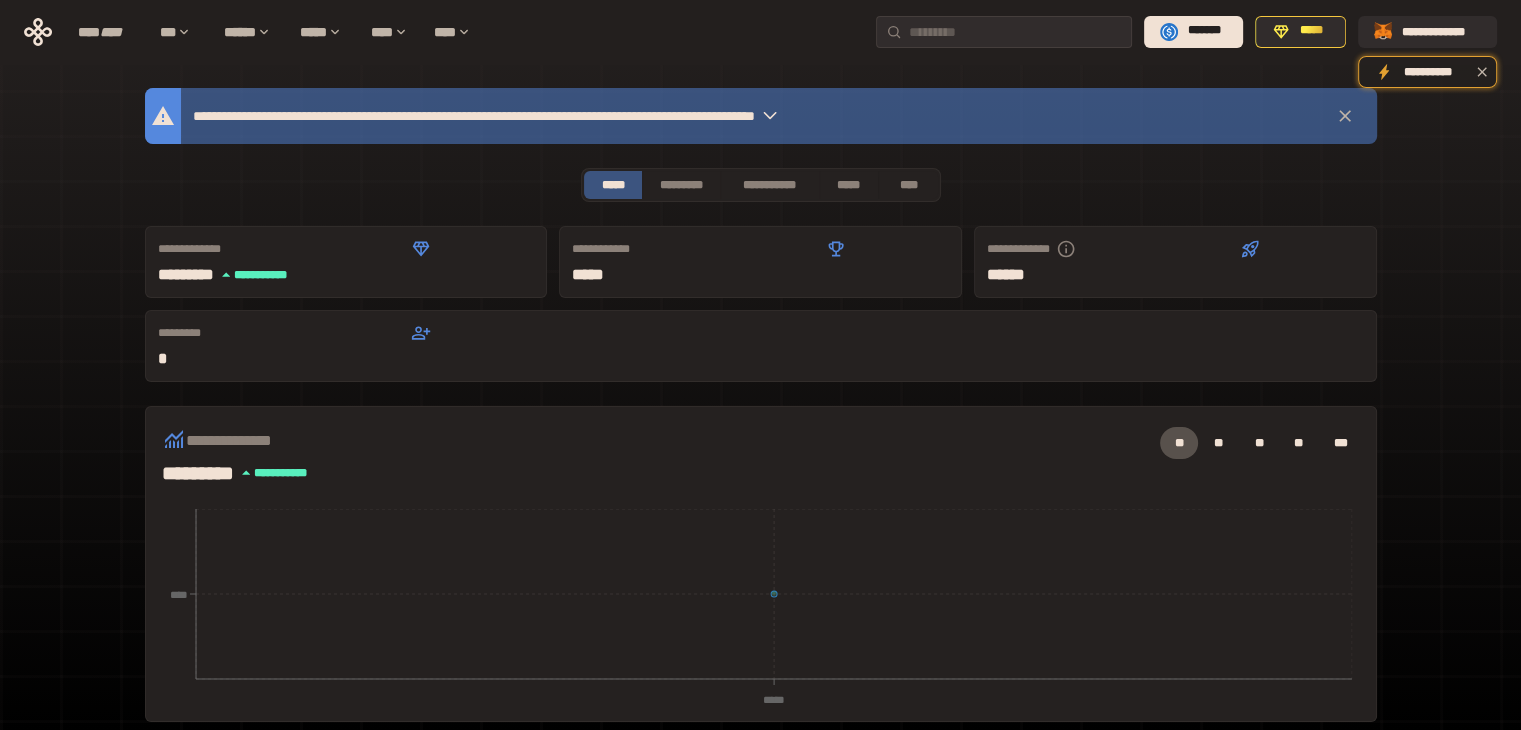 drag, startPoint x: 301, startPoint y: 115, endPoint x: 460, endPoint y: 124, distance: 159.25452 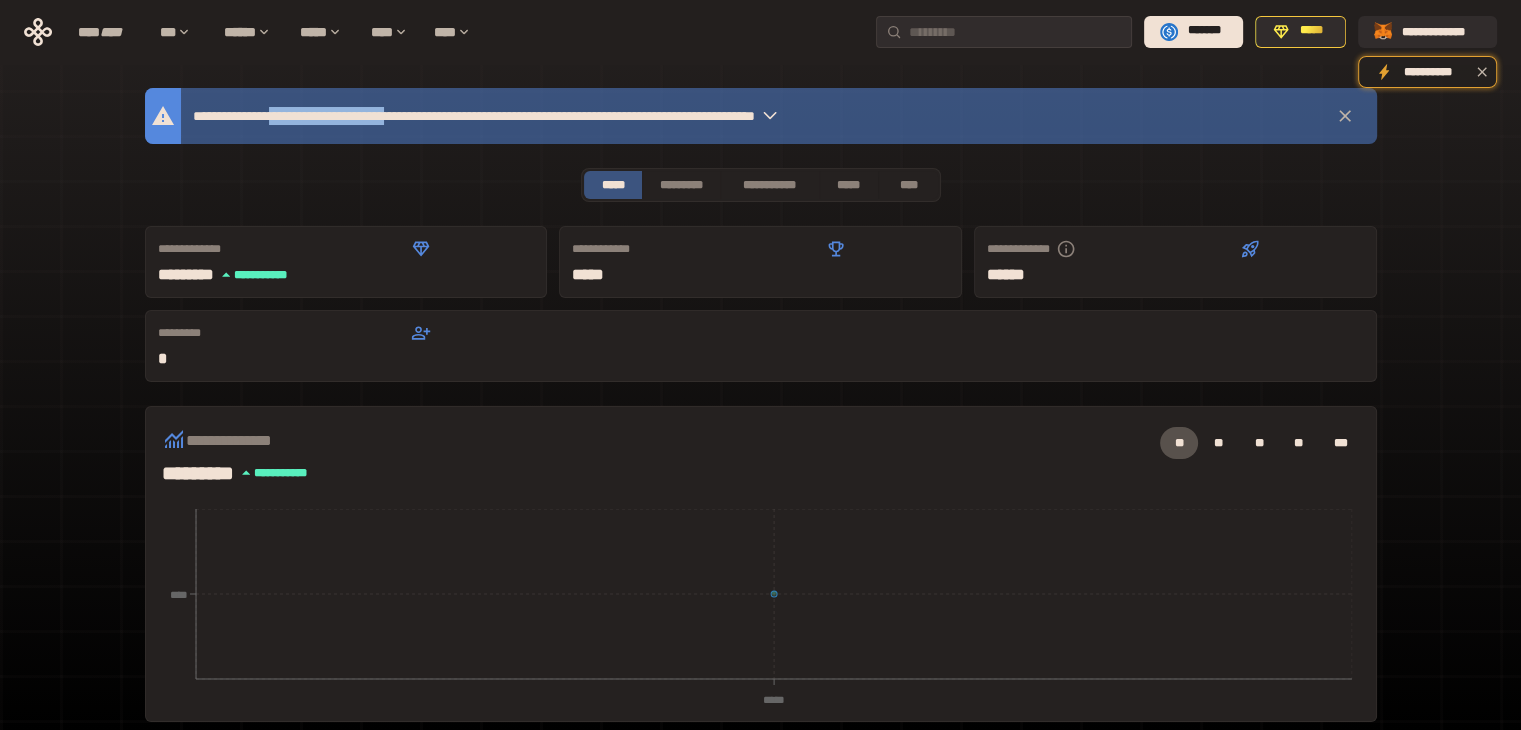 click on "**********" at bounding box center (597, 116) 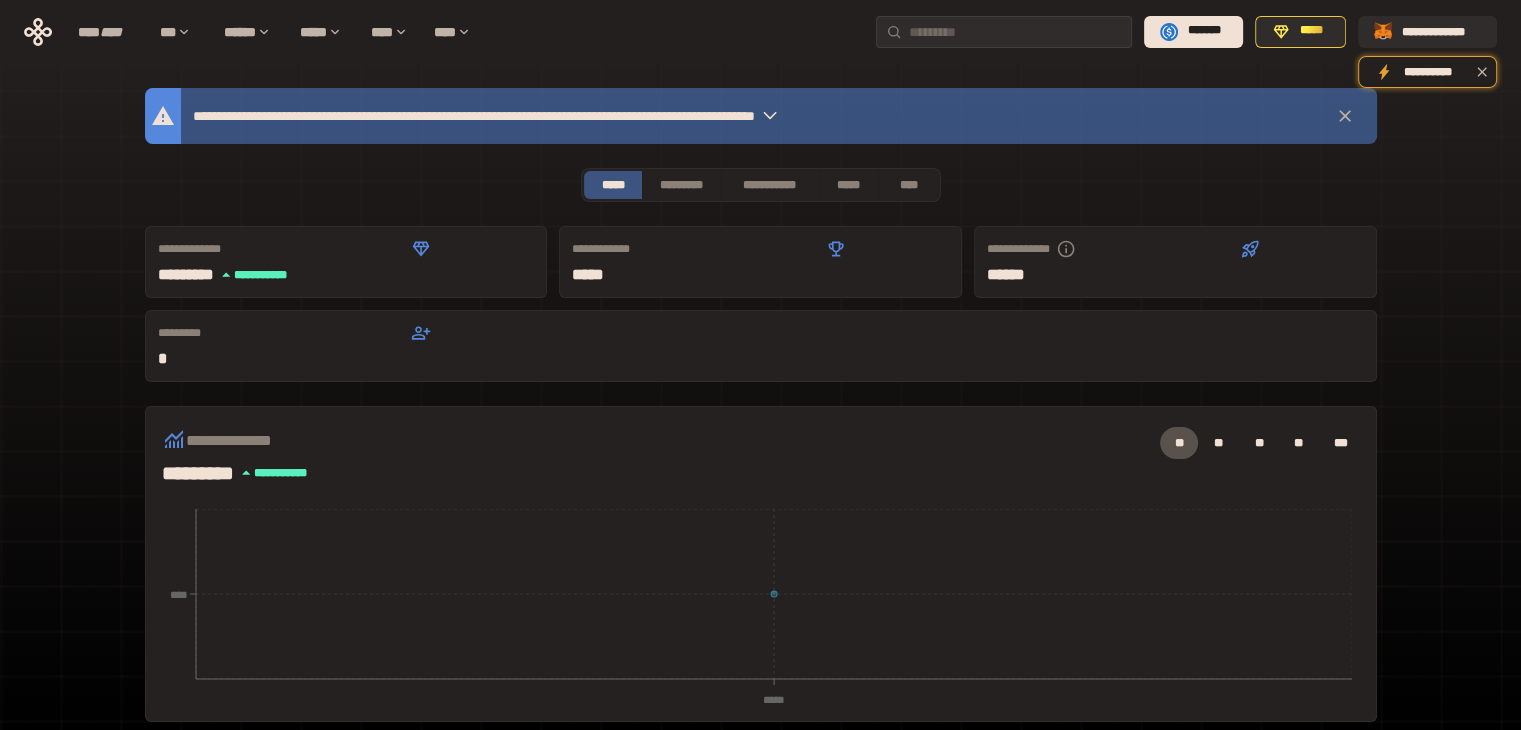 click on "**********" at bounding box center (597, 116) 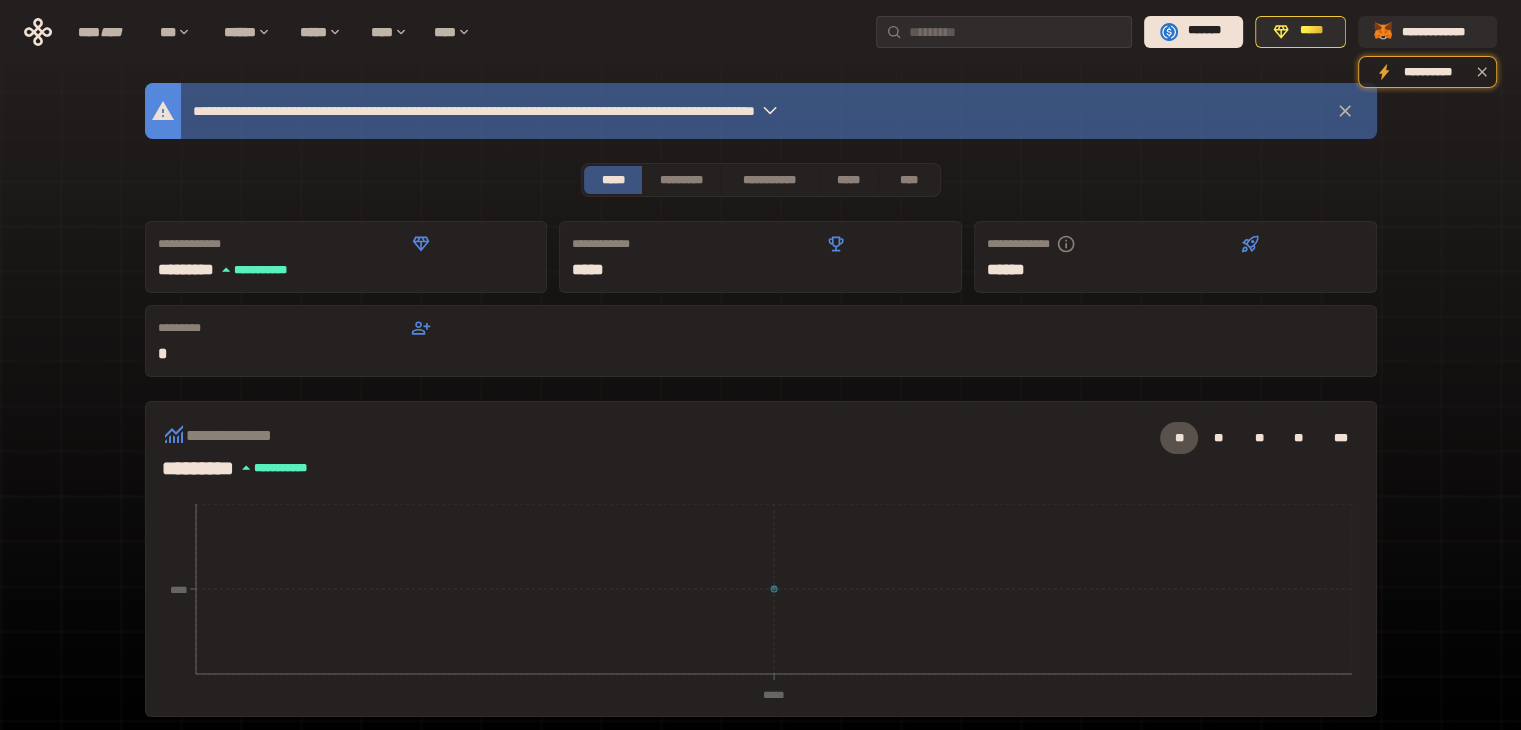 scroll, scrollTop: 0, scrollLeft: 0, axis: both 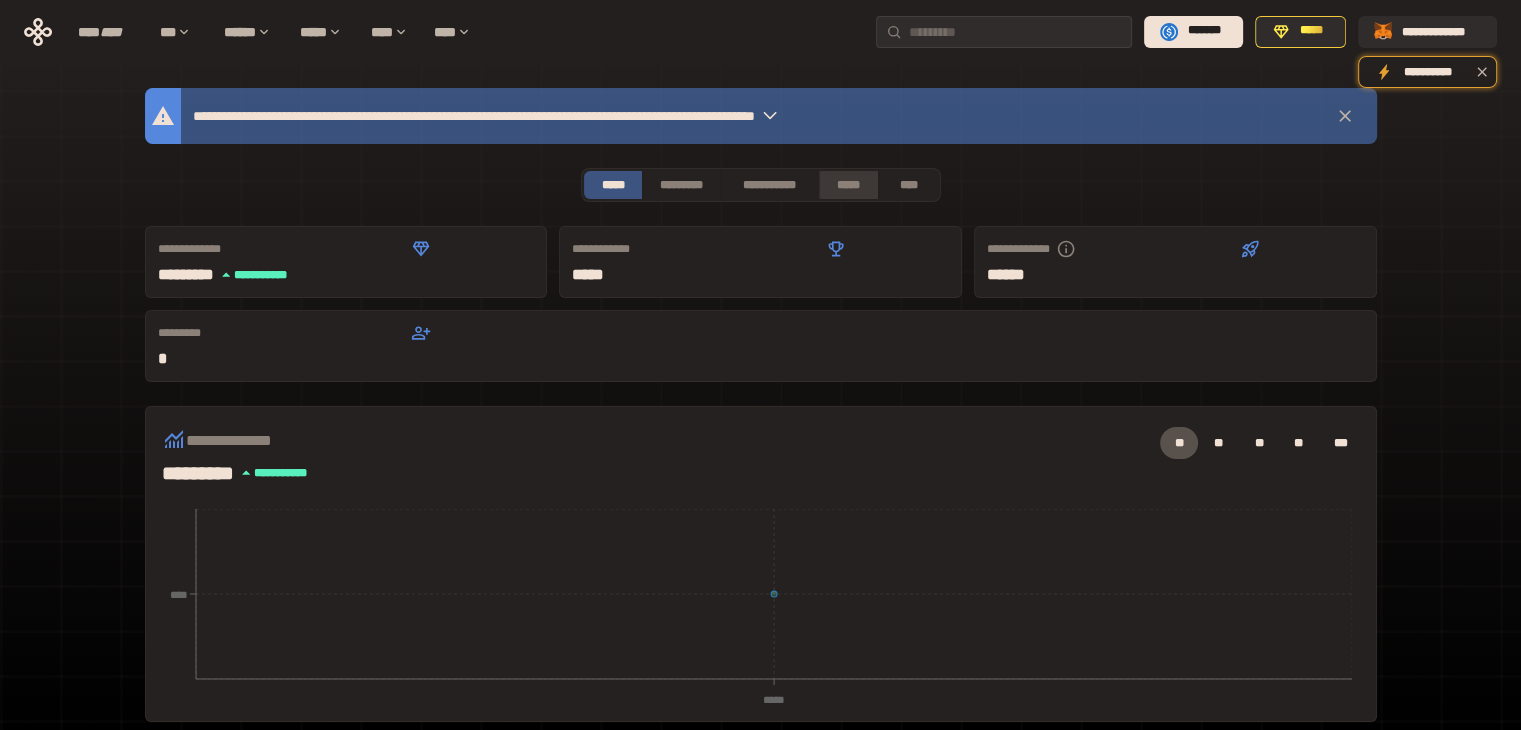 click on "*****" at bounding box center (849, 185) 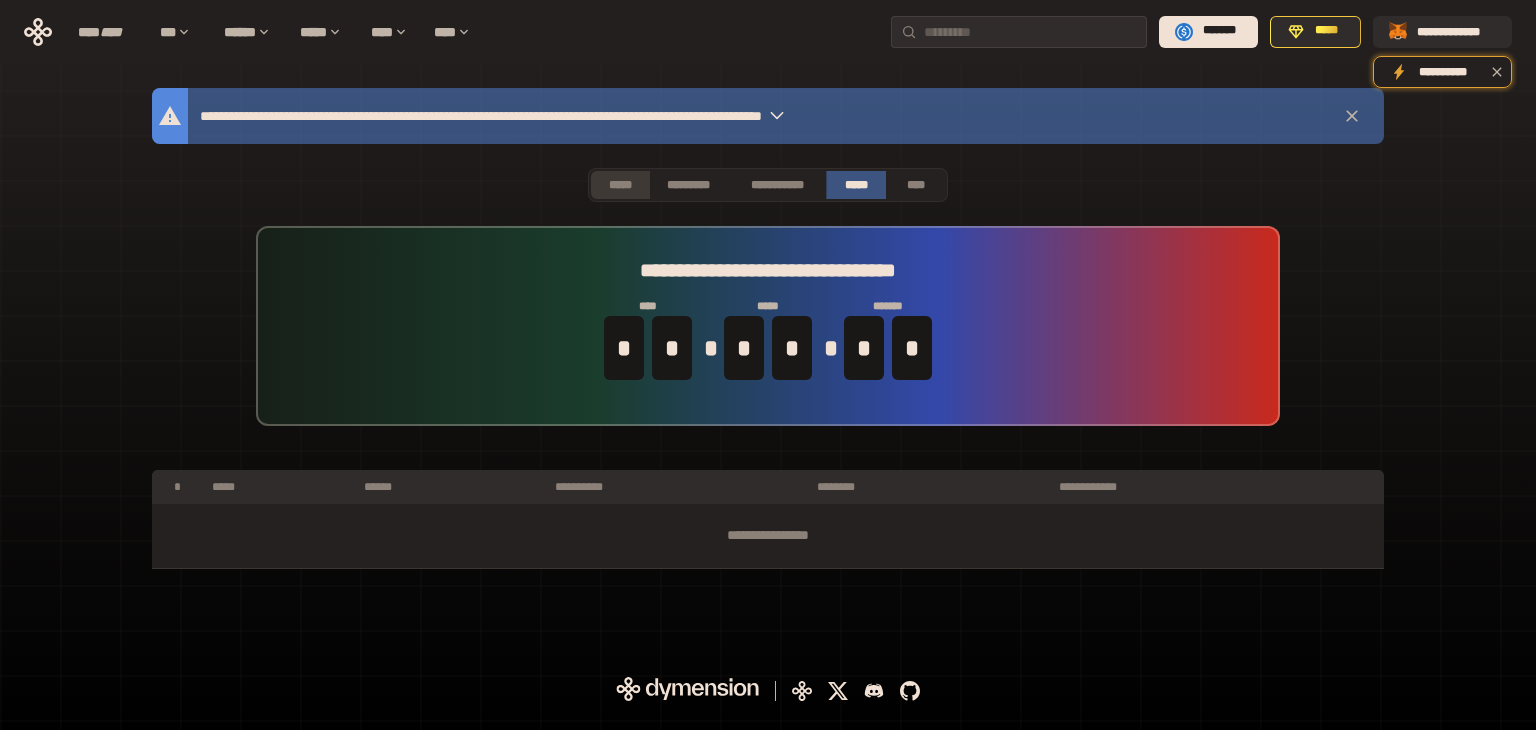 click on "*****" at bounding box center (620, 185) 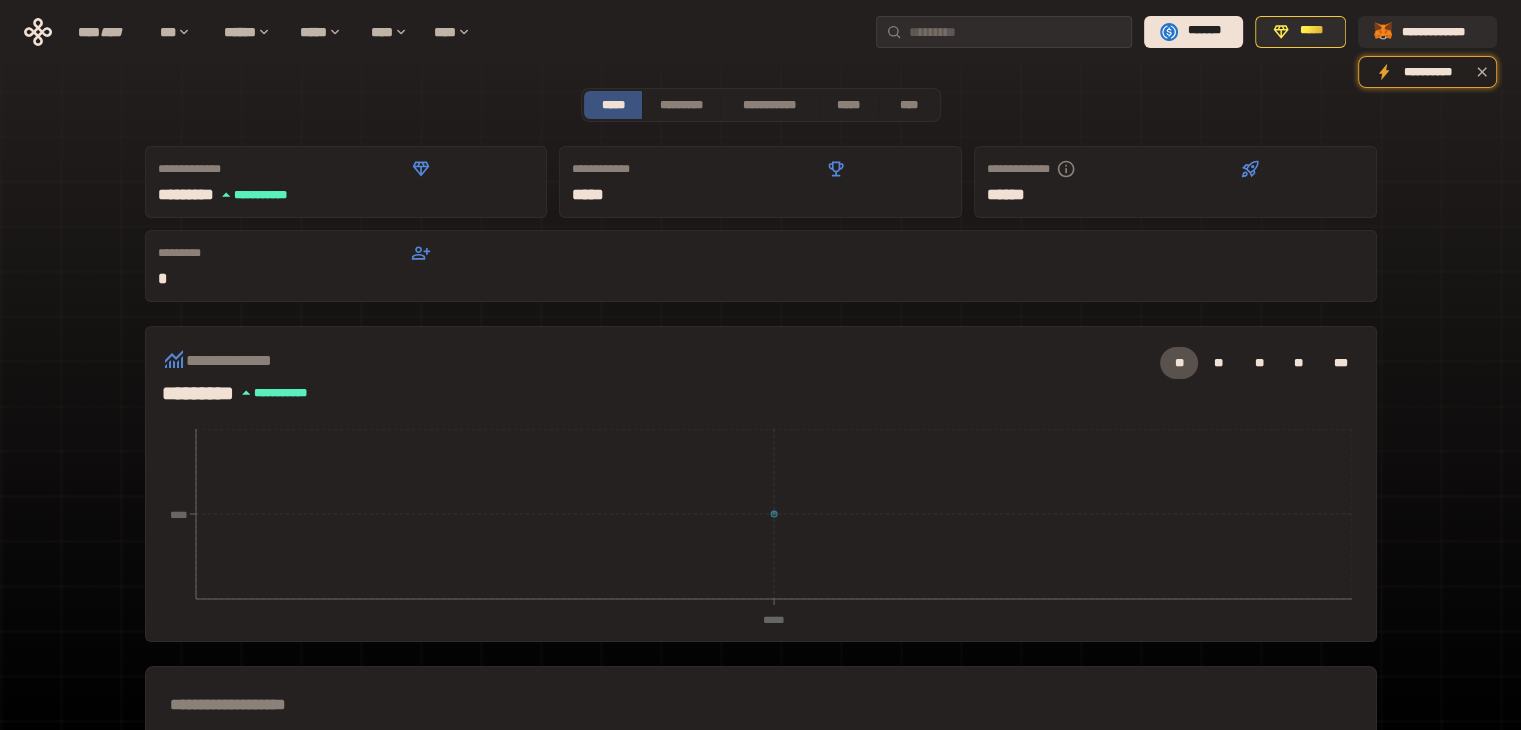 scroll, scrollTop: 0, scrollLeft: 0, axis: both 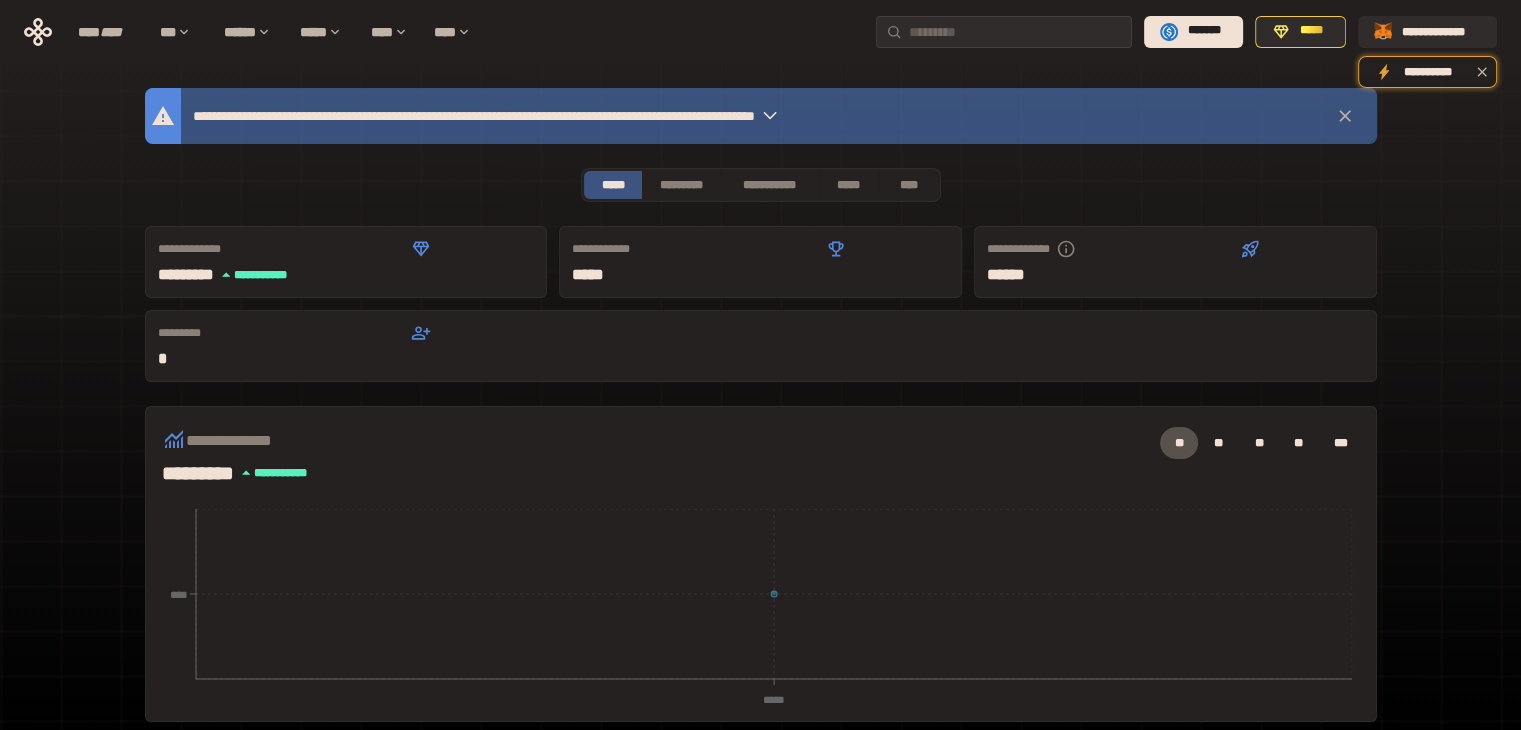 click on "**********" at bounding box center (597, 116) 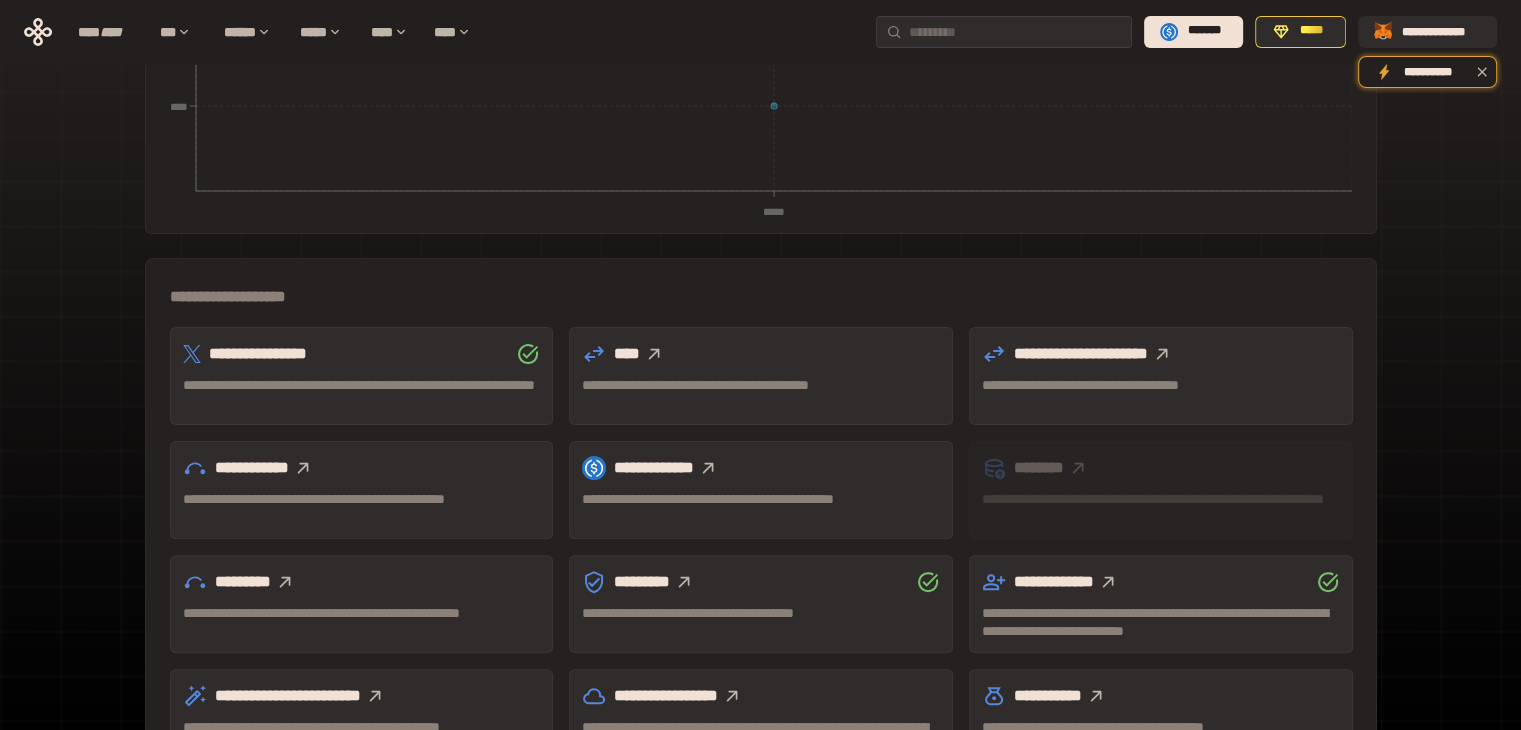 scroll, scrollTop: 555, scrollLeft: 0, axis: vertical 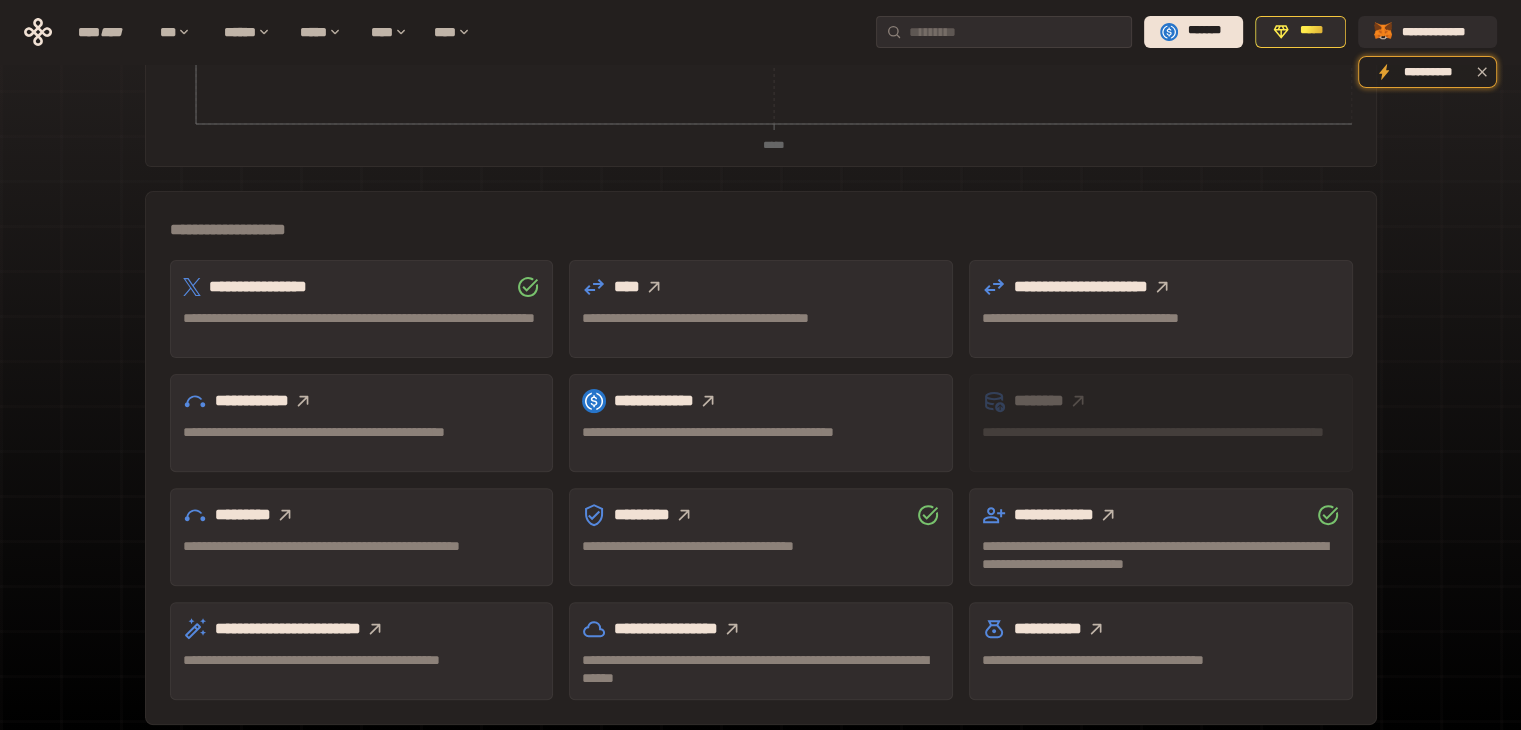click 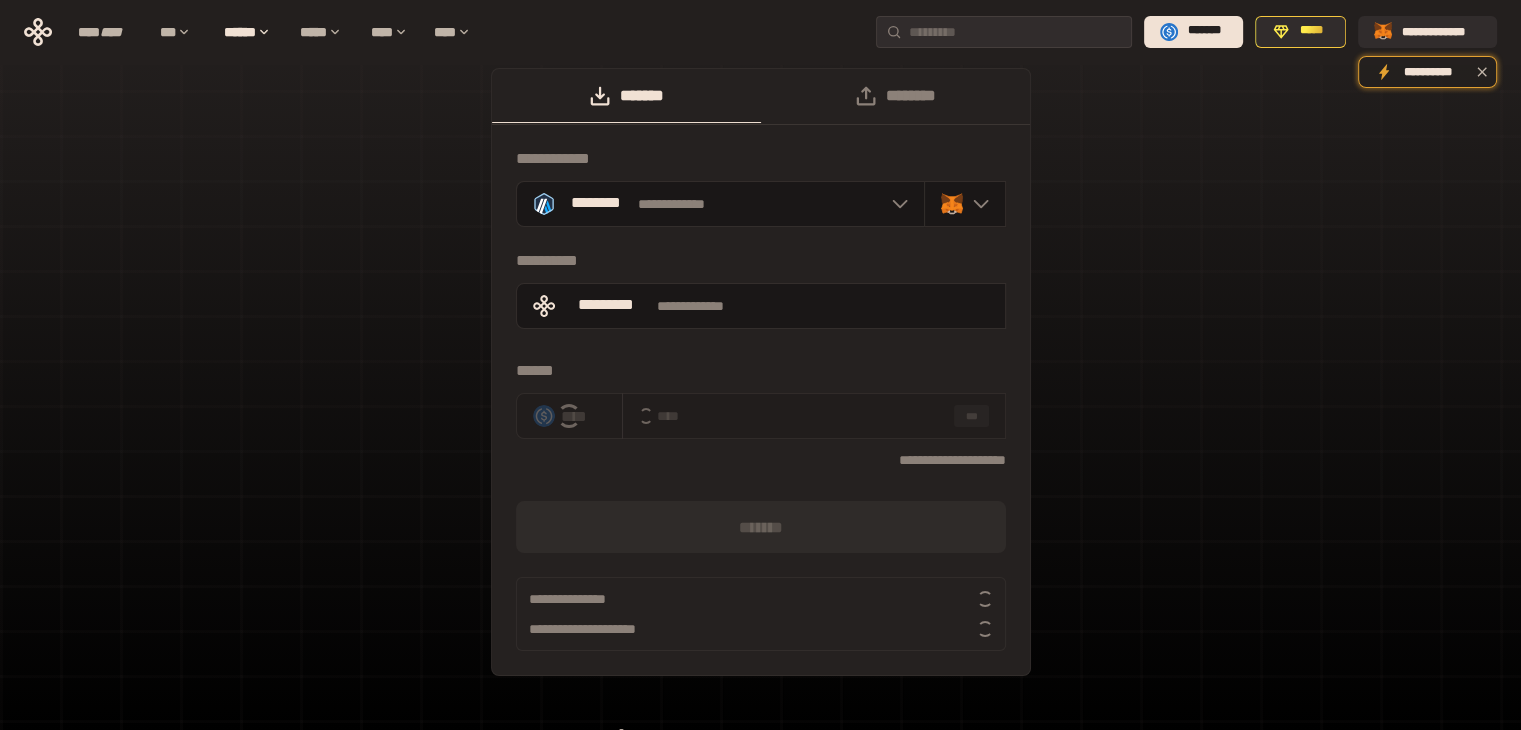 scroll, scrollTop: 0, scrollLeft: 0, axis: both 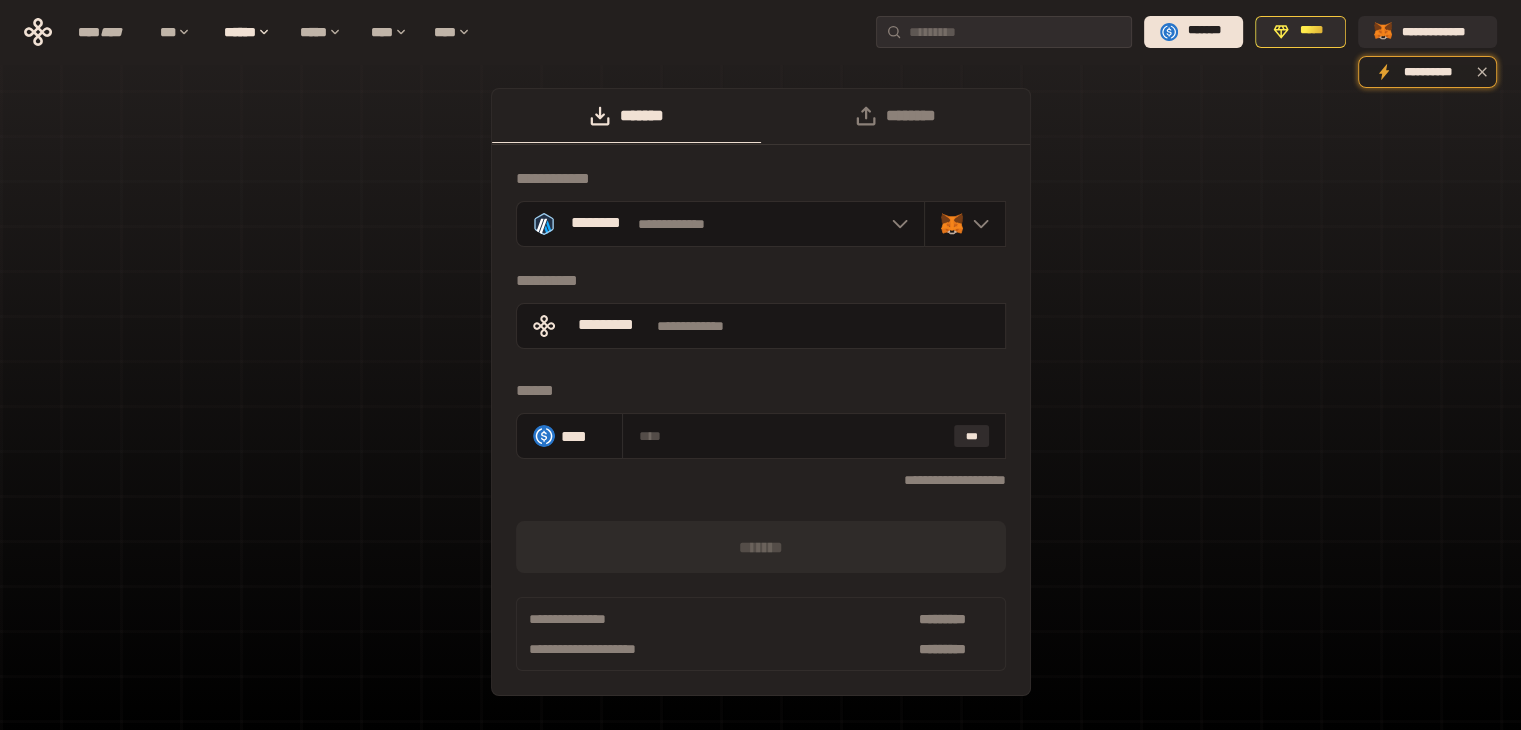 click 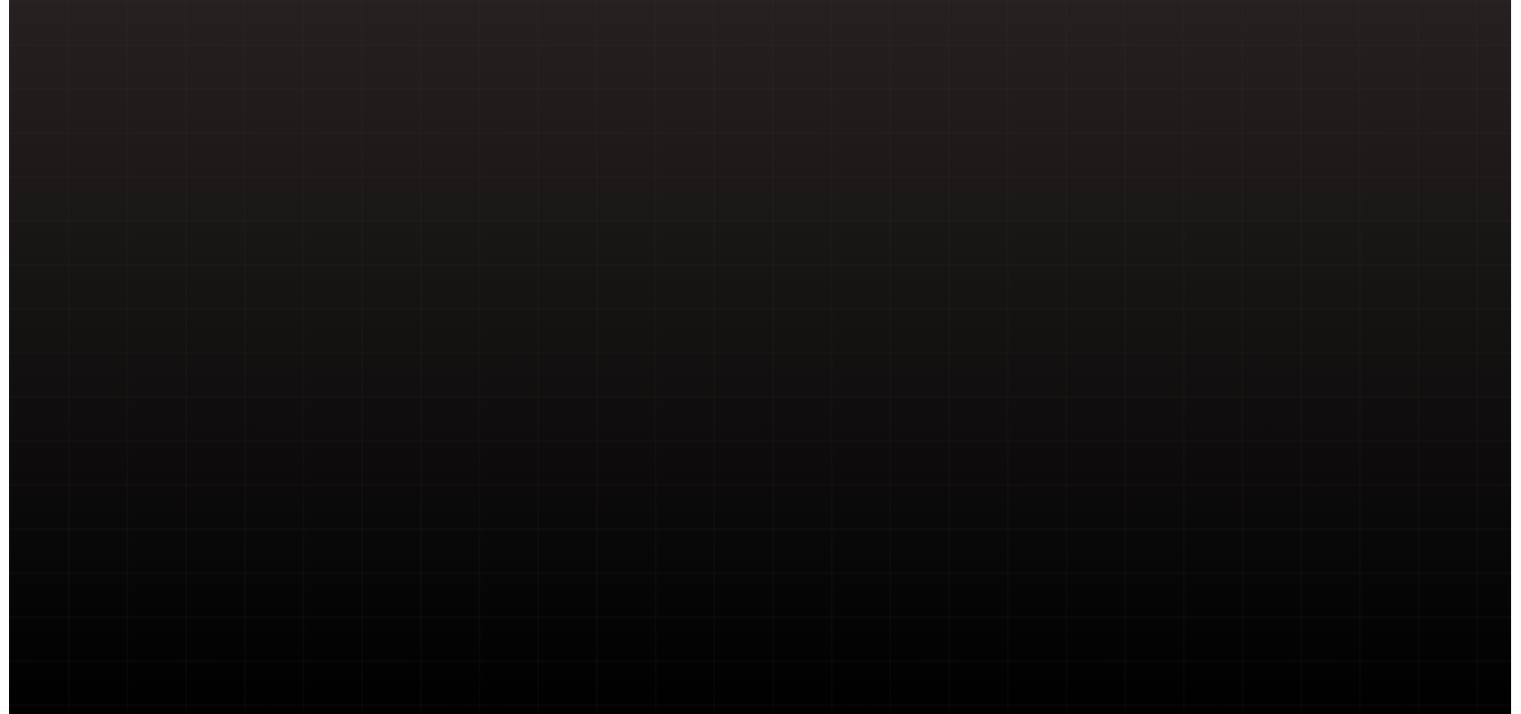 scroll, scrollTop: 0, scrollLeft: 0, axis: both 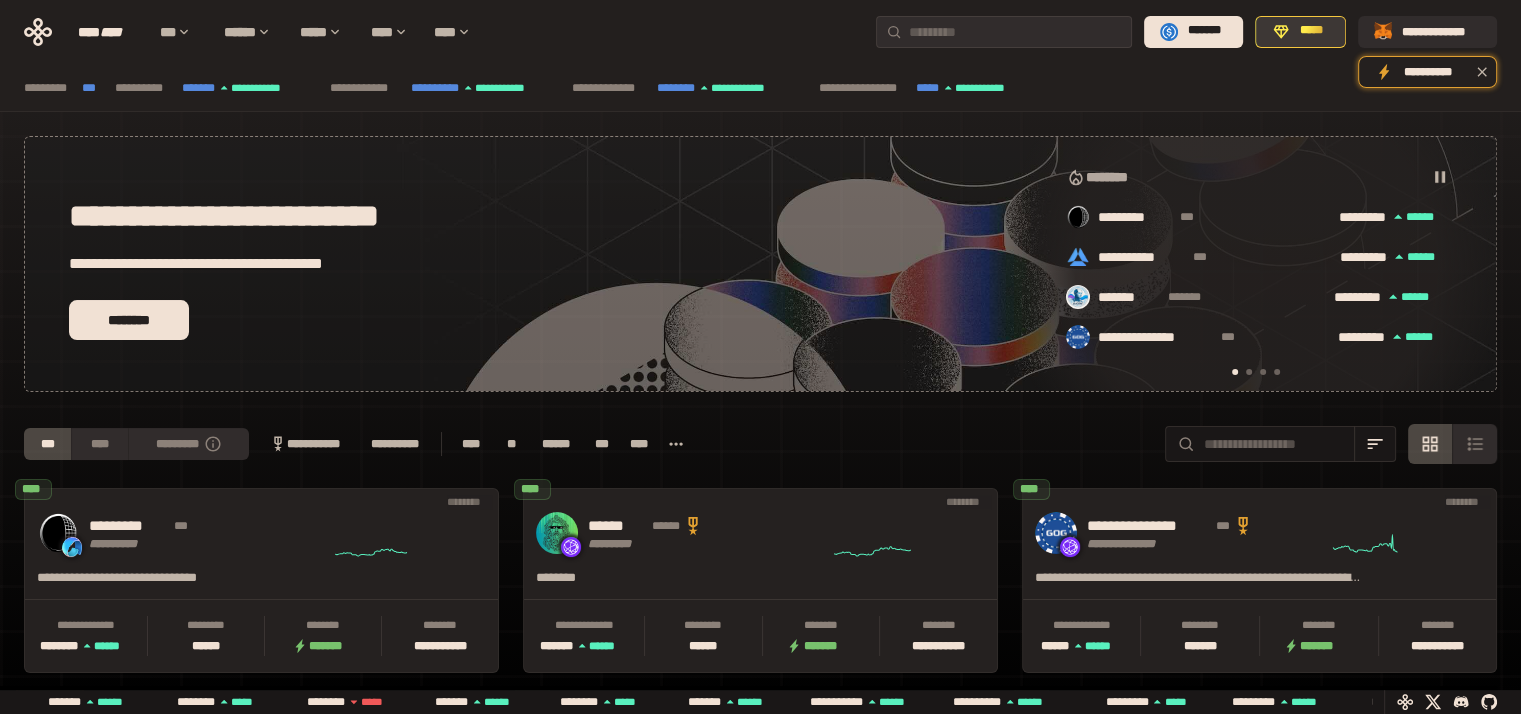 click on "*****" at bounding box center [1311, 31] 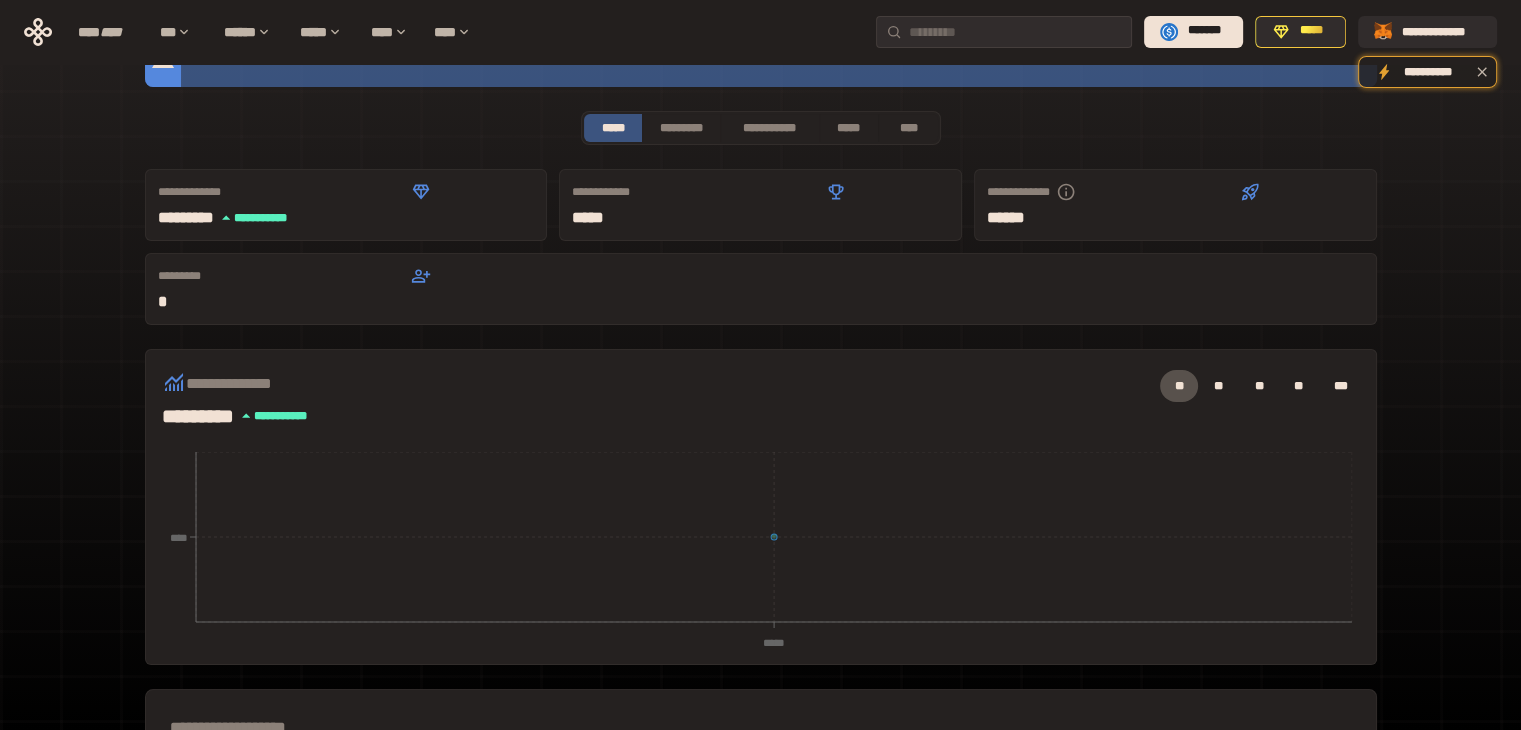 scroll, scrollTop: 0, scrollLeft: 0, axis: both 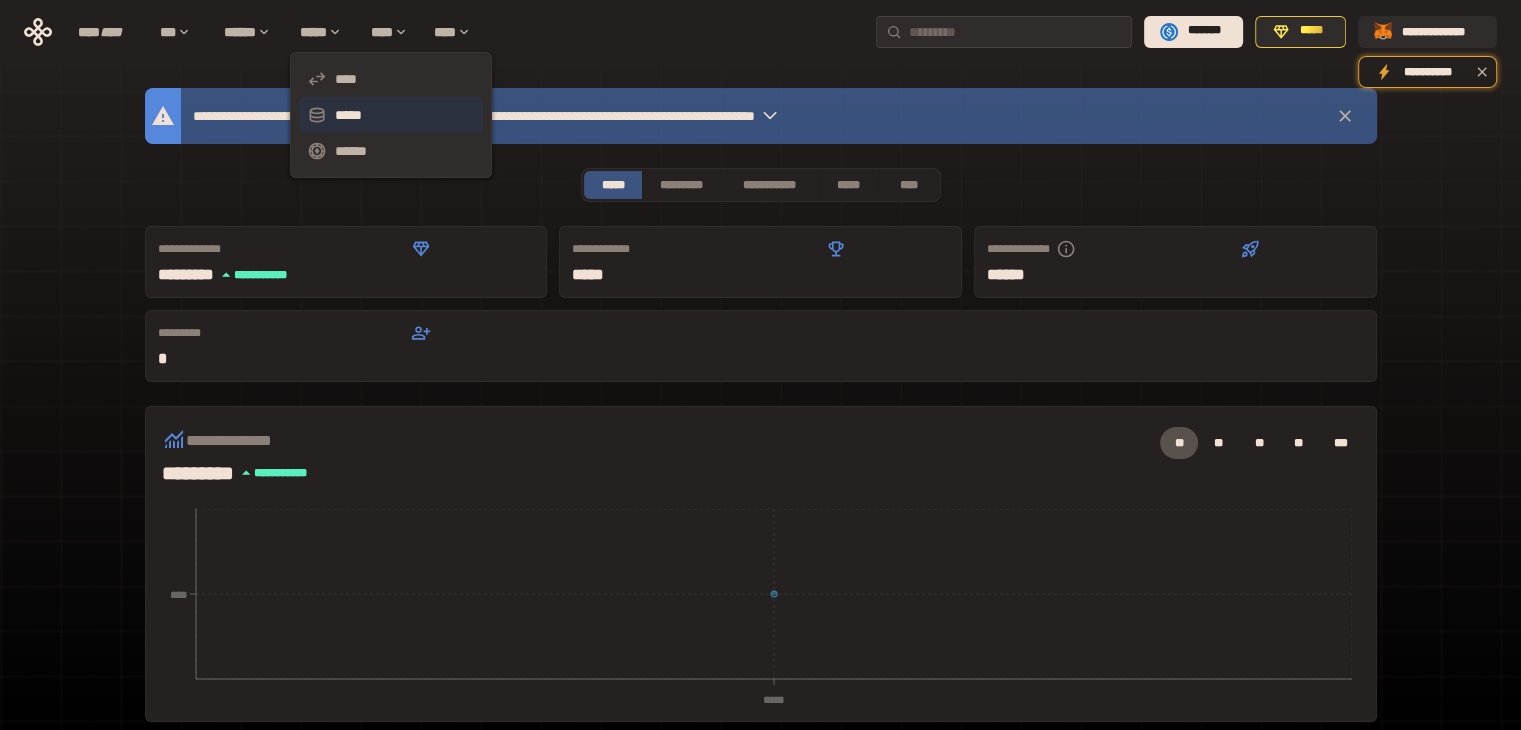 click on "*****" at bounding box center [391, 115] 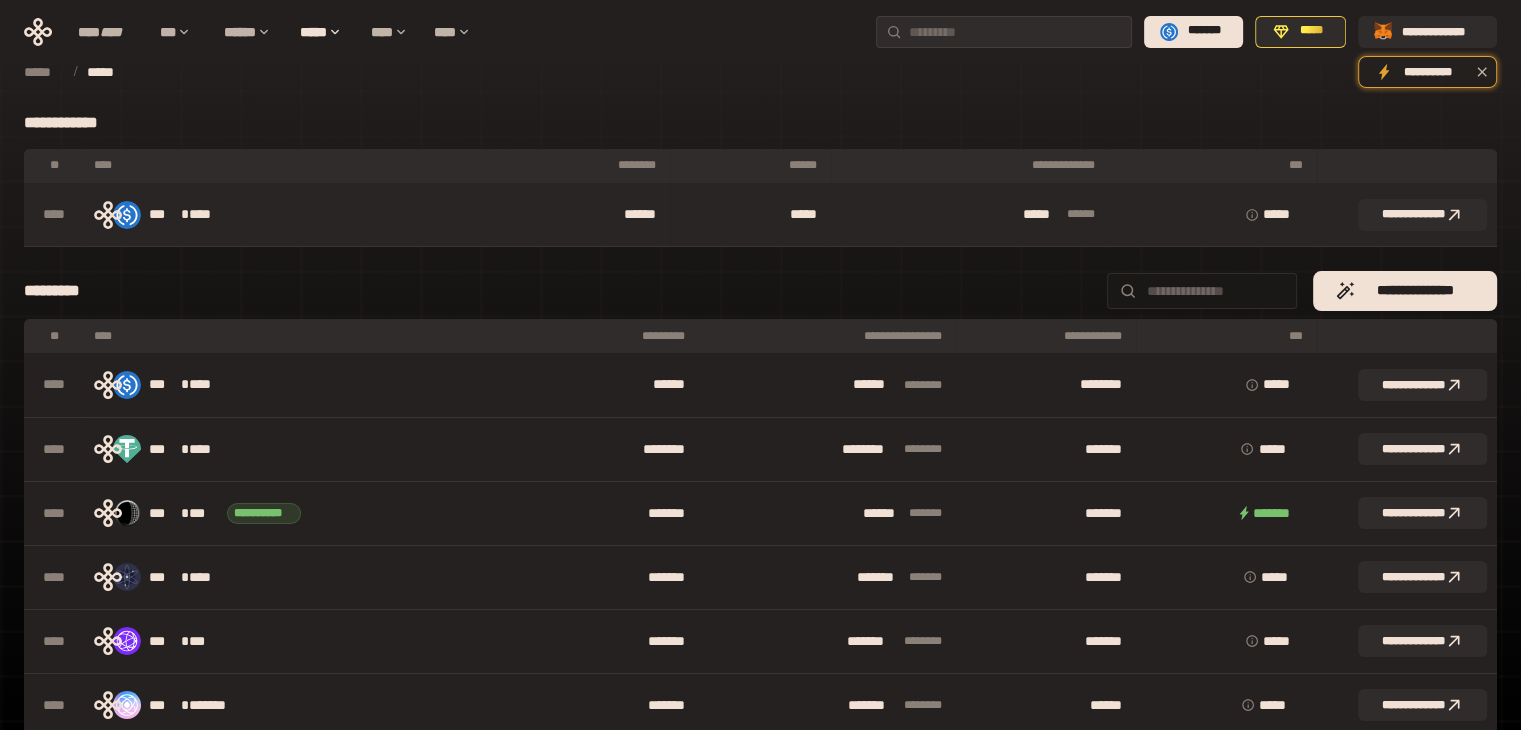 click on "******" at bounding box center [579, 215] 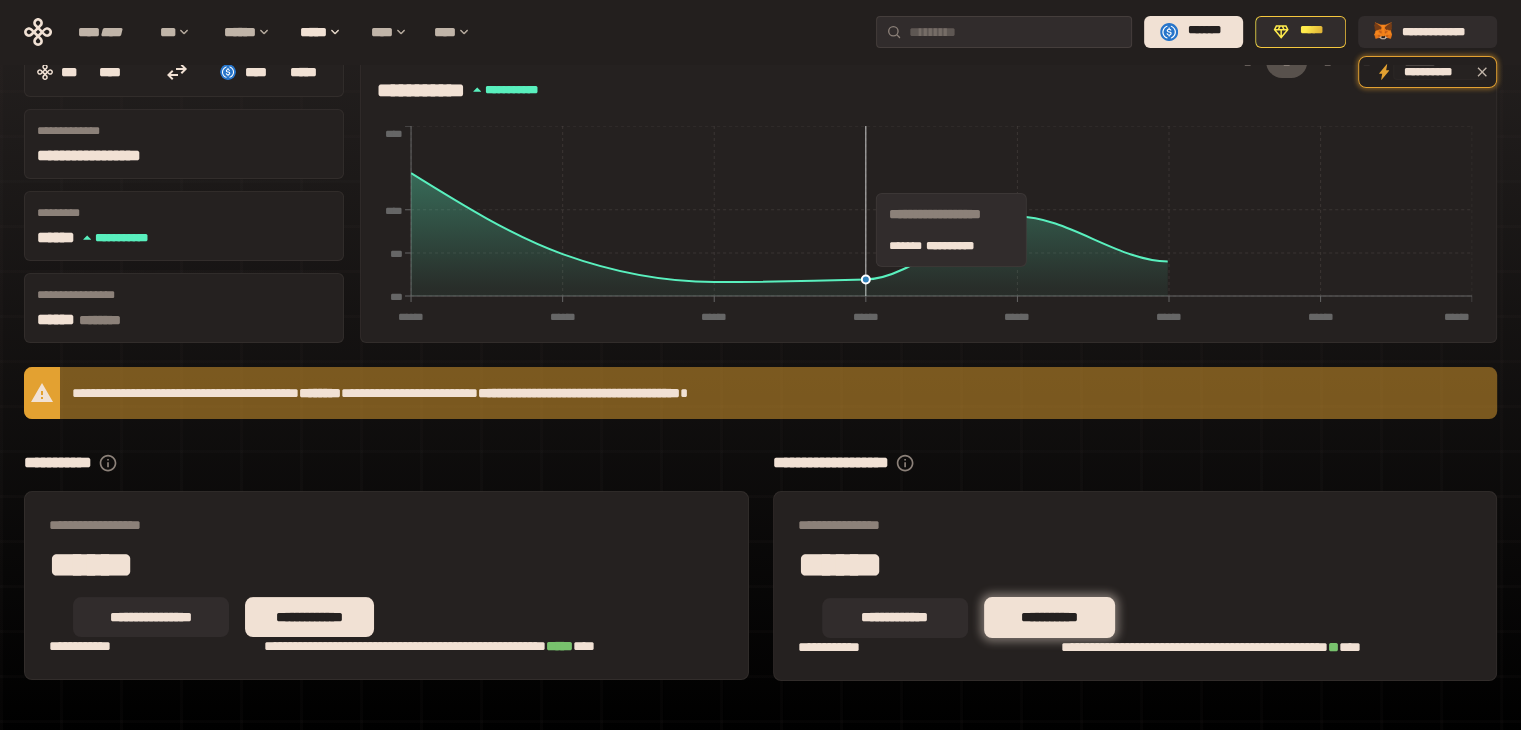 scroll, scrollTop: 164, scrollLeft: 0, axis: vertical 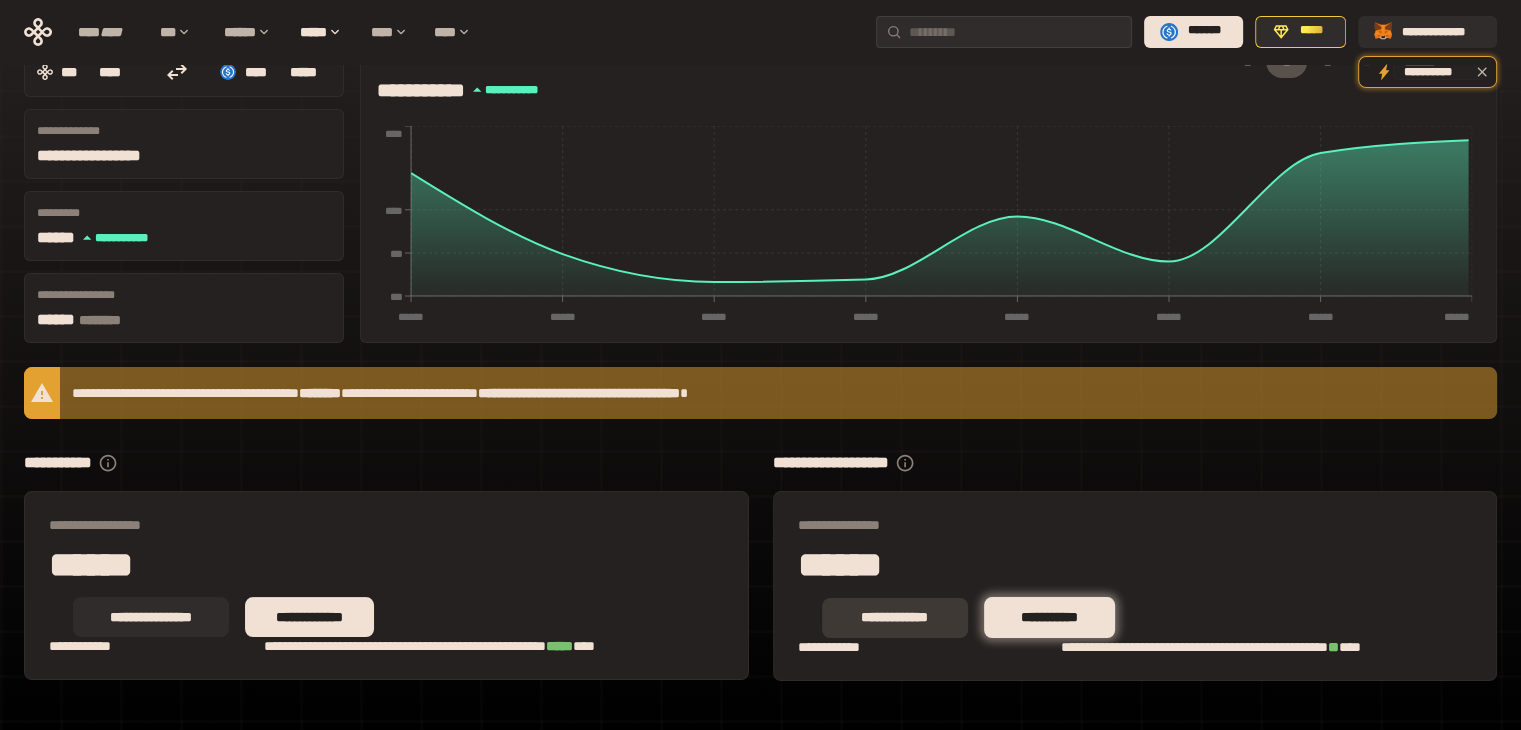 click on "**********" at bounding box center [895, 618] 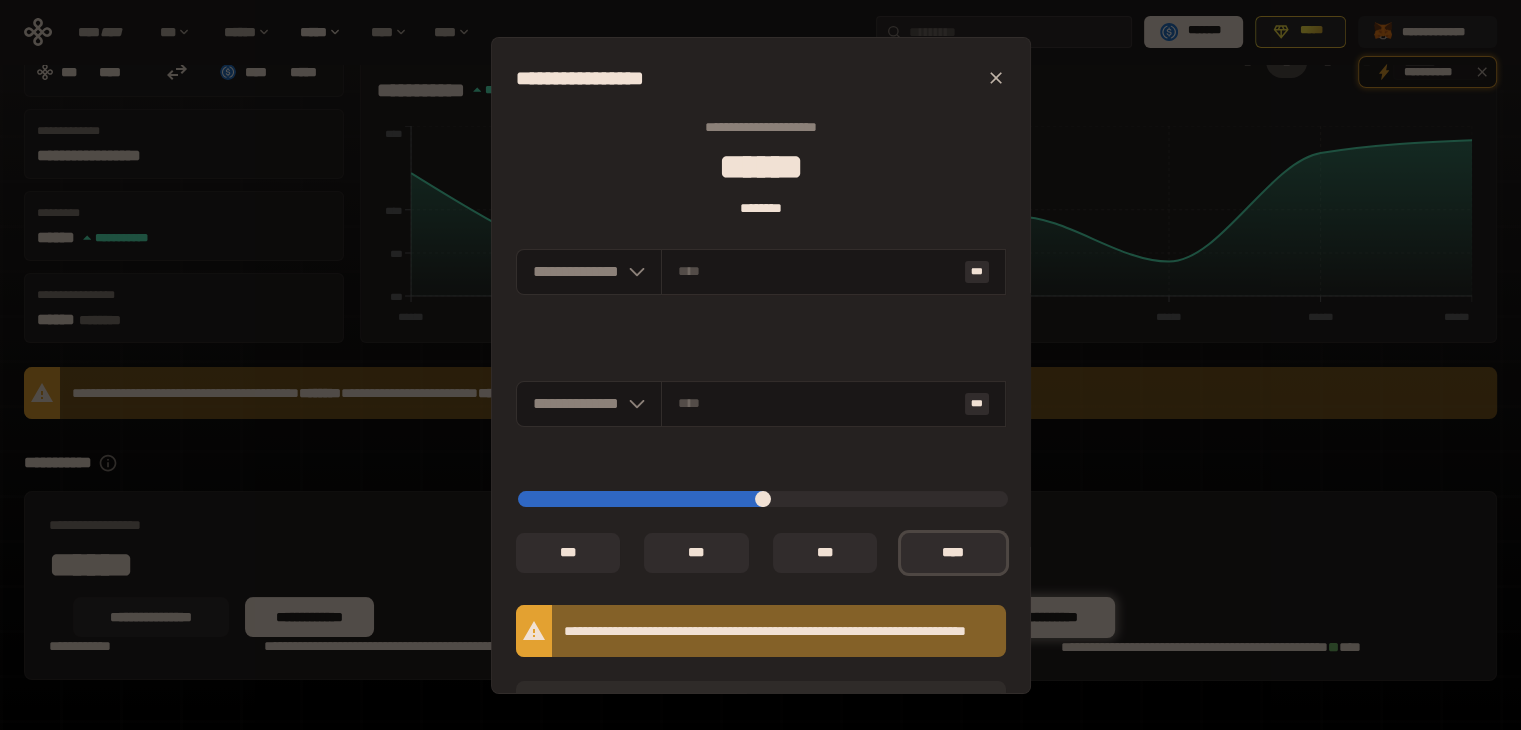 type on "**********" 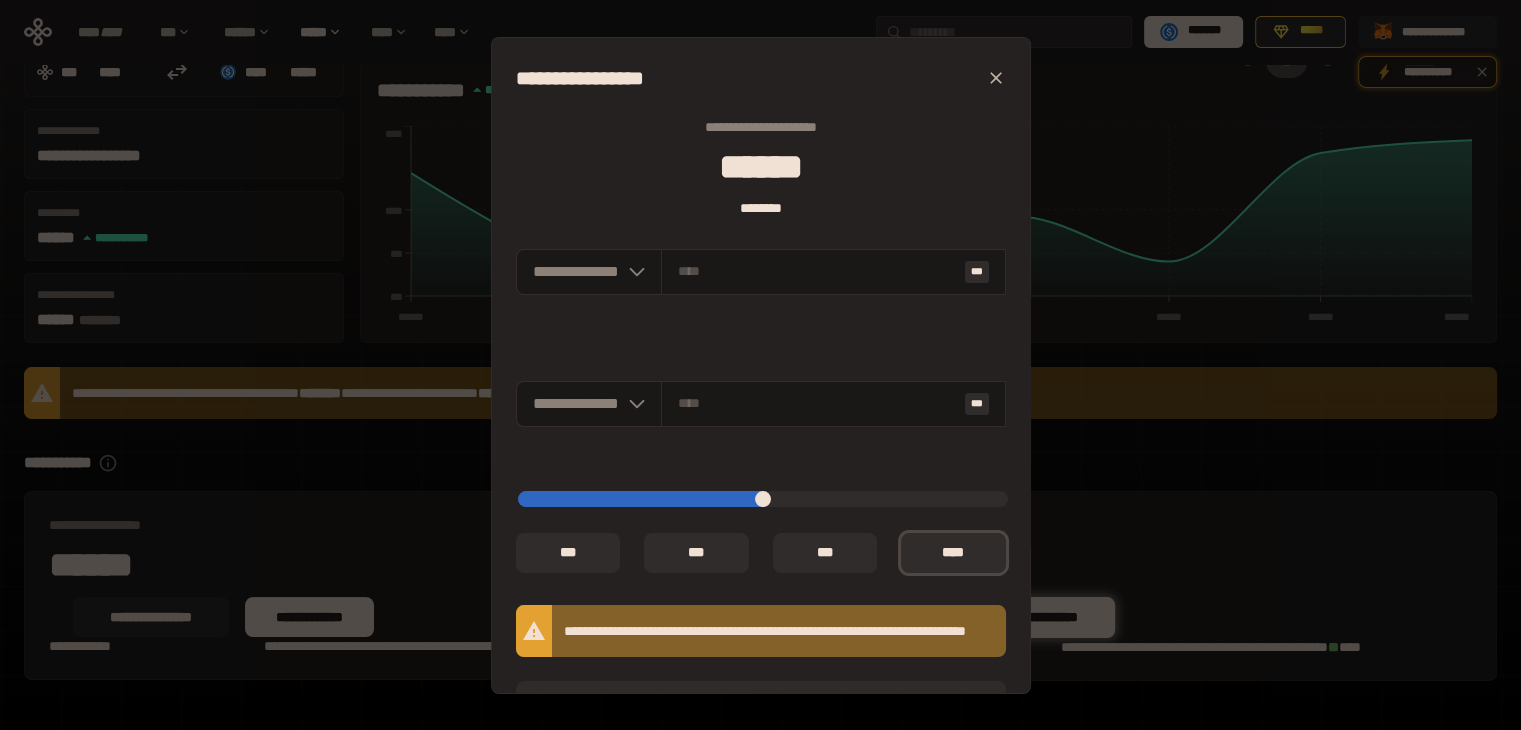 type on "**********" 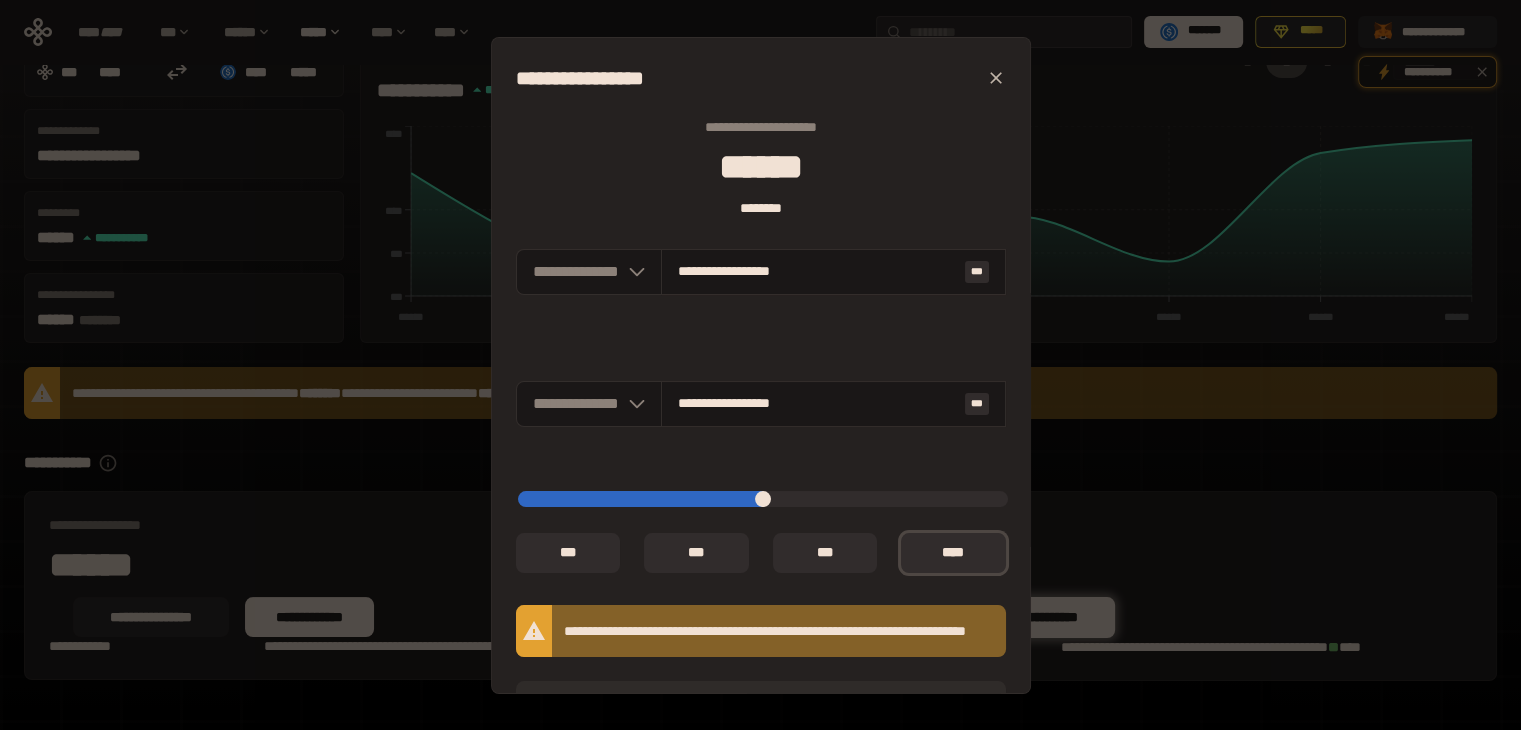 type on "*" 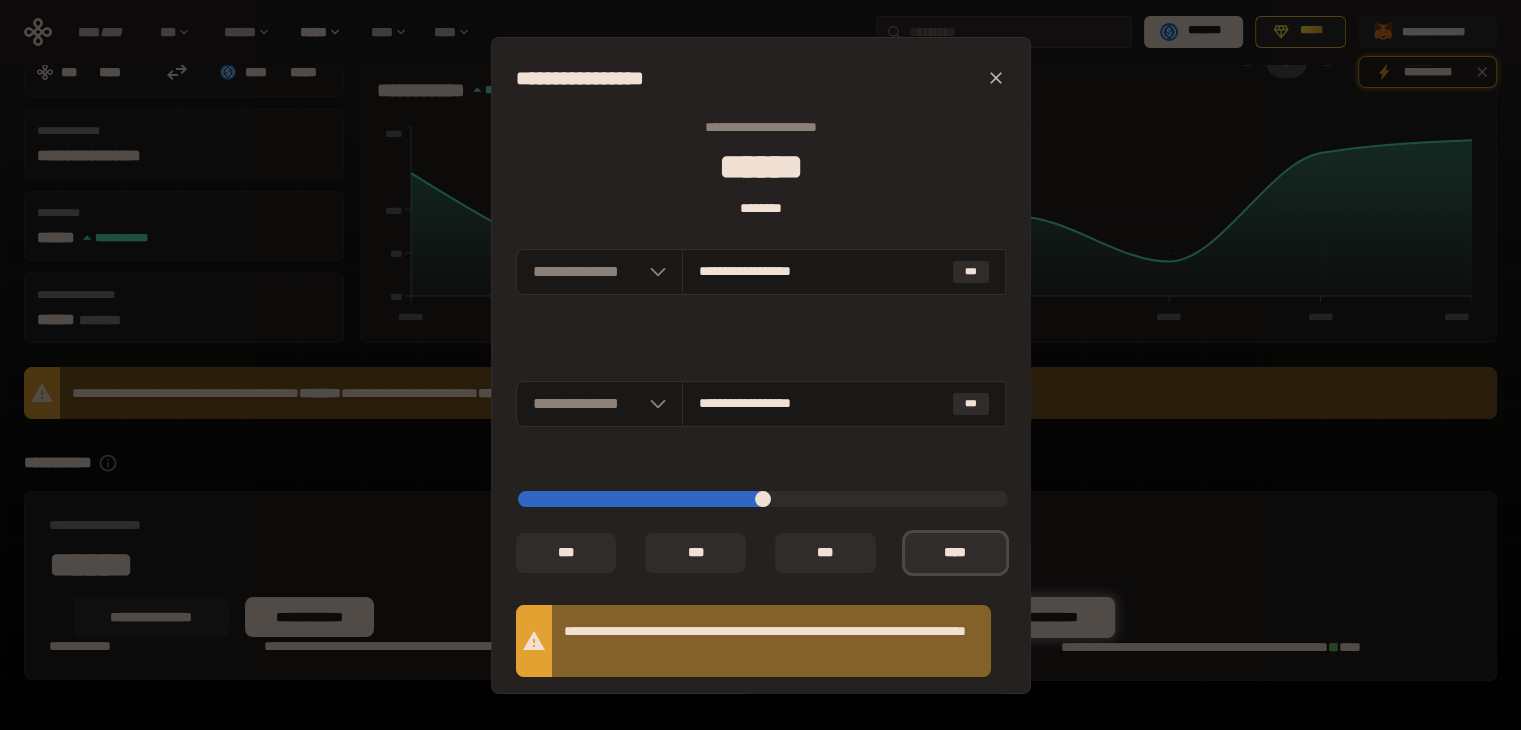 type on "**********" 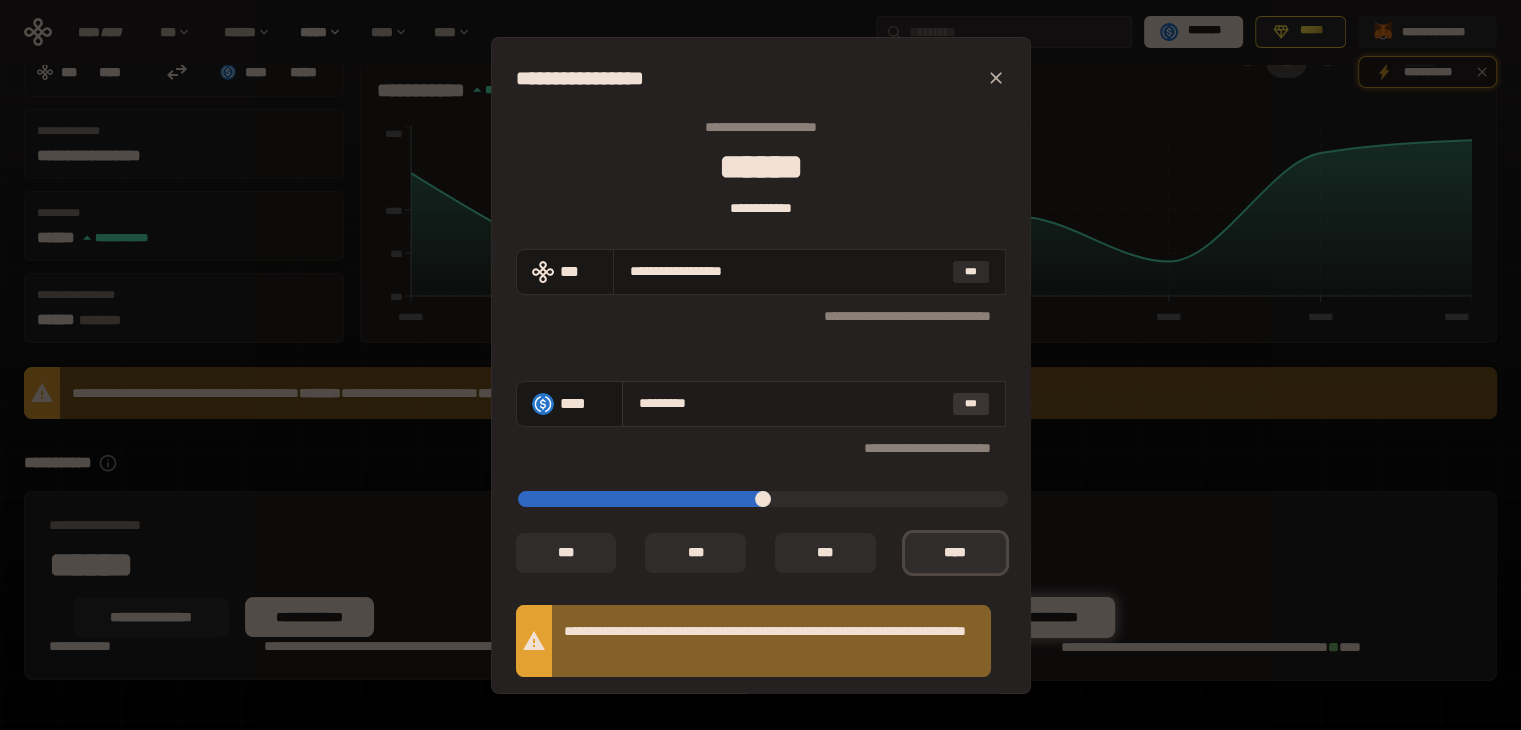 click on "***" at bounding box center (971, 404) 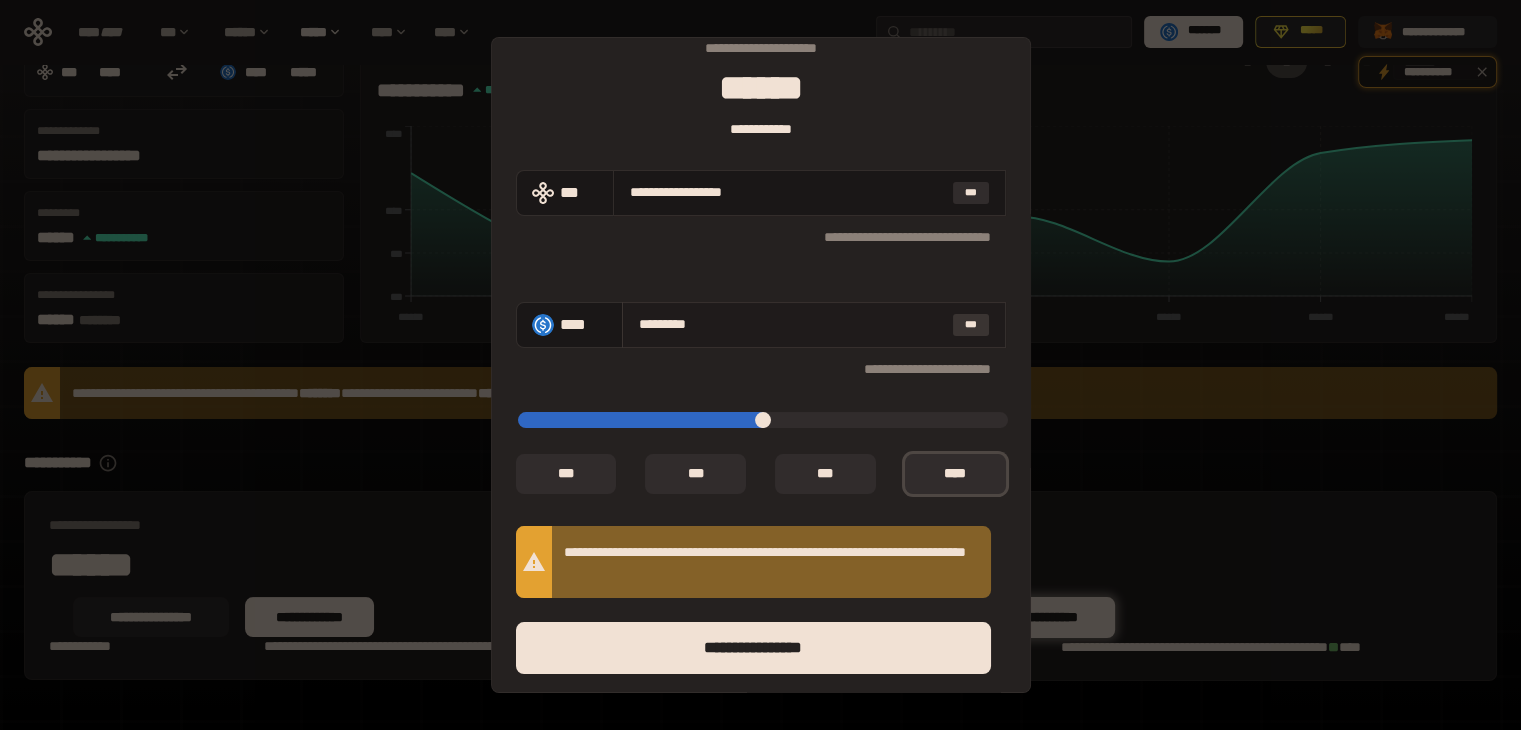 scroll, scrollTop: 151, scrollLeft: 0, axis: vertical 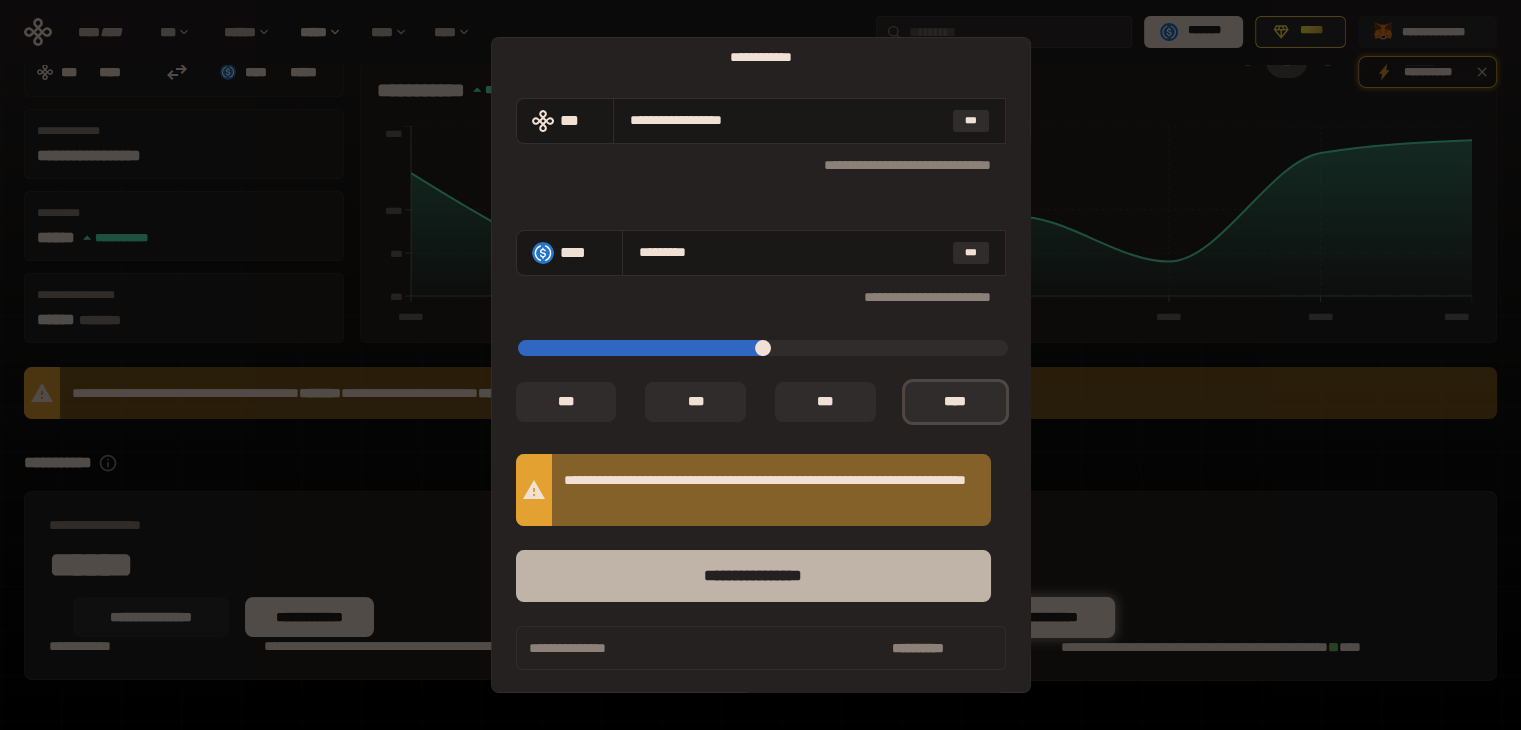 click on "****** *********" at bounding box center (753, 576) 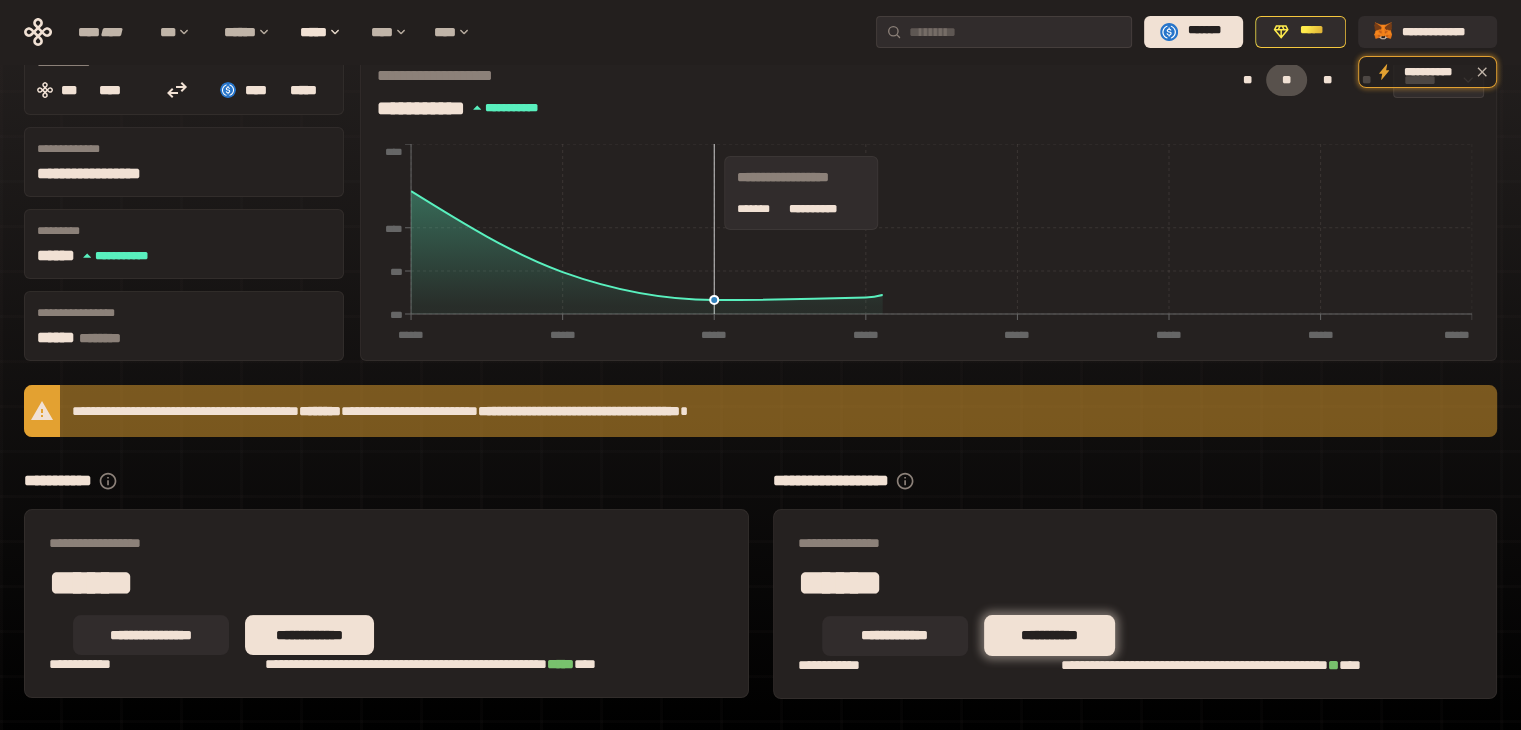 scroll, scrollTop: 164, scrollLeft: 0, axis: vertical 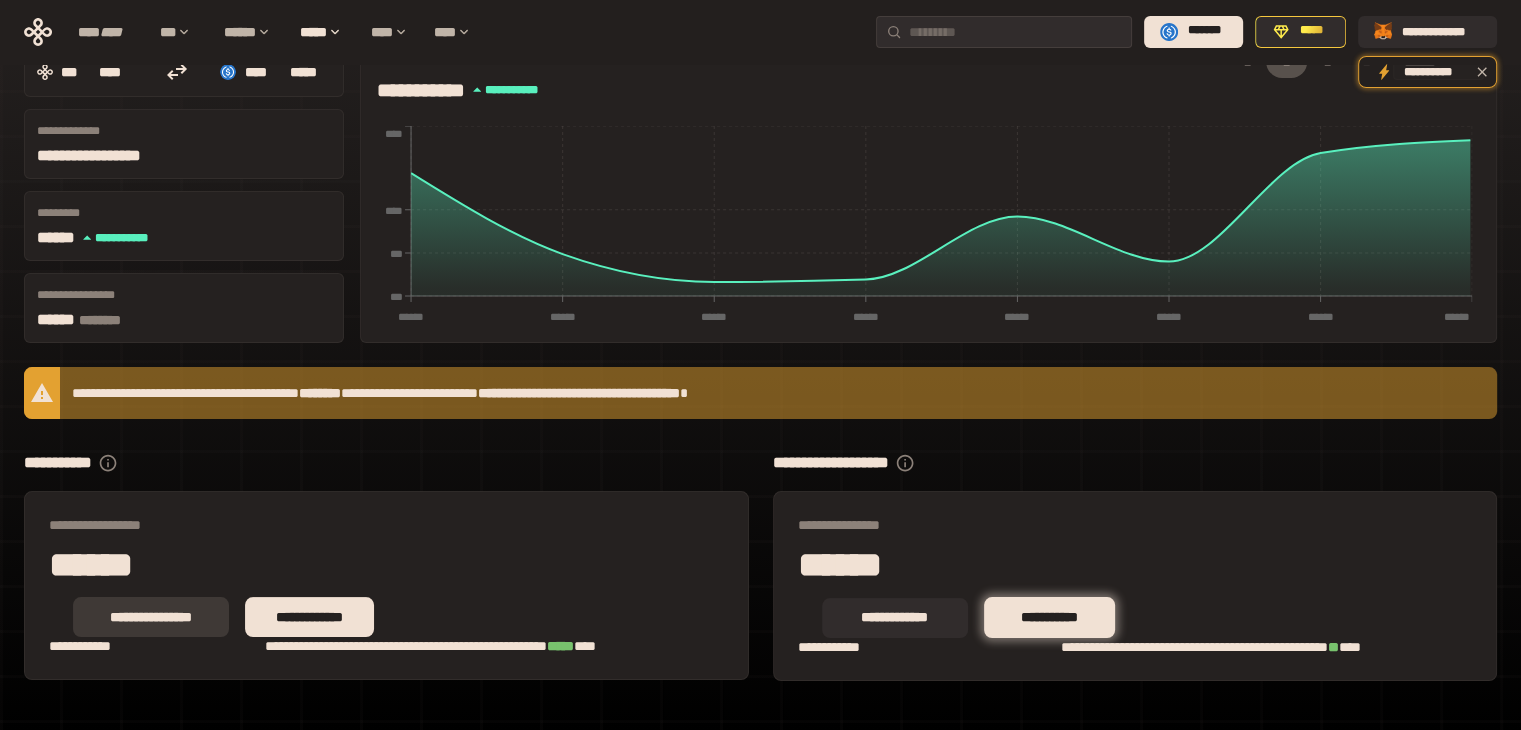 click on "**********" at bounding box center [151, 617] 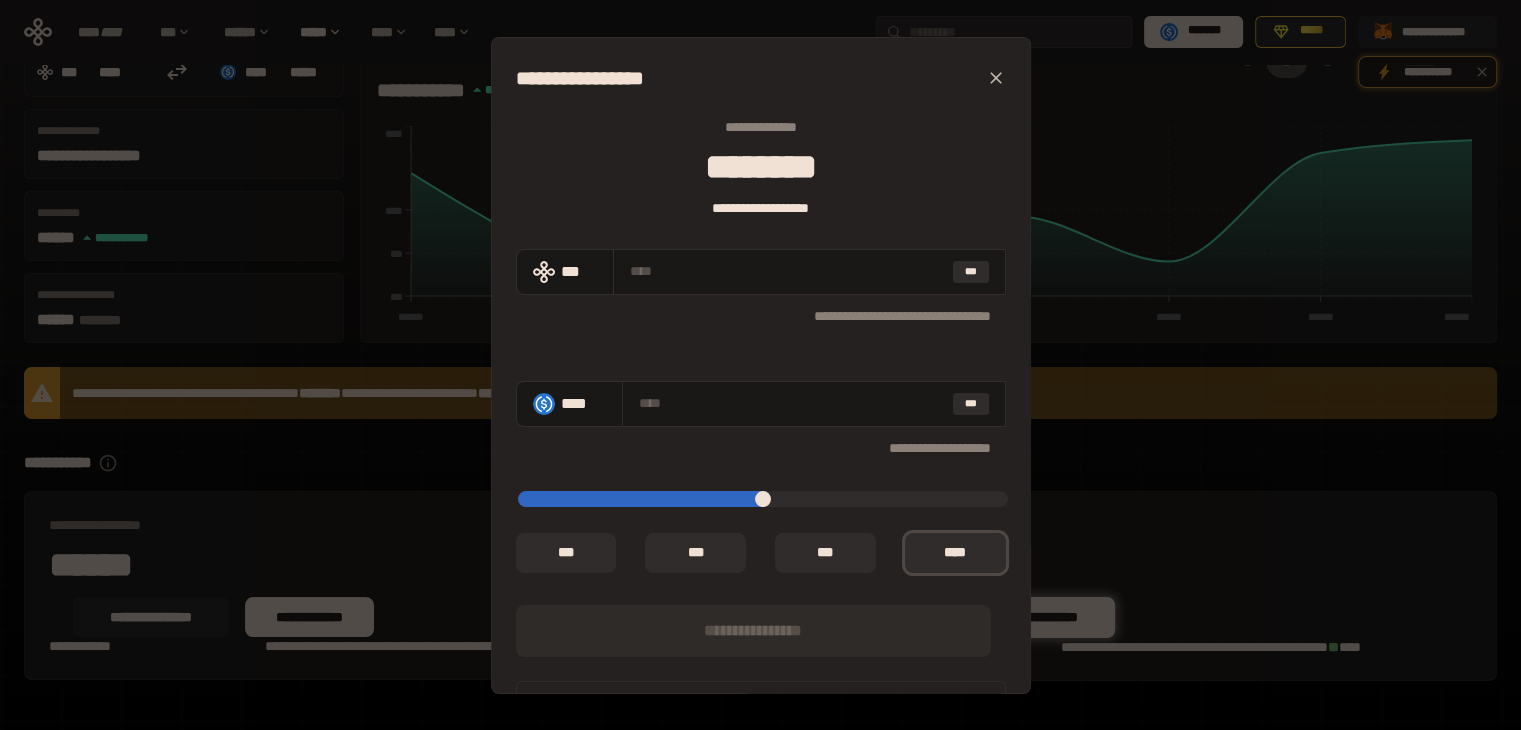 drag, startPoint x: 984, startPoint y: 74, endPoint x: 1002, endPoint y: 142, distance: 70.34202 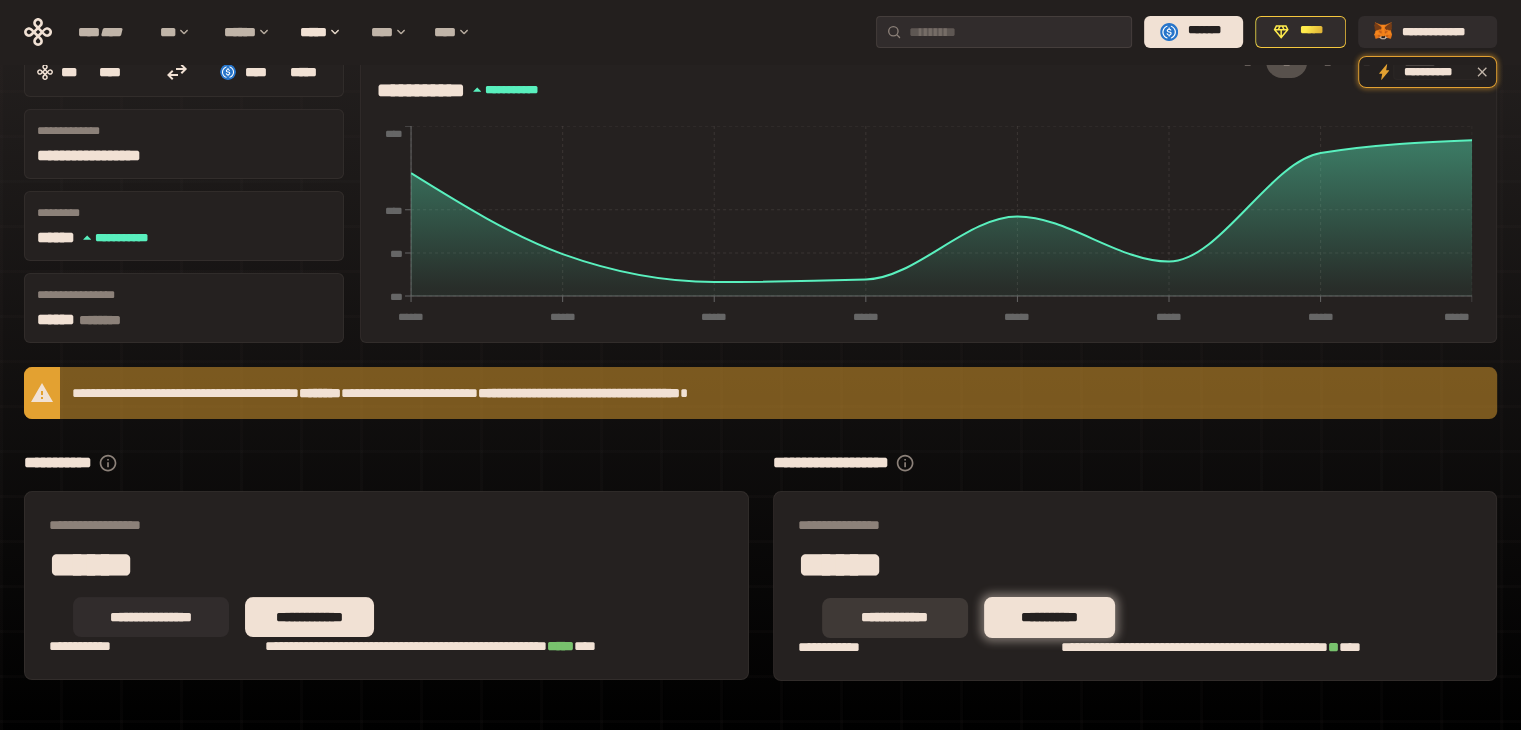 click on "**********" at bounding box center (895, 618) 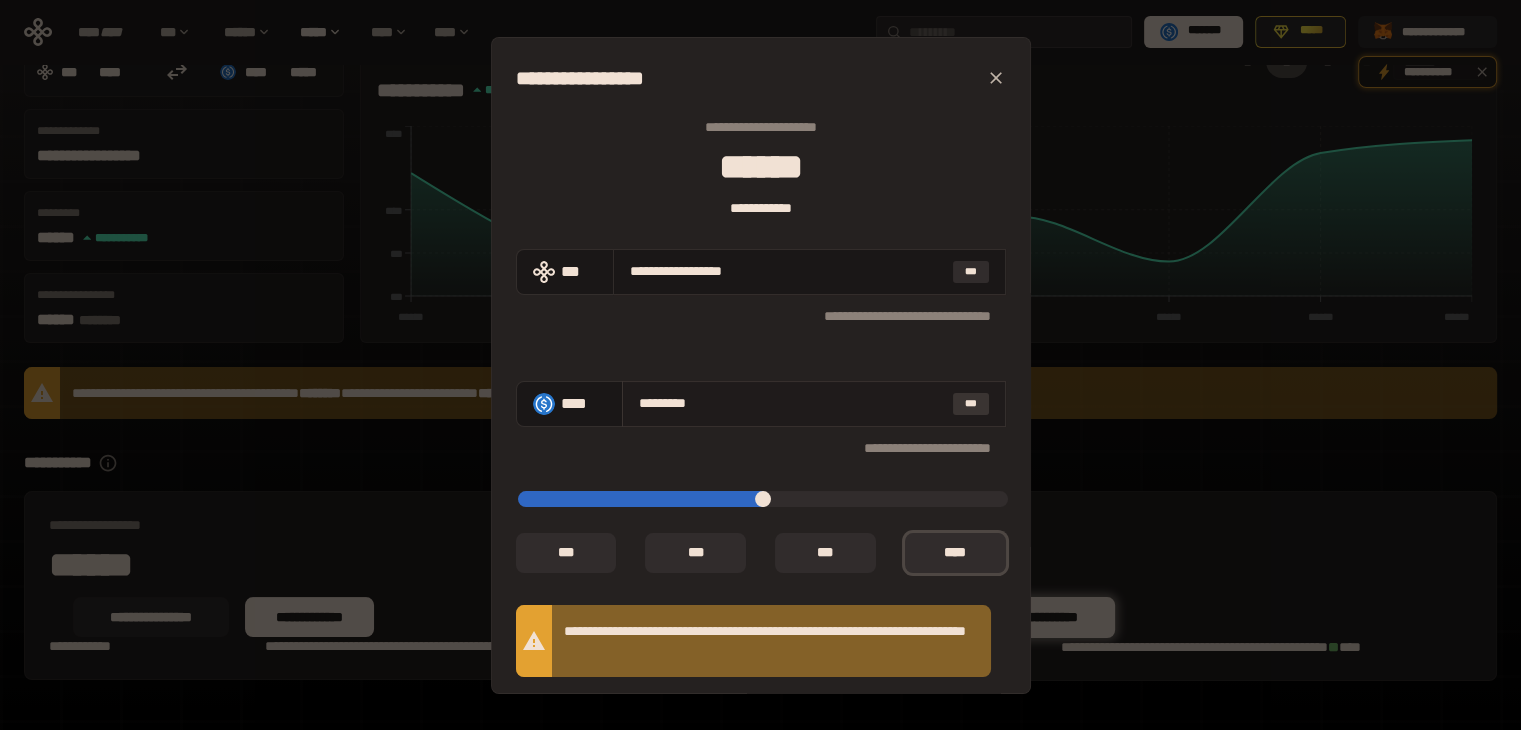 click on "***" at bounding box center (971, 404) 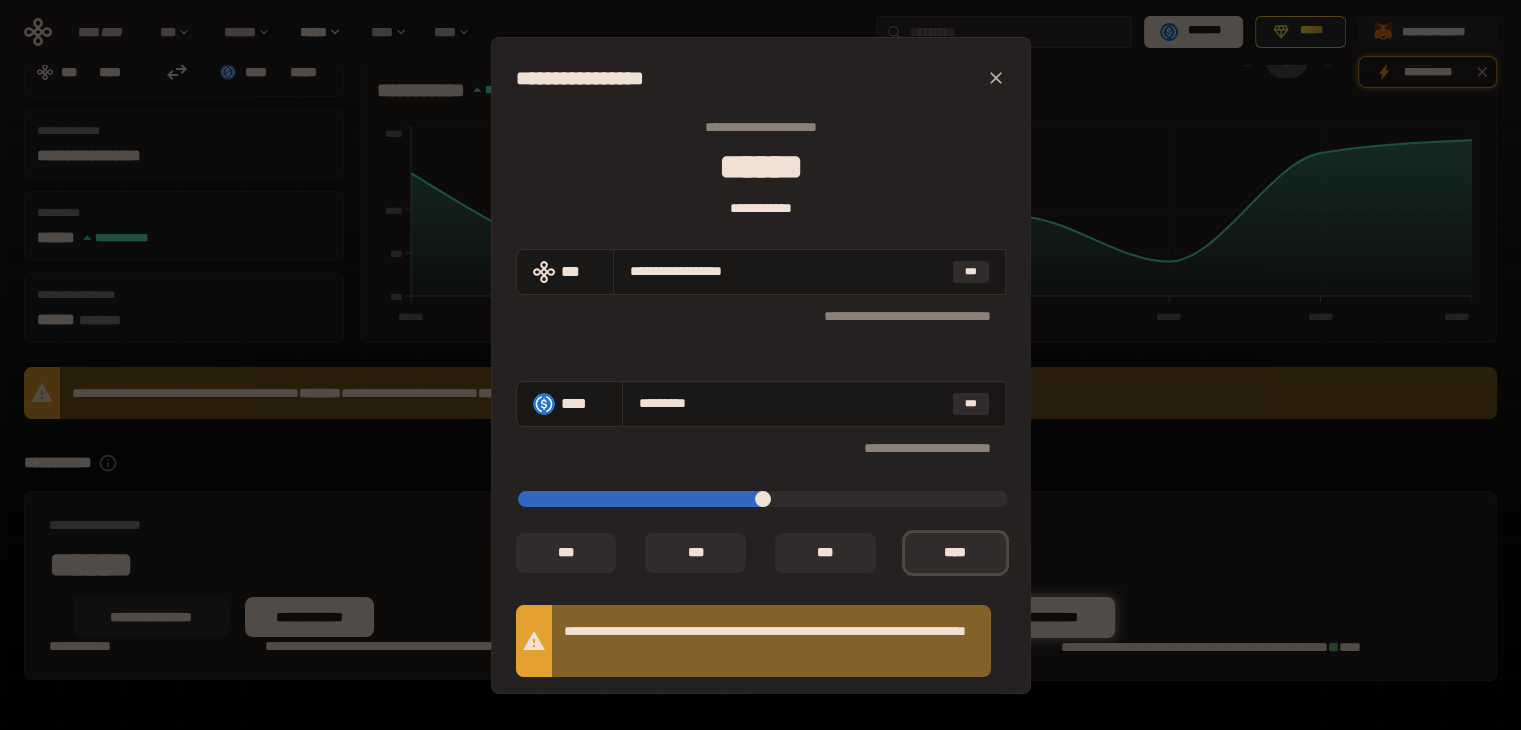 scroll, scrollTop: 151, scrollLeft: 0, axis: vertical 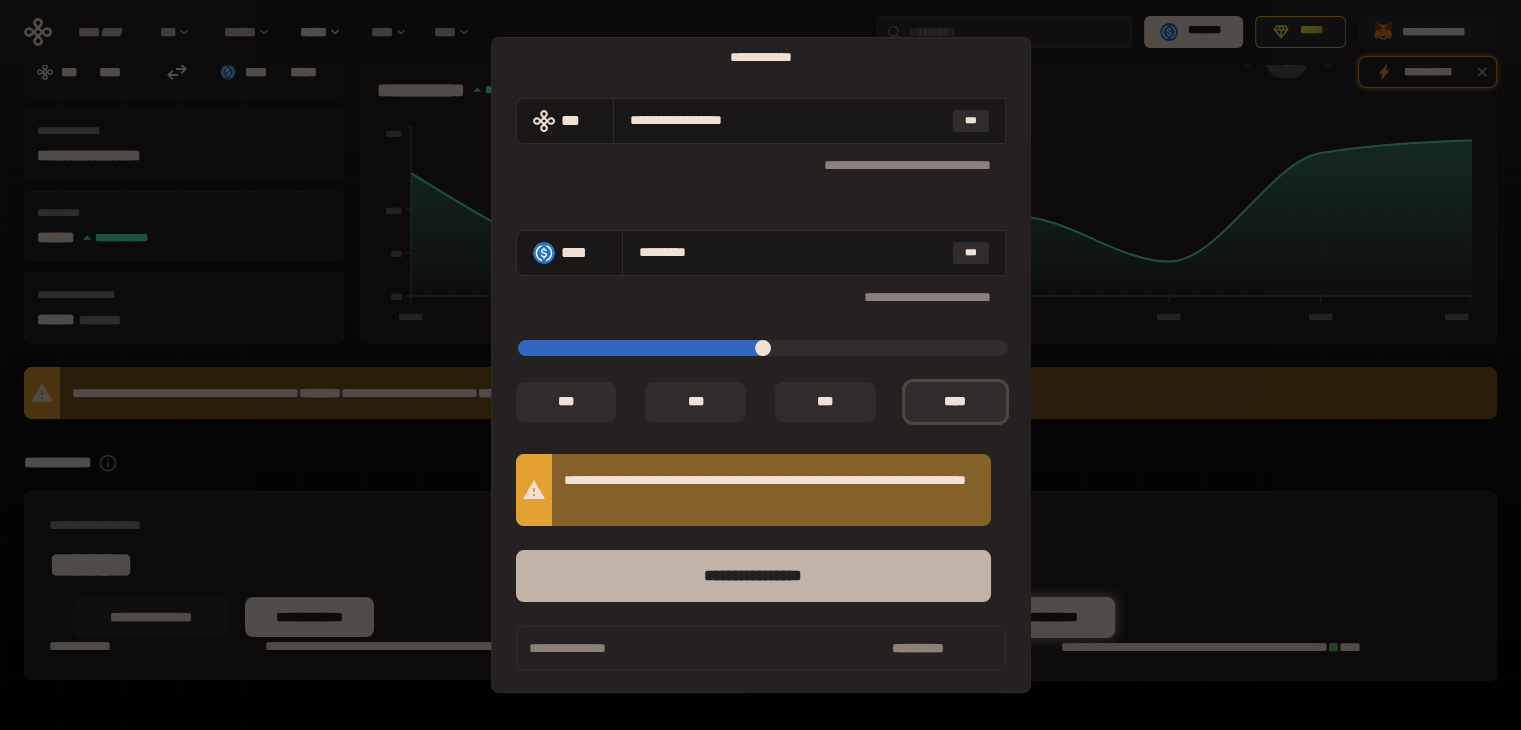 click on "****** *********" at bounding box center (753, 576) 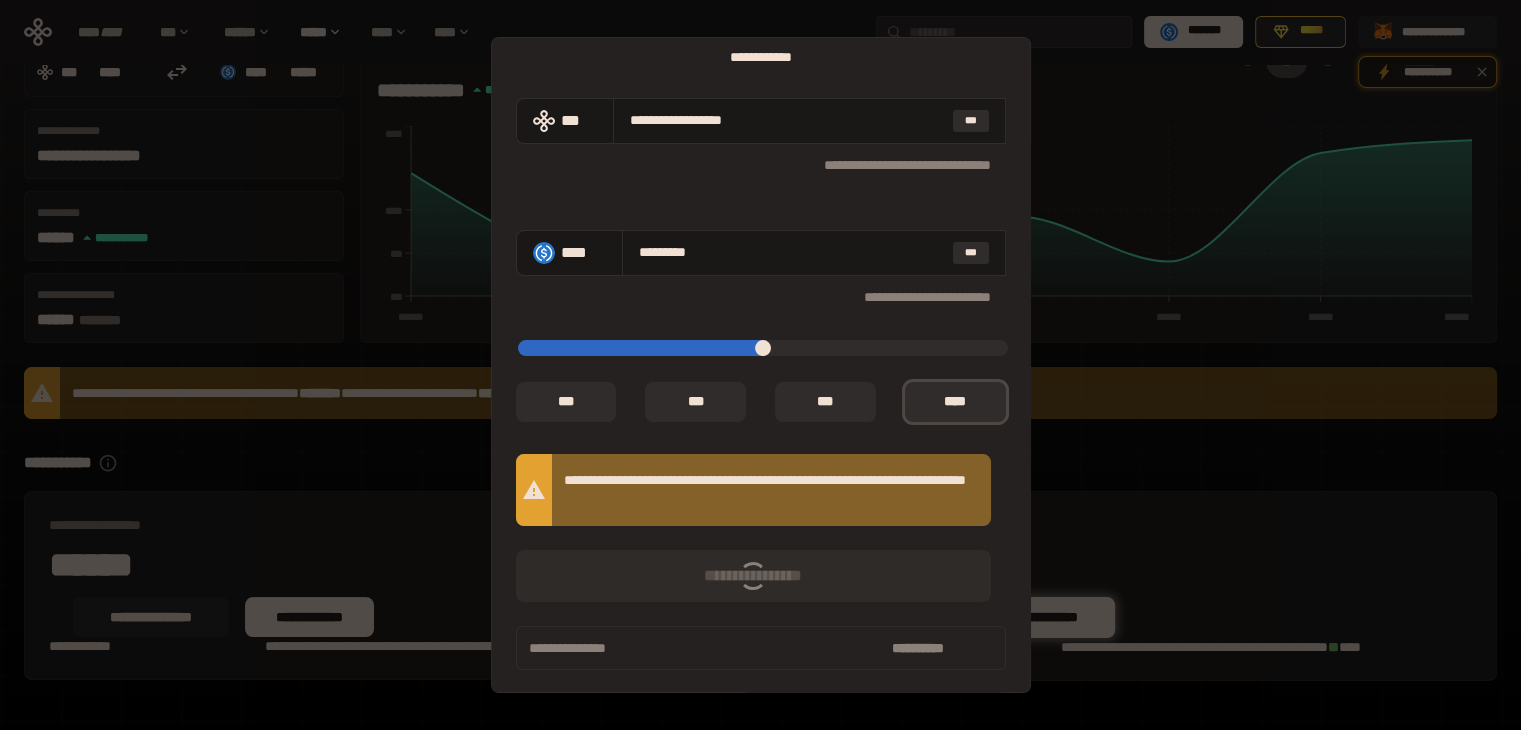 click on "**********" at bounding box center (761, 16) 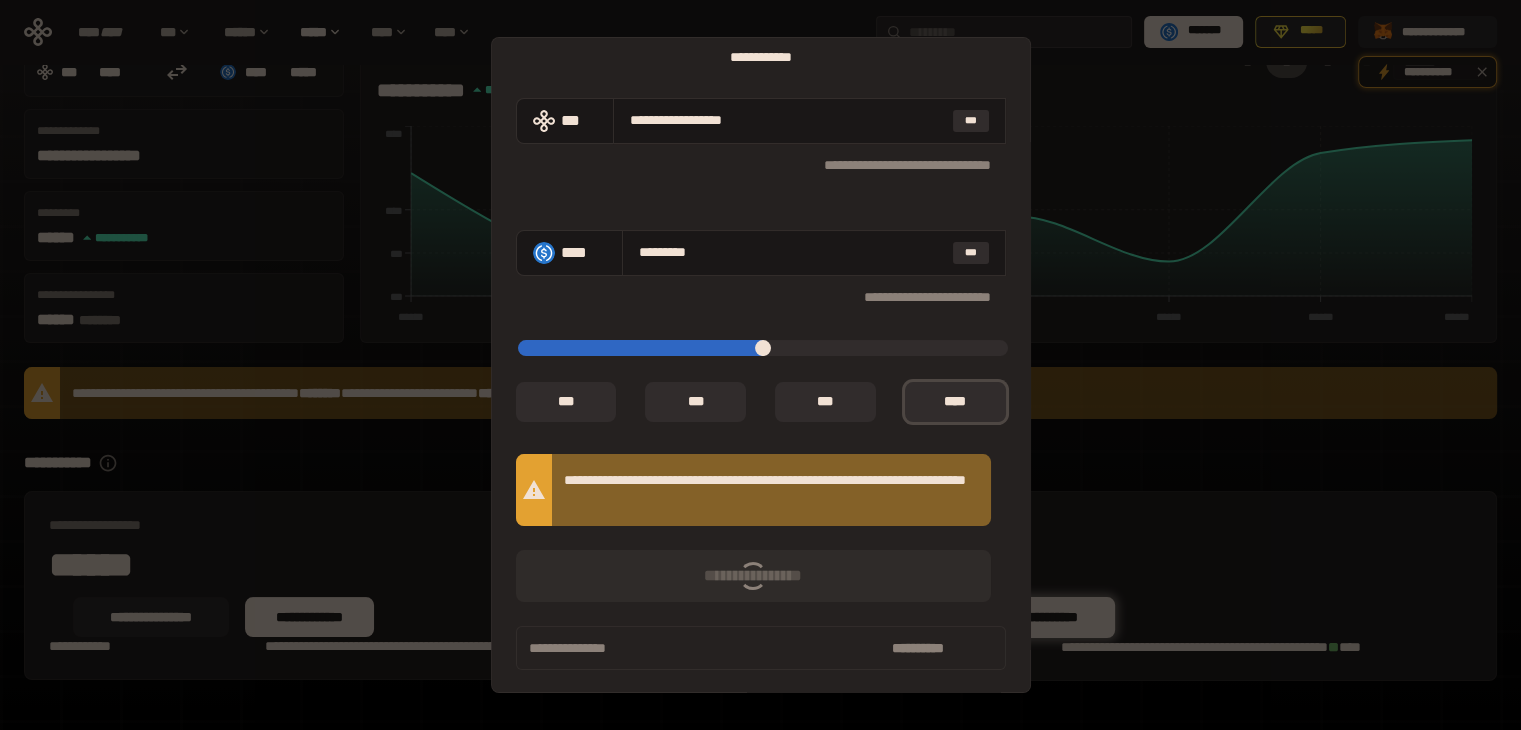 type on "*" 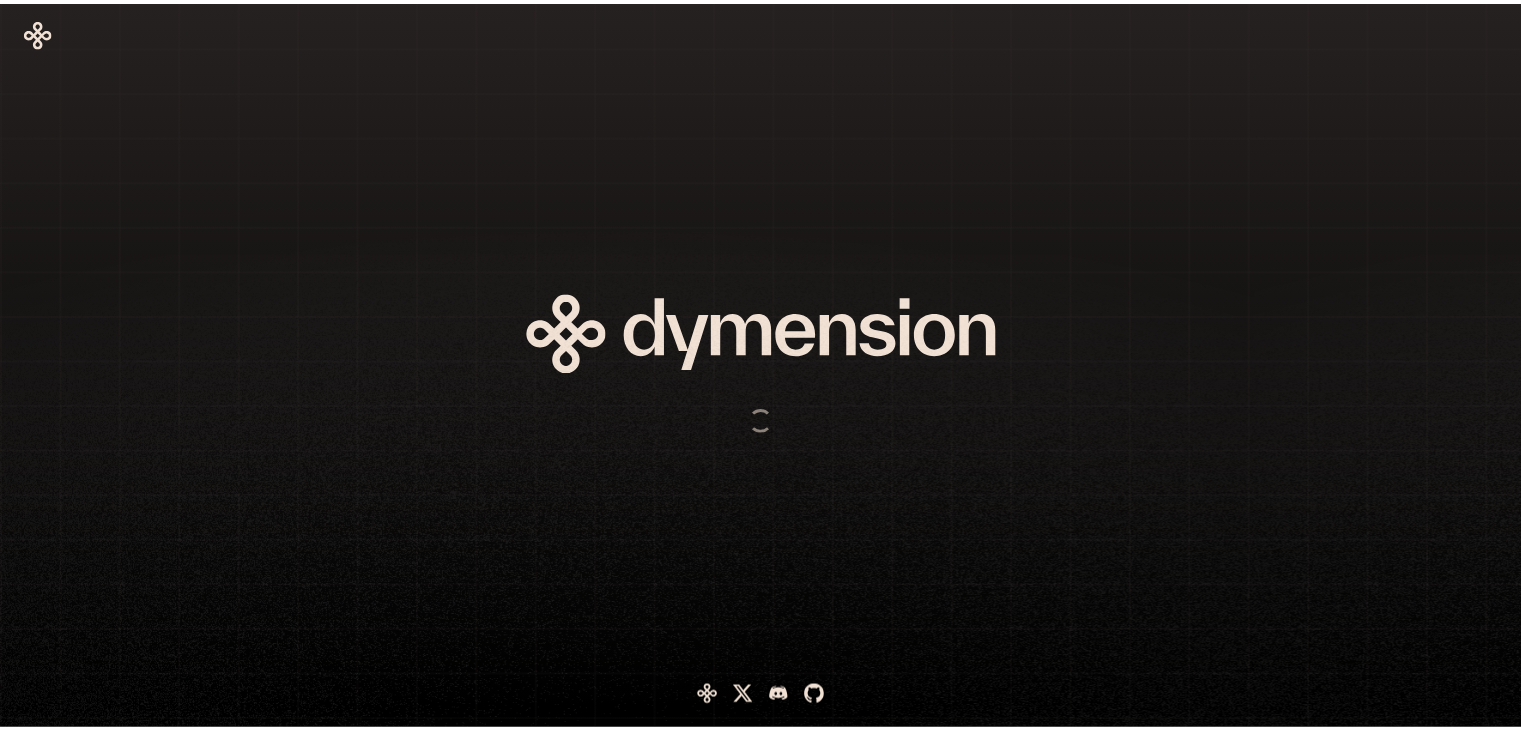 scroll, scrollTop: 0, scrollLeft: 0, axis: both 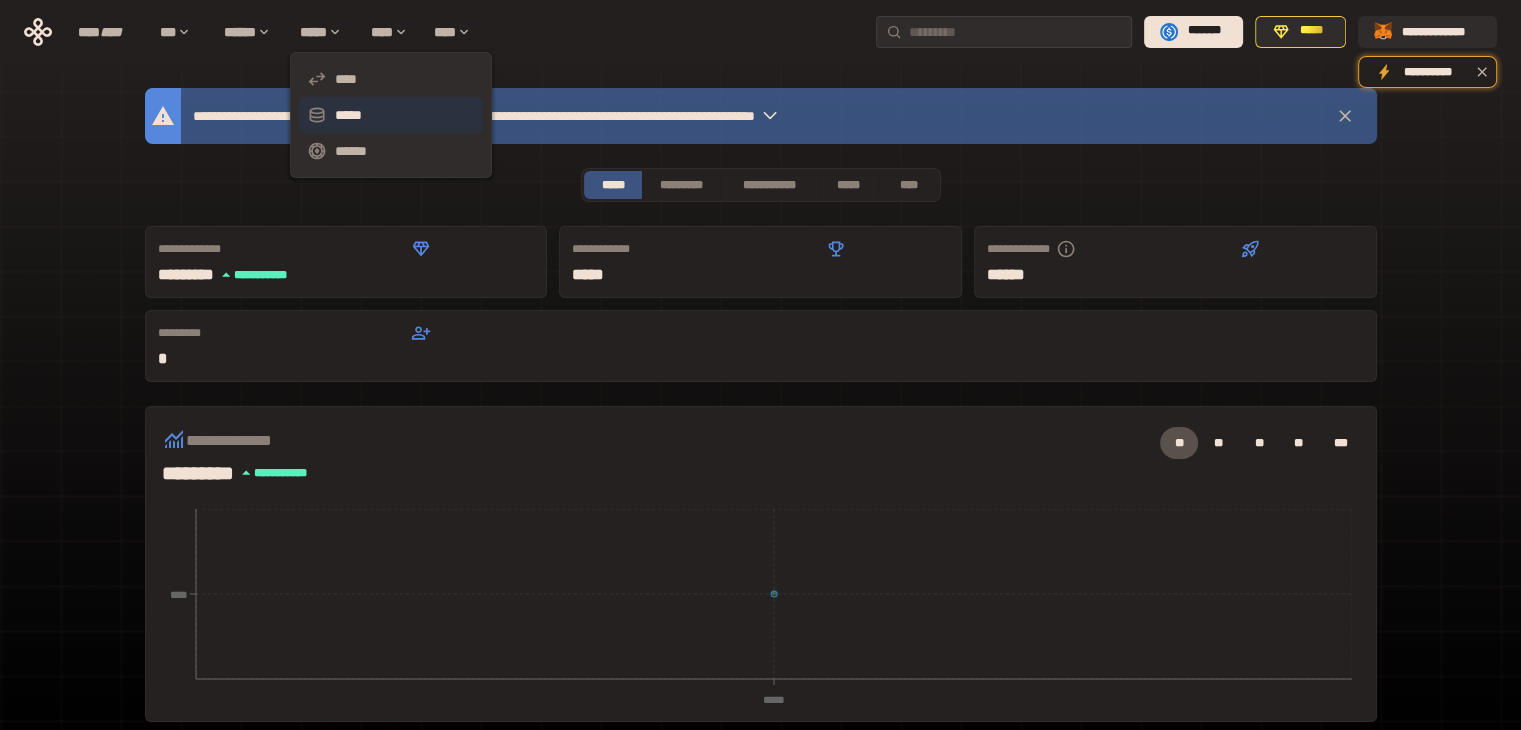 click on "*****" at bounding box center (391, 115) 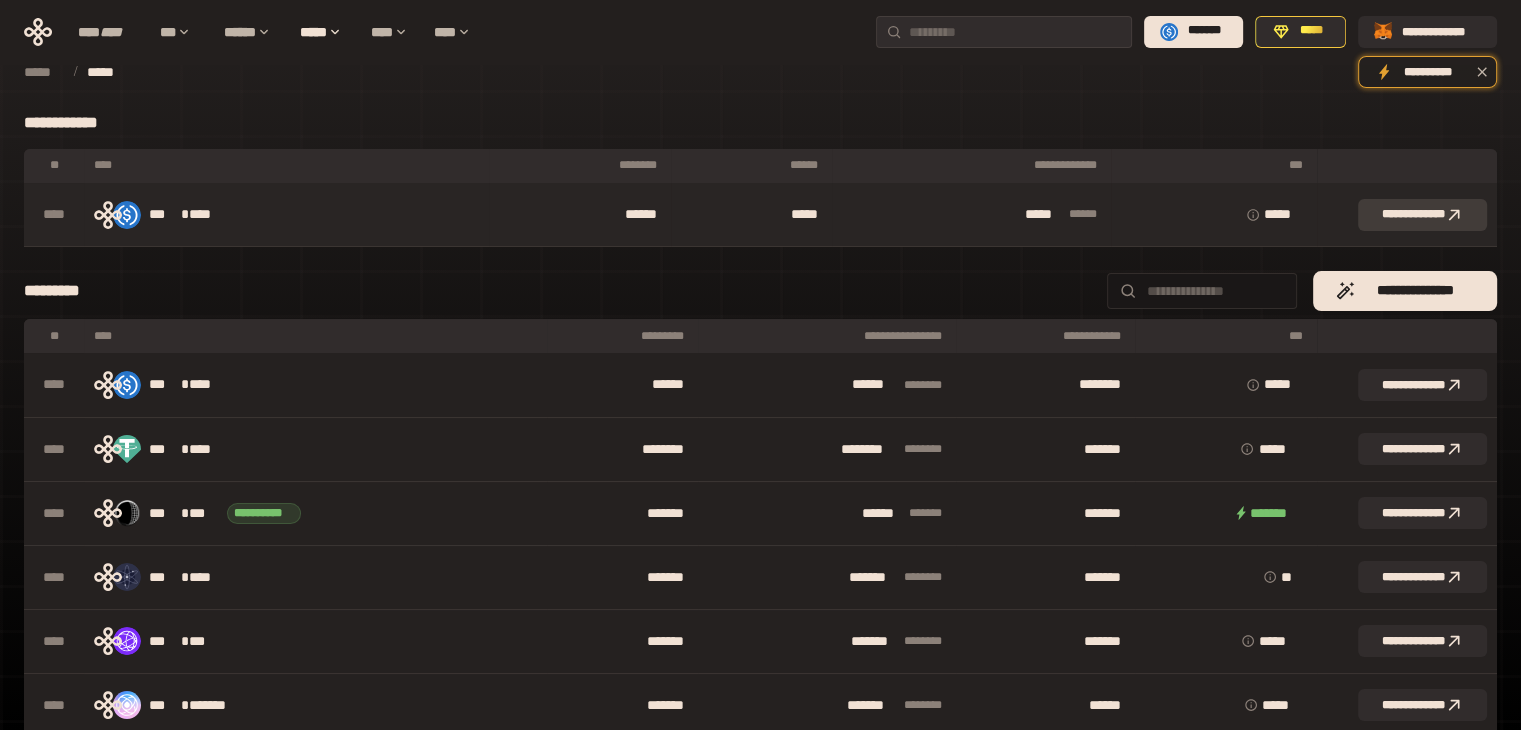 click on "**********" at bounding box center (1422, 215) 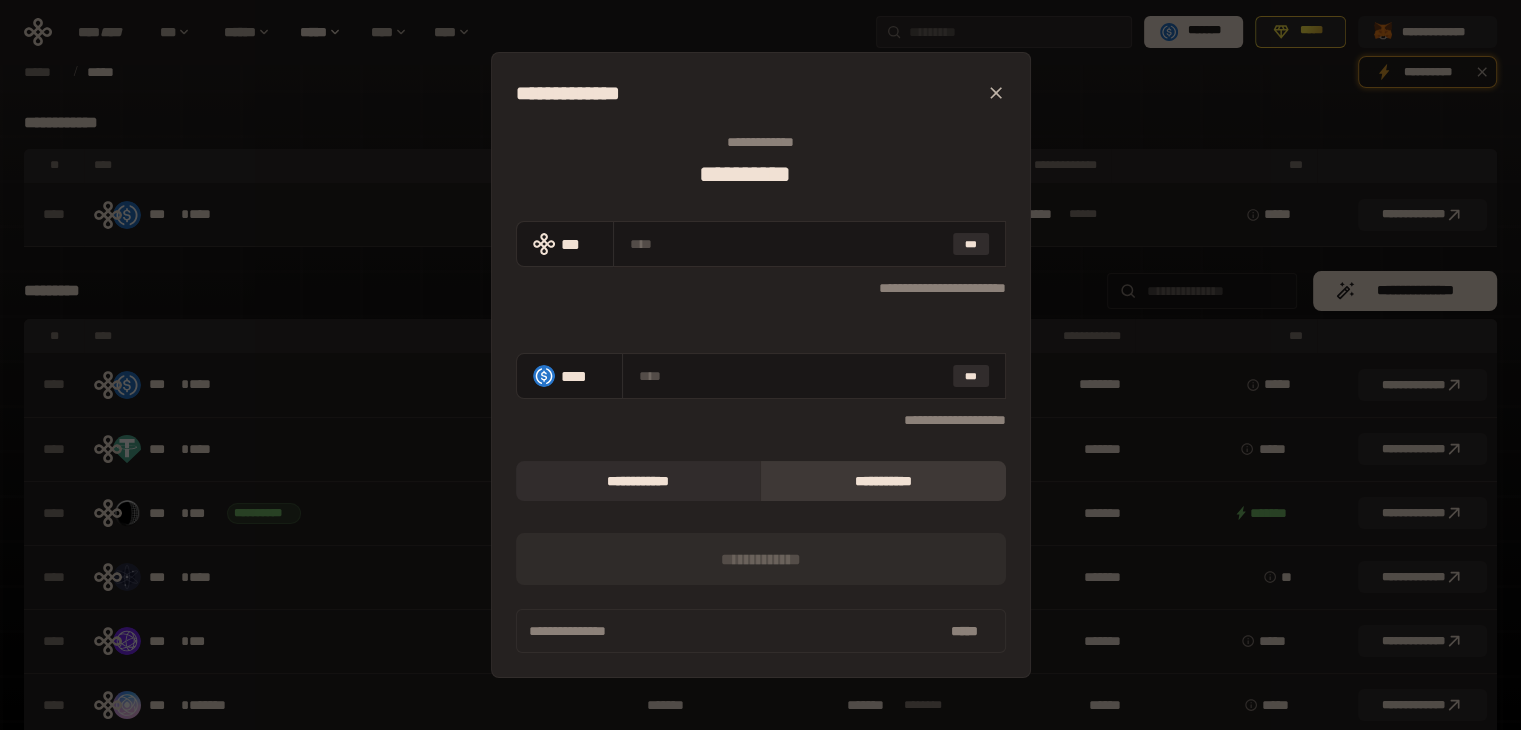 click 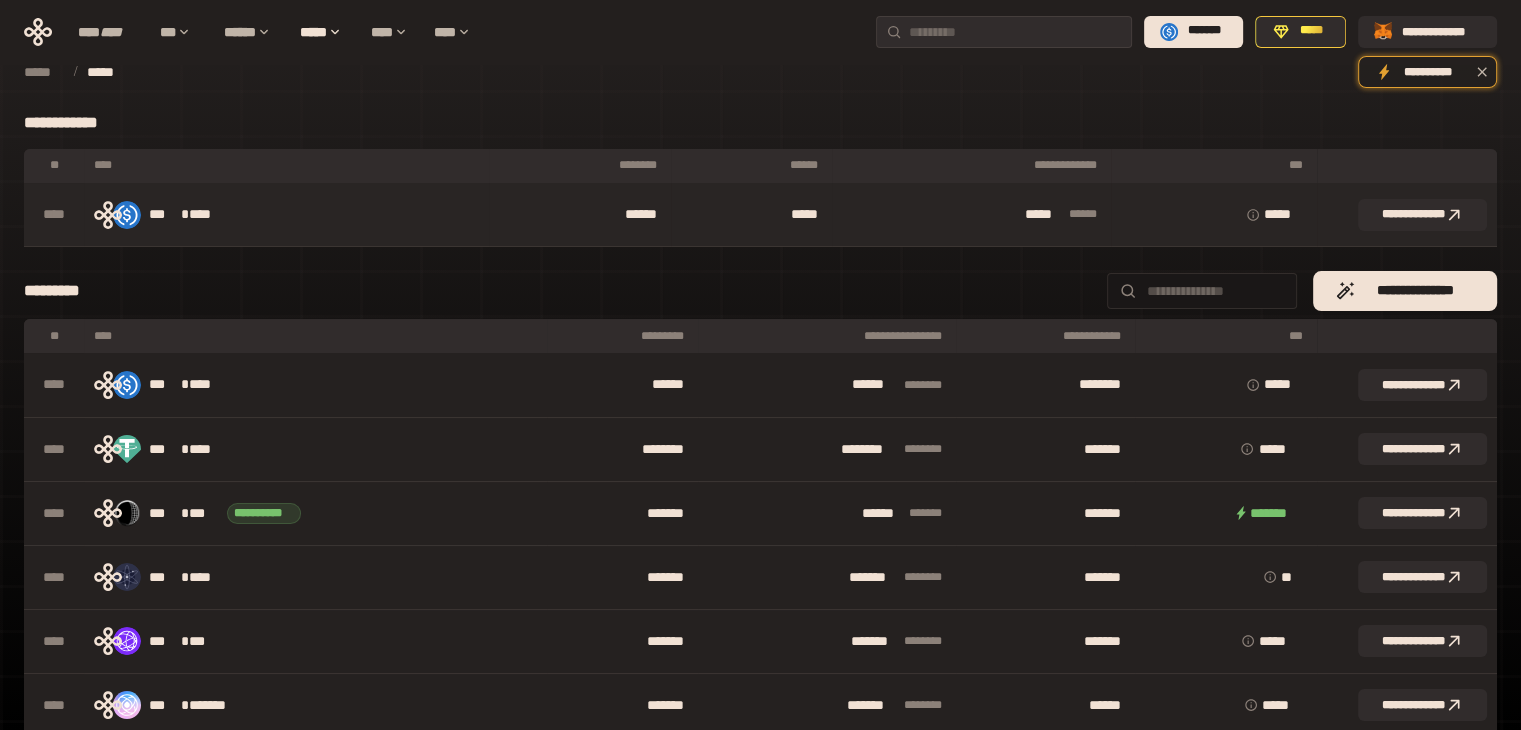click on "******" at bounding box center [580, 215] 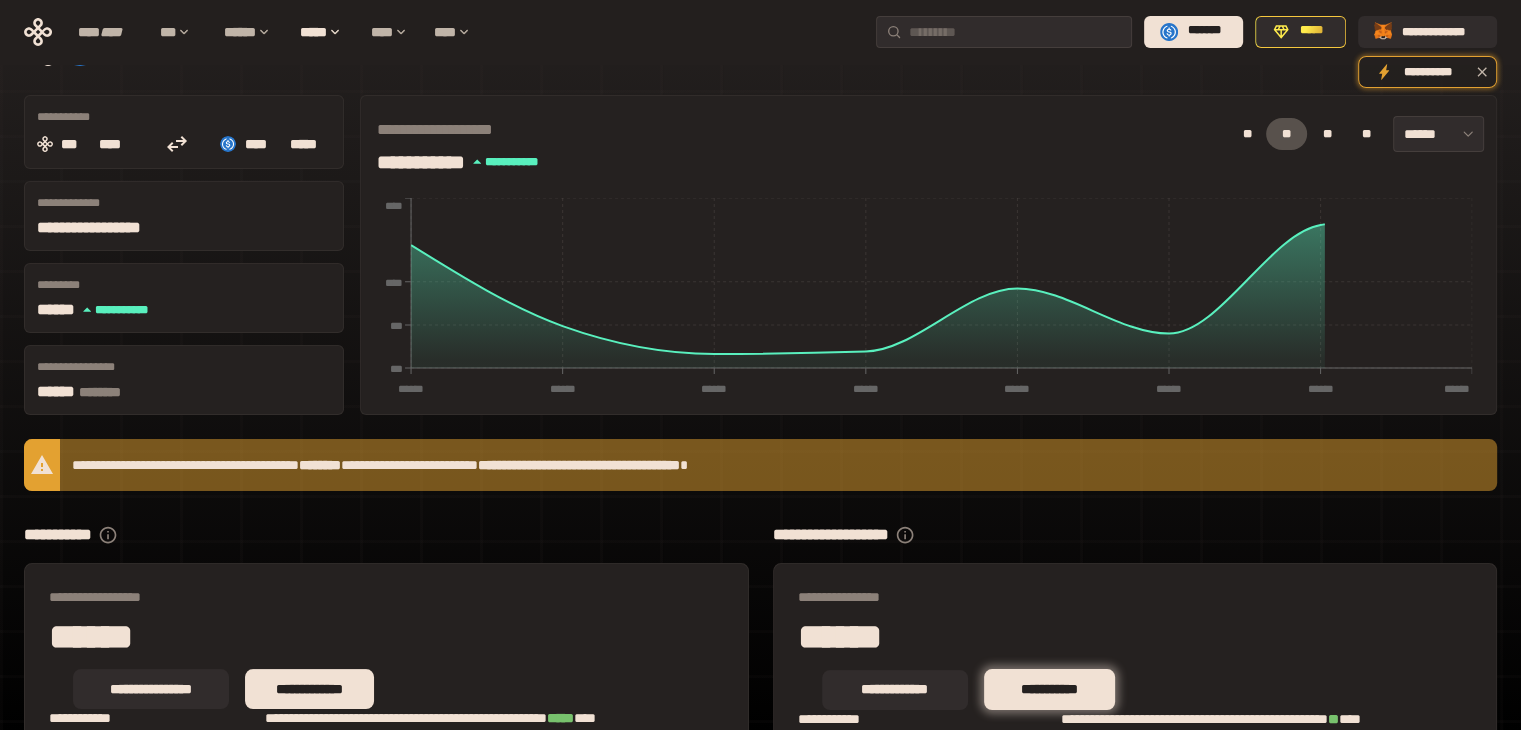 scroll, scrollTop: 164, scrollLeft: 0, axis: vertical 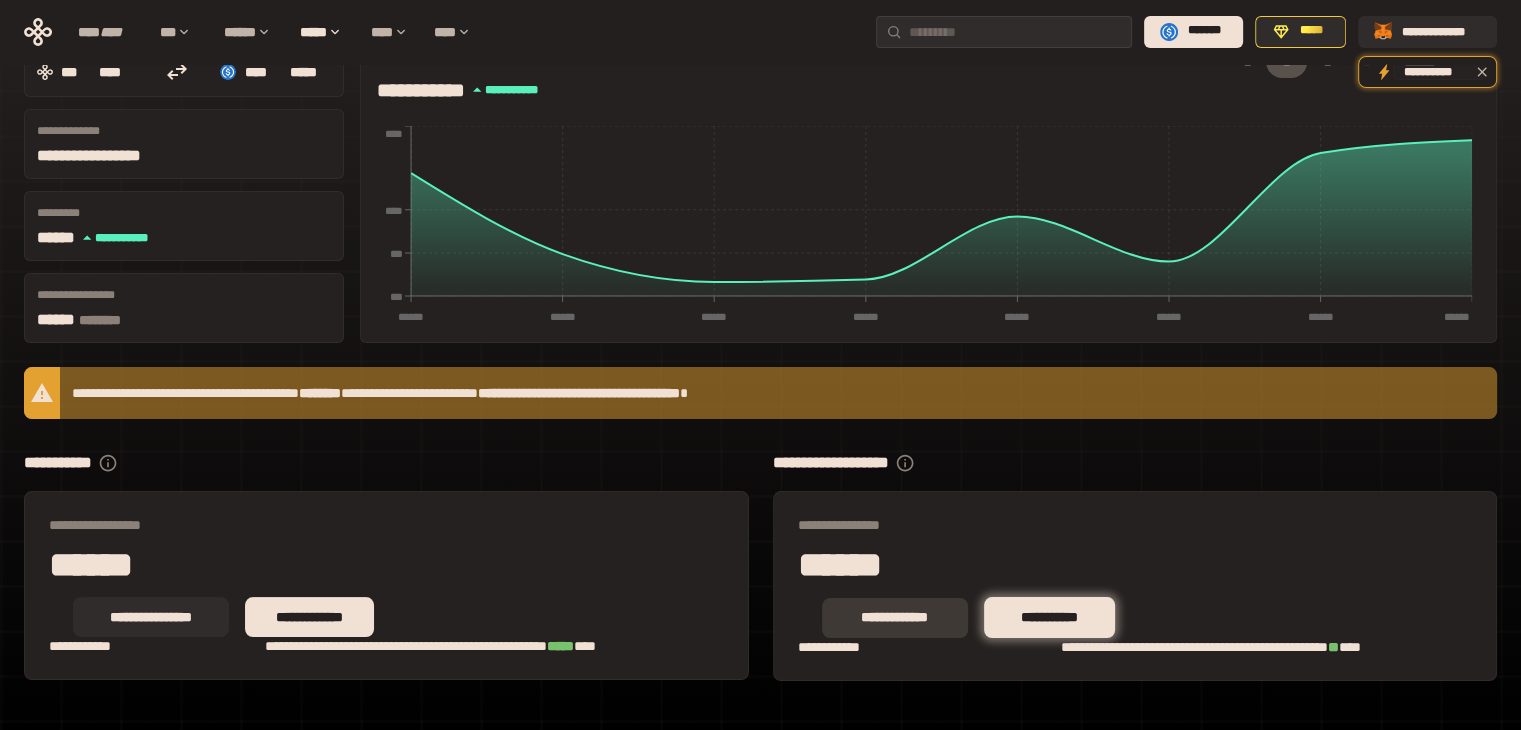 click on "**********" at bounding box center [895, 618] 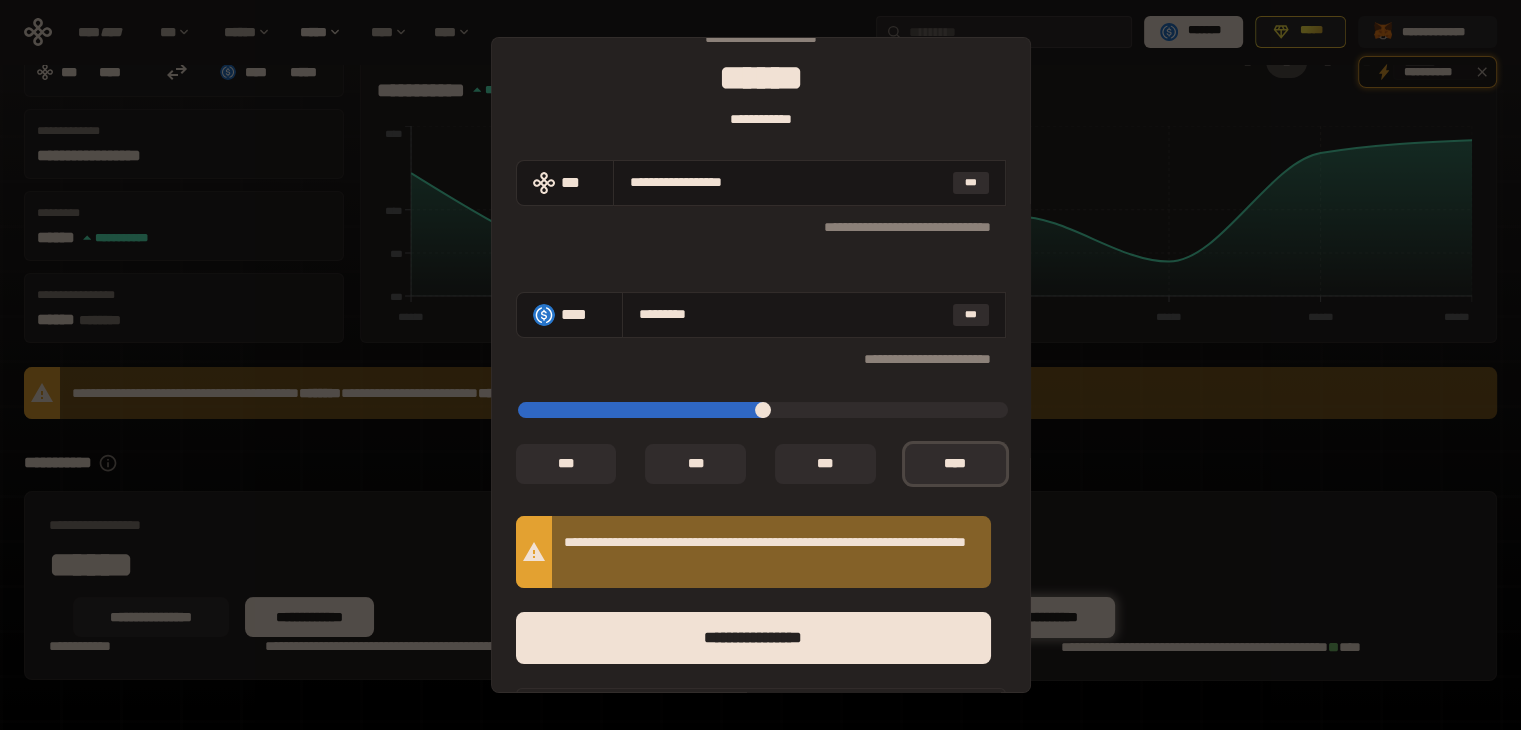 scroll, scrollTop: 151, scrollLeft: 0, axis: vertical 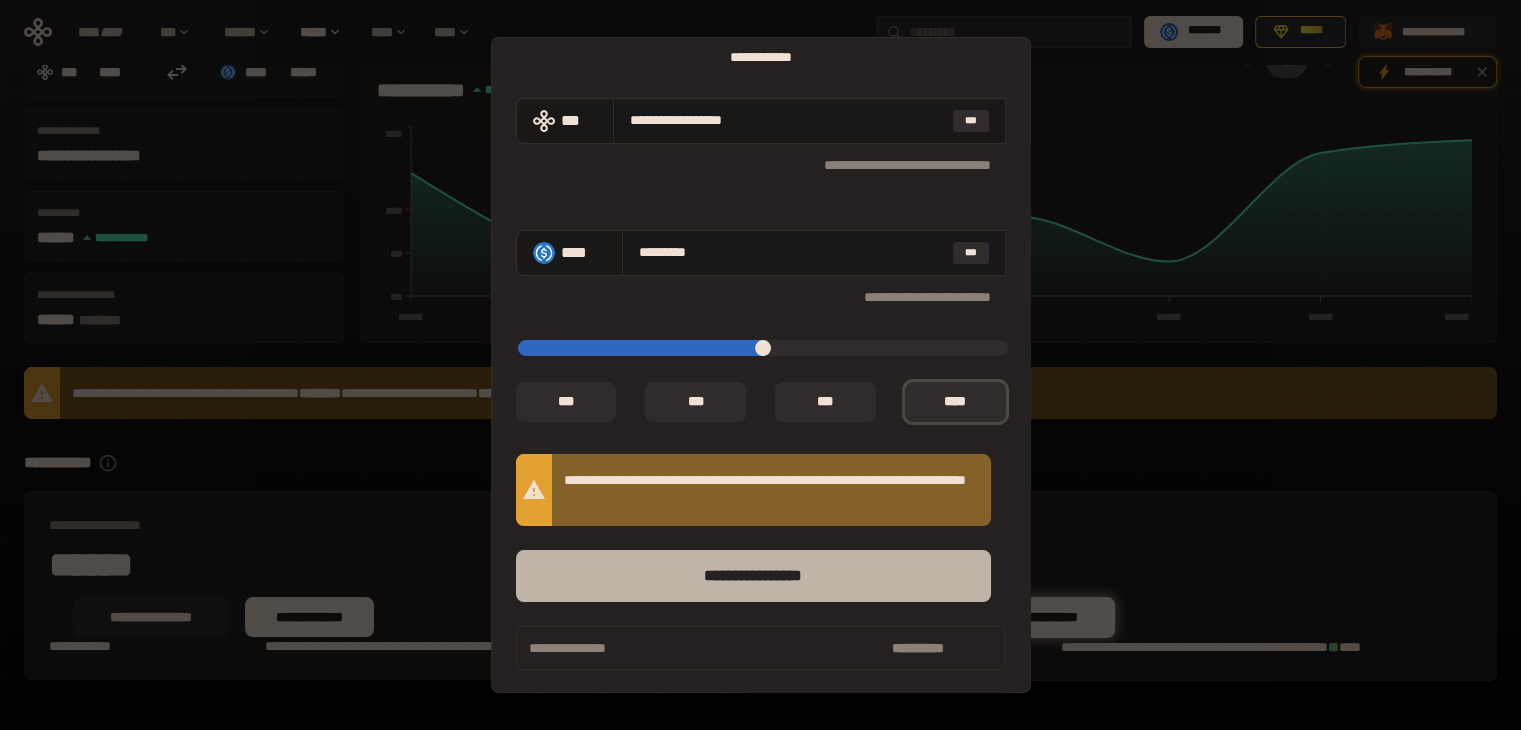 click on "****** *********" at bounding box center [753, 576] 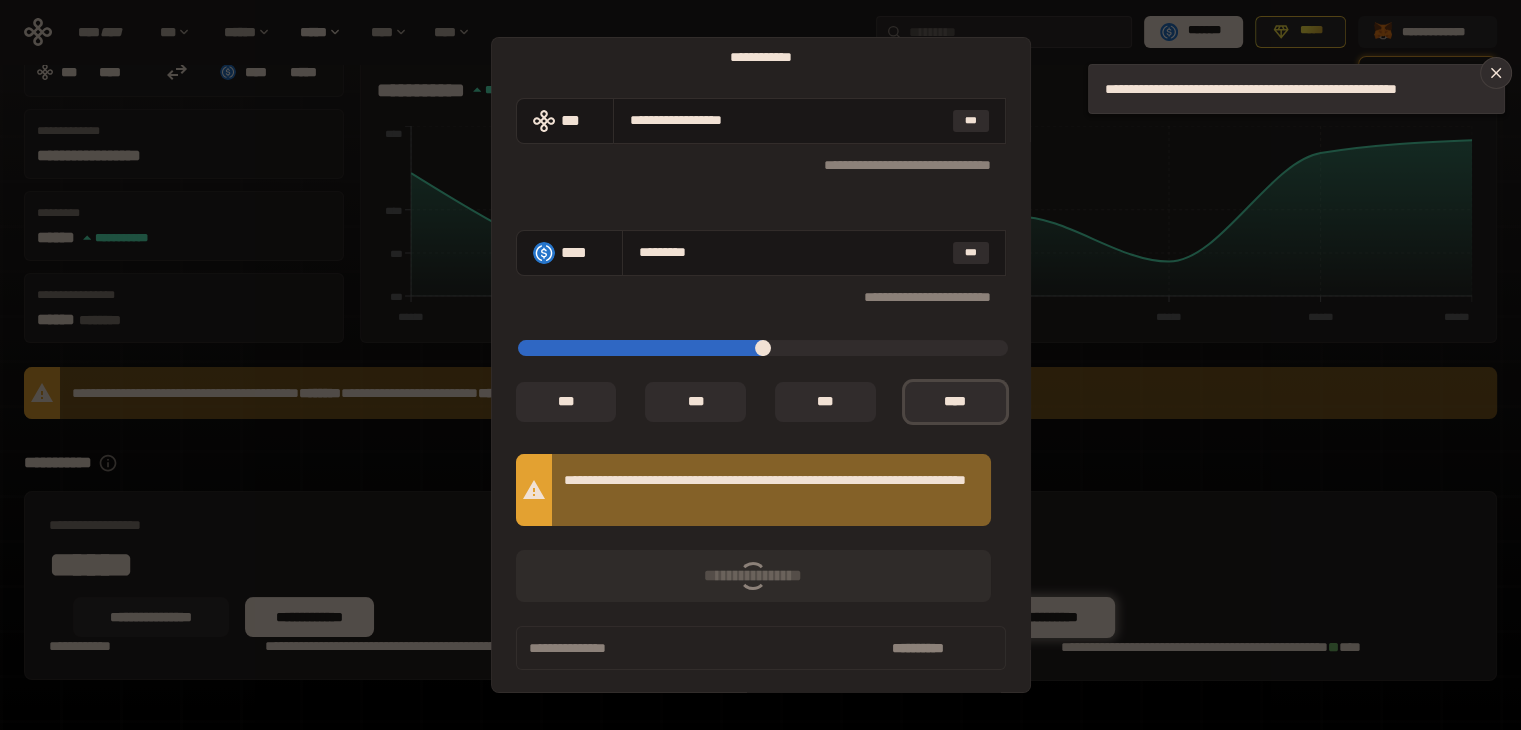 type on "*" 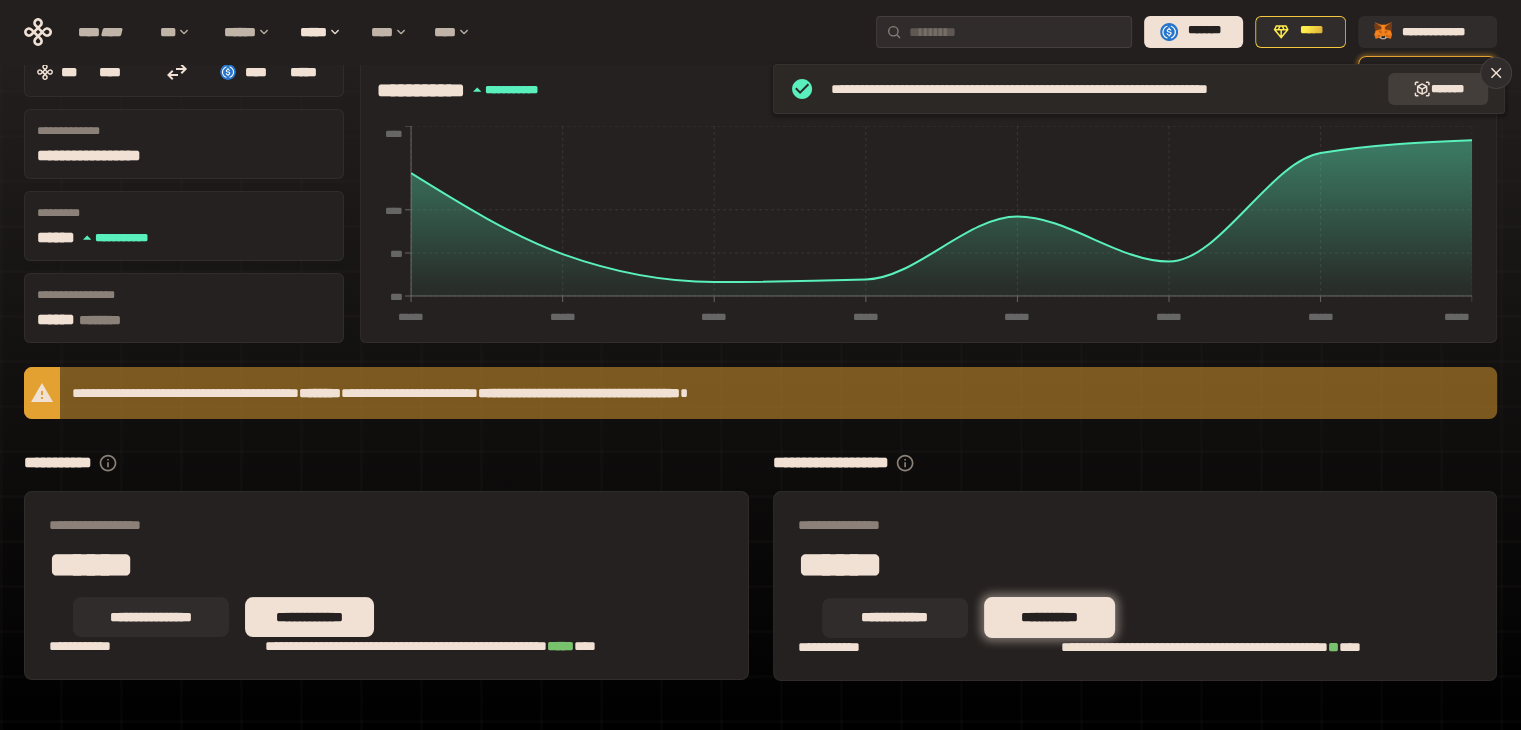 click on "*******" at bounding box center [1438, 89] 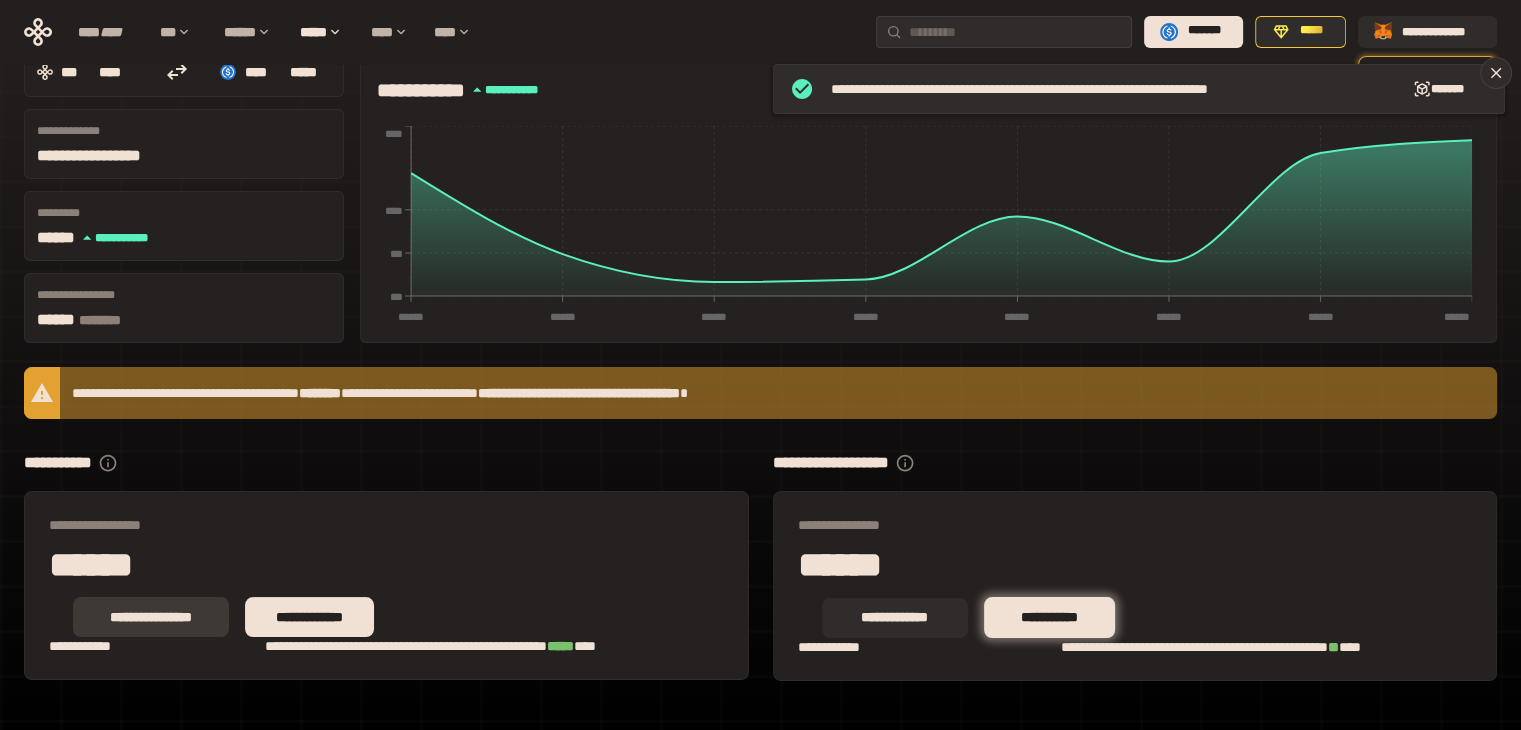 click on "**********" at bounding box center (151, 617) 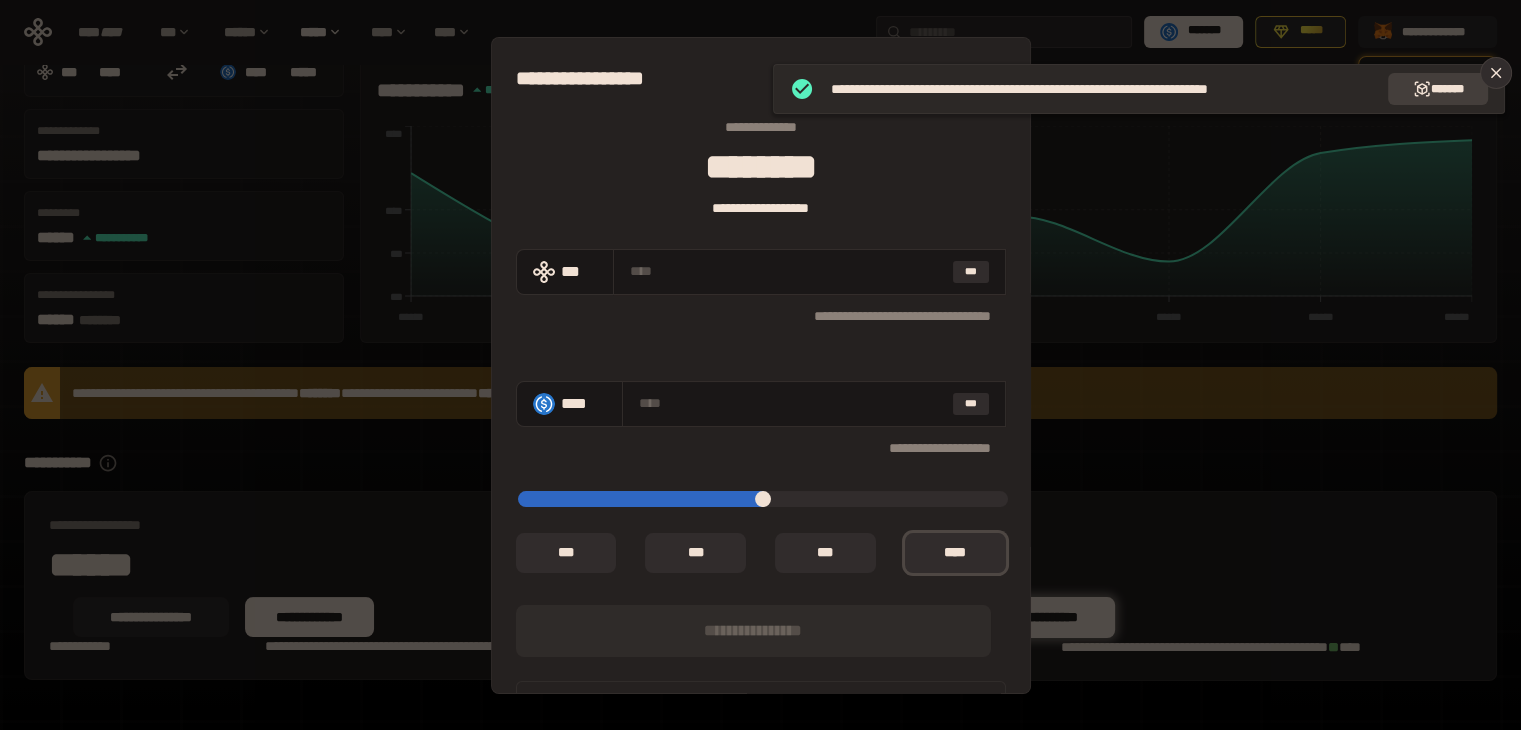 click on "*******" at bounding box center [1438, 89] 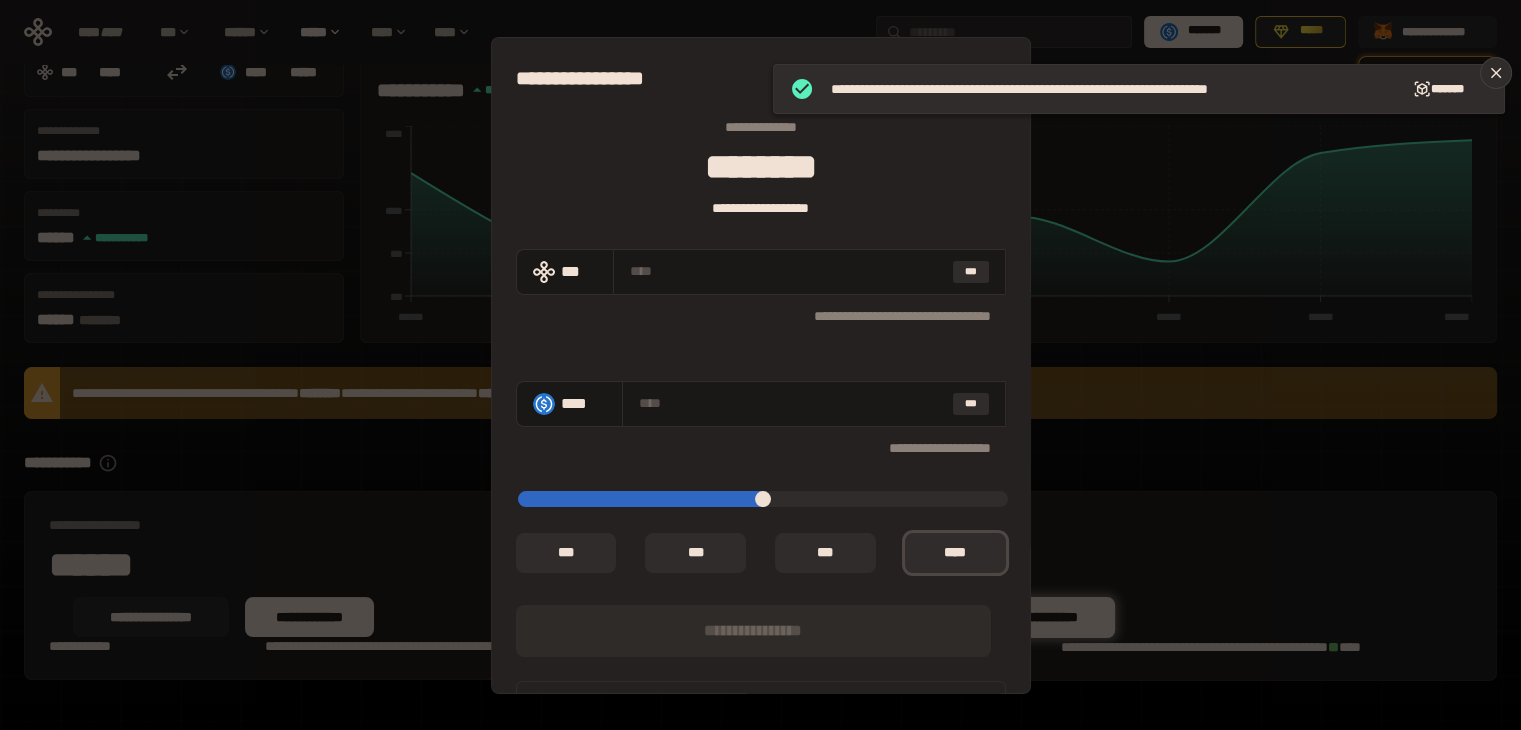 click on "**********" at bounding box center (760, 365) 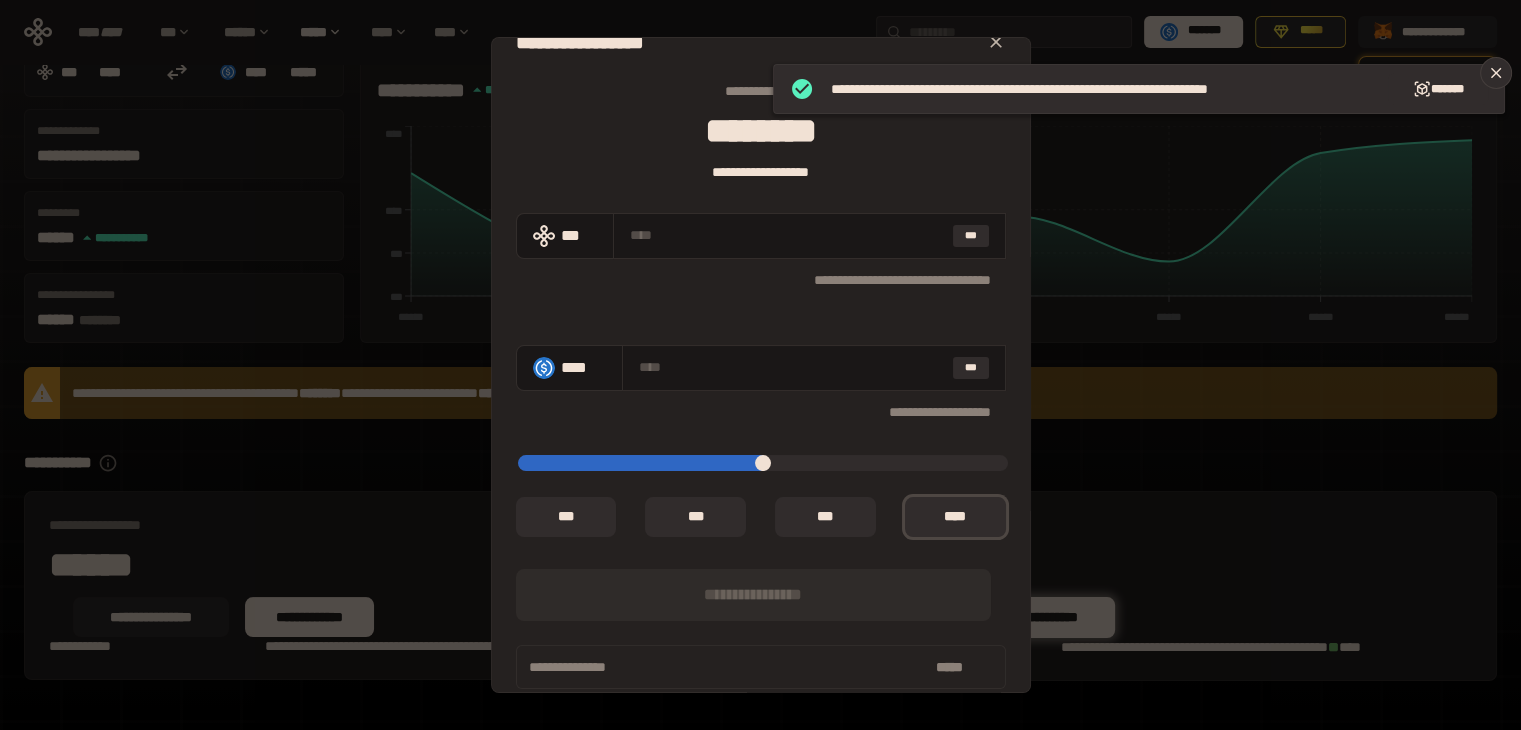 scroll, scrollTop: 55, scrollLeft: 0, axis: vertical 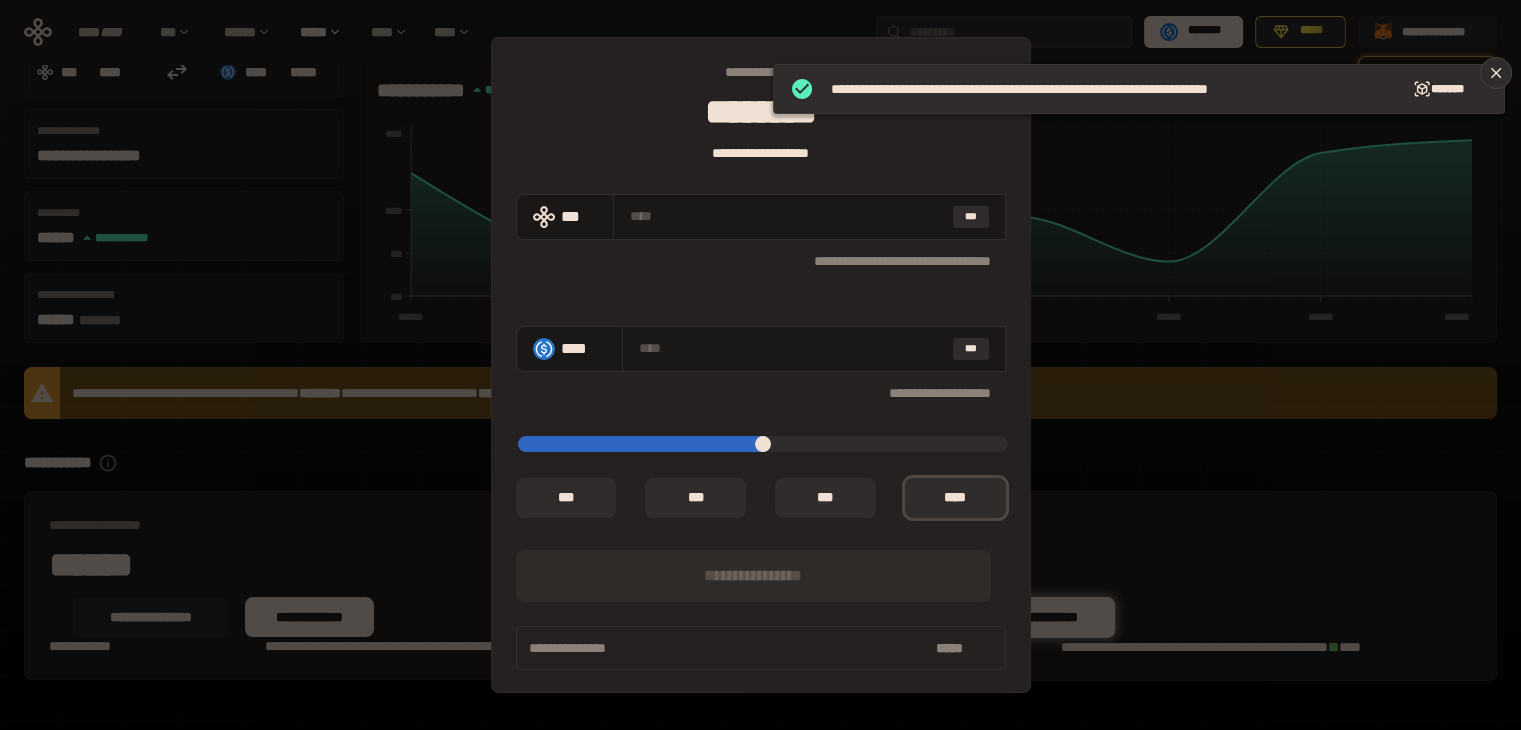 click on "**********" at bounding box center (760, 365) 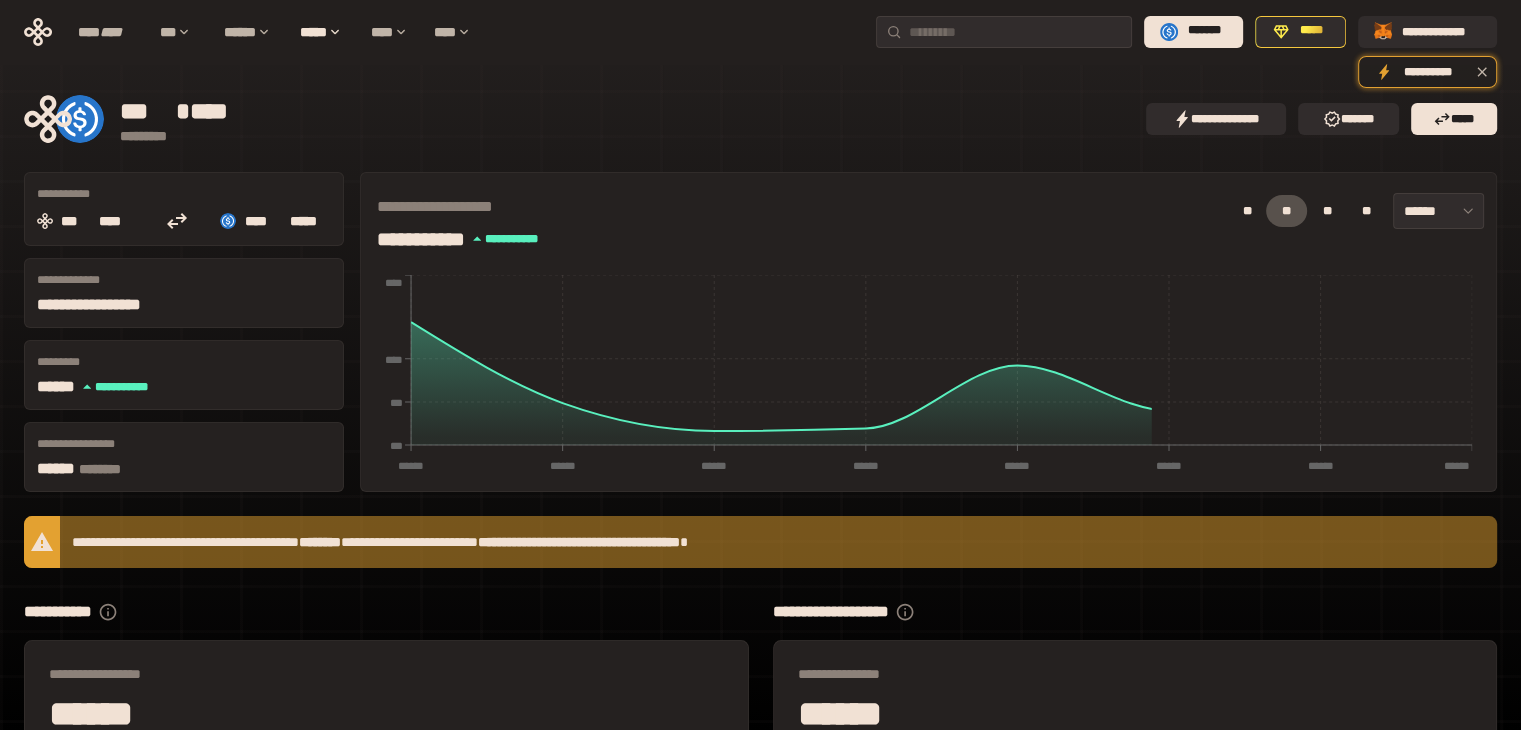 scroll, scrollTop: 164, scrollLeft: 0, axis: vertical 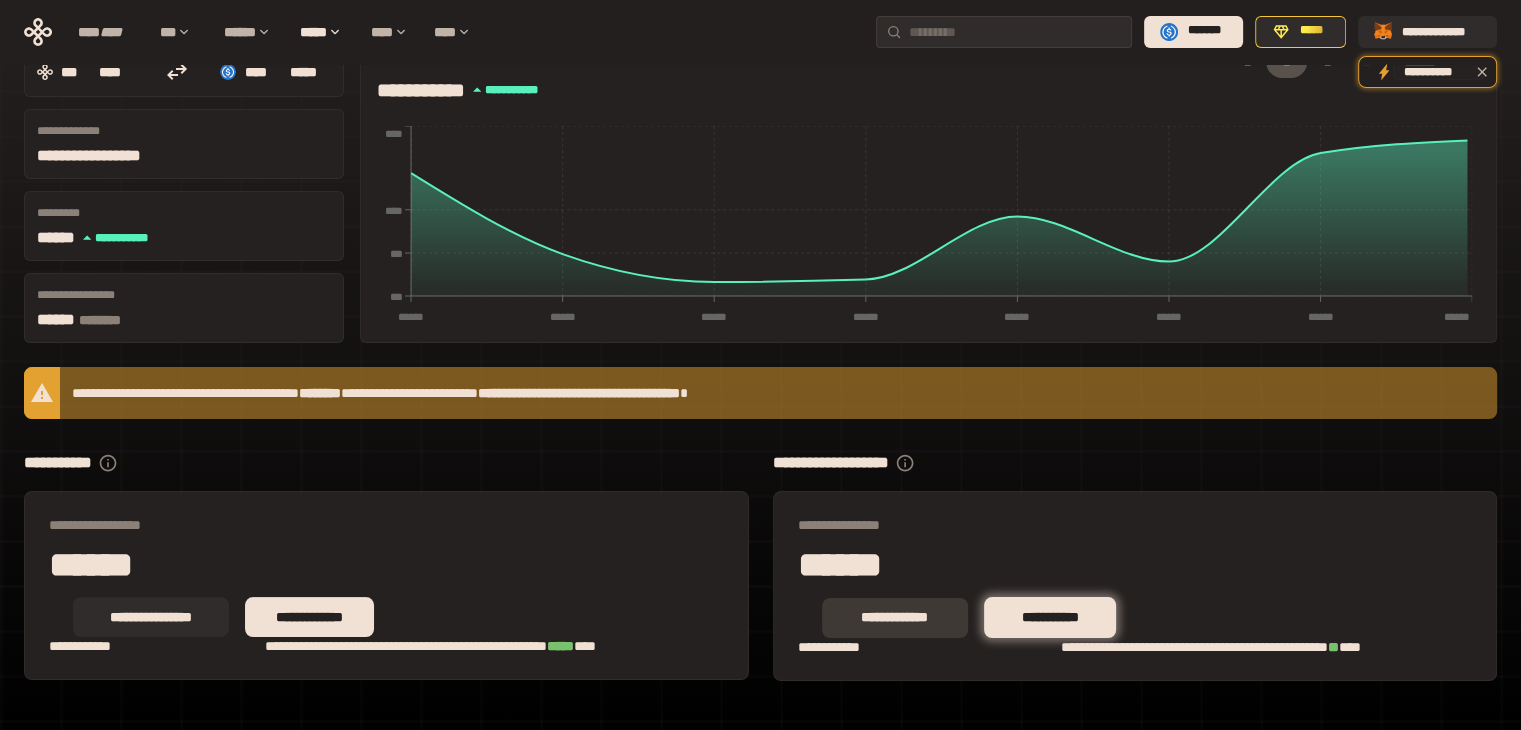 click on "**********" at bounding box center [895, 618] 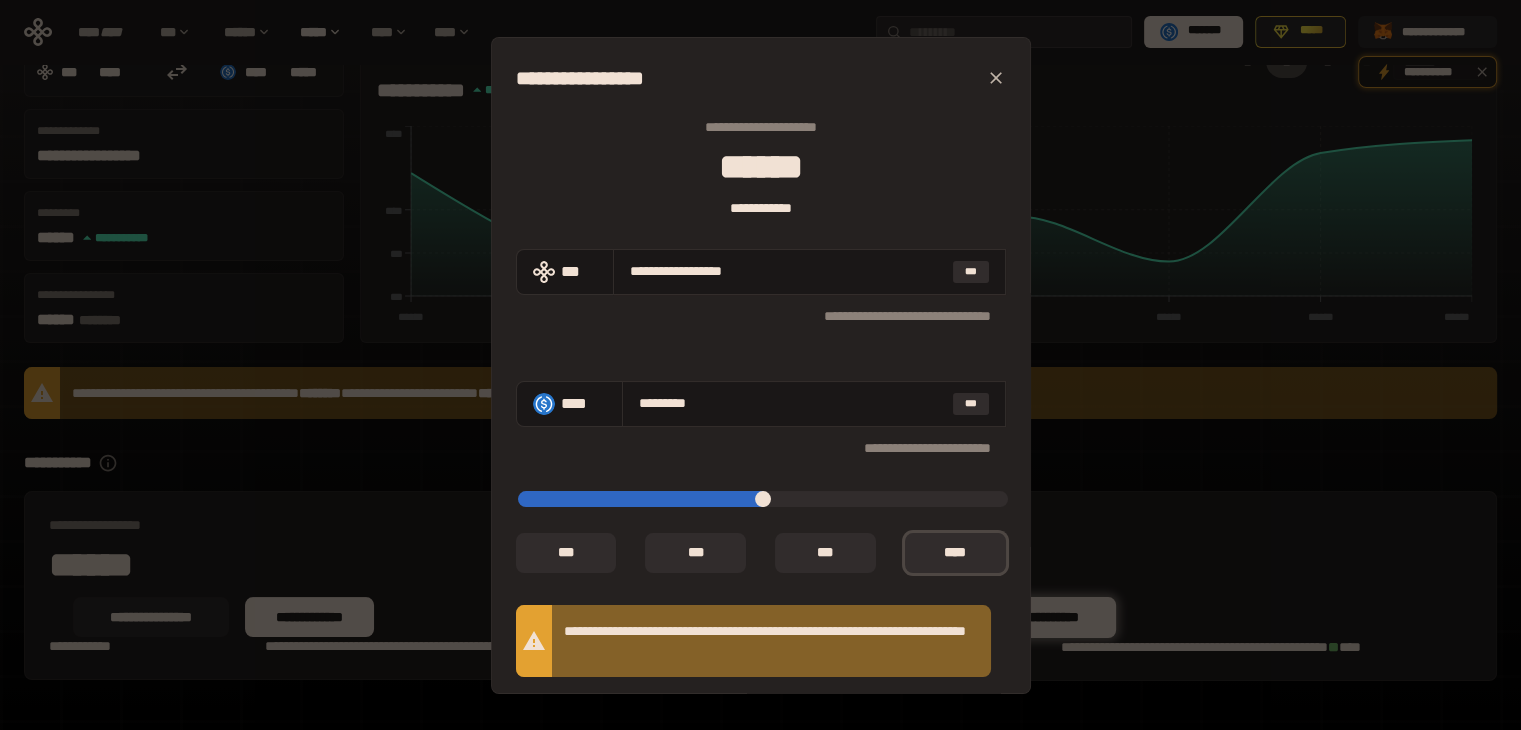 type on "*" 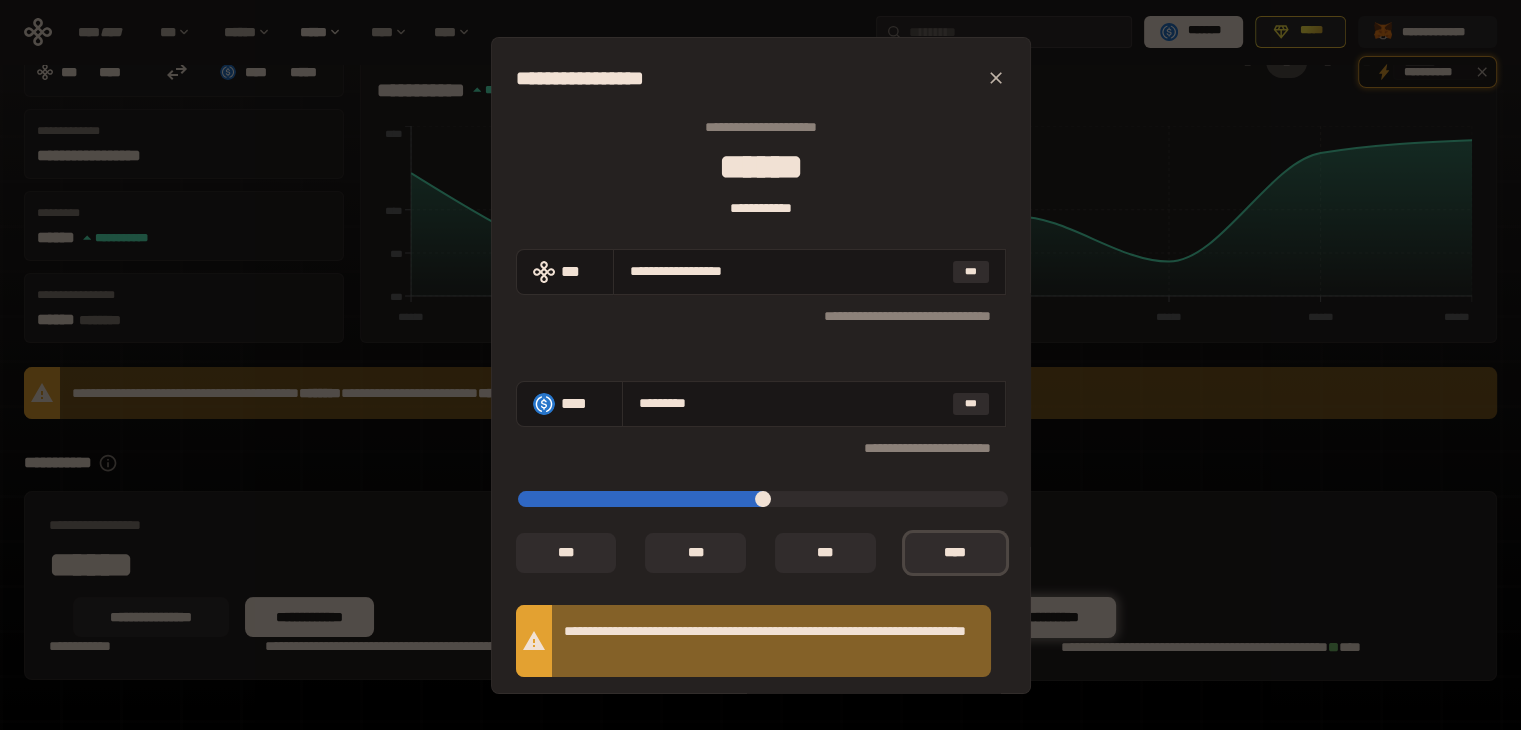 click at bounding box center (996, 78) 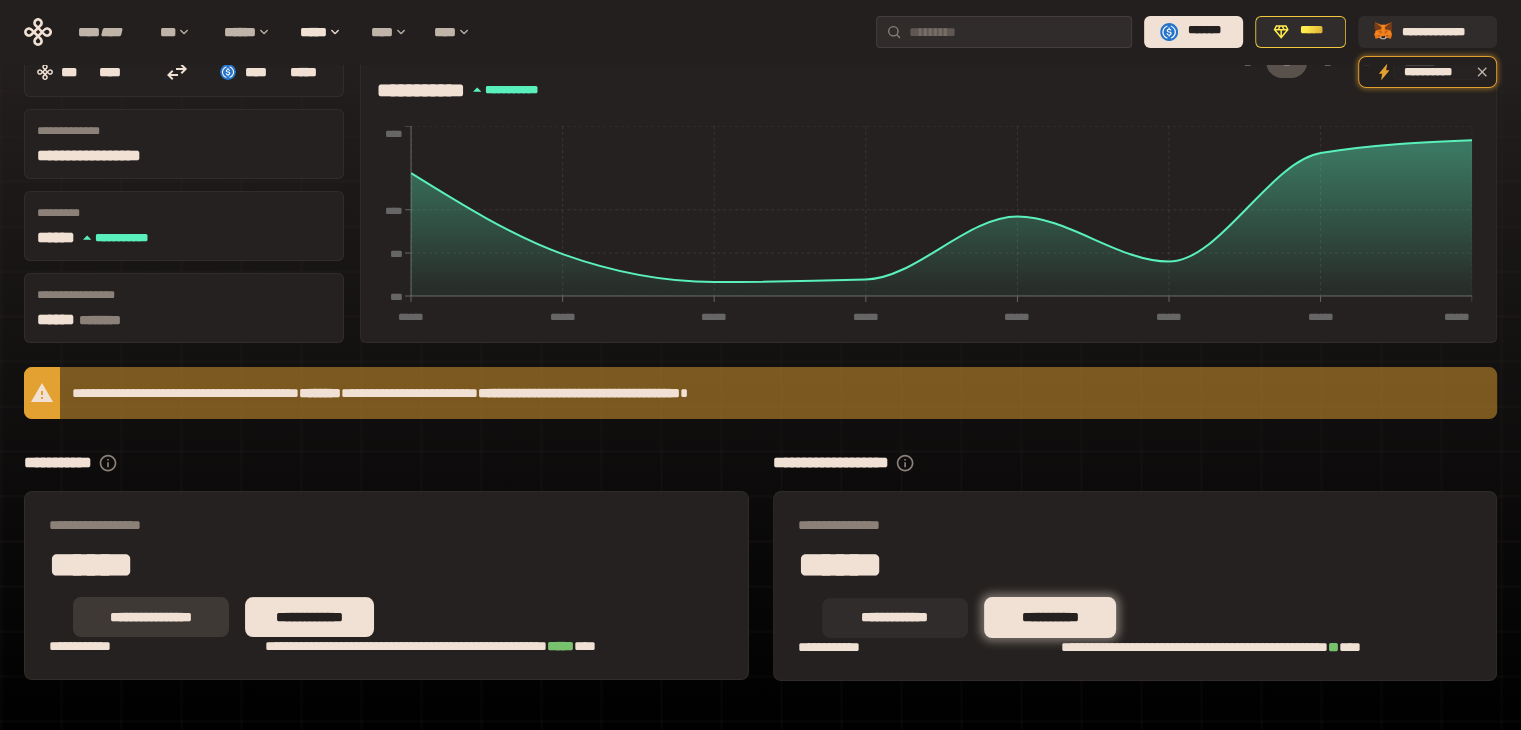 click on "**********" at bounding box center (151, 617) 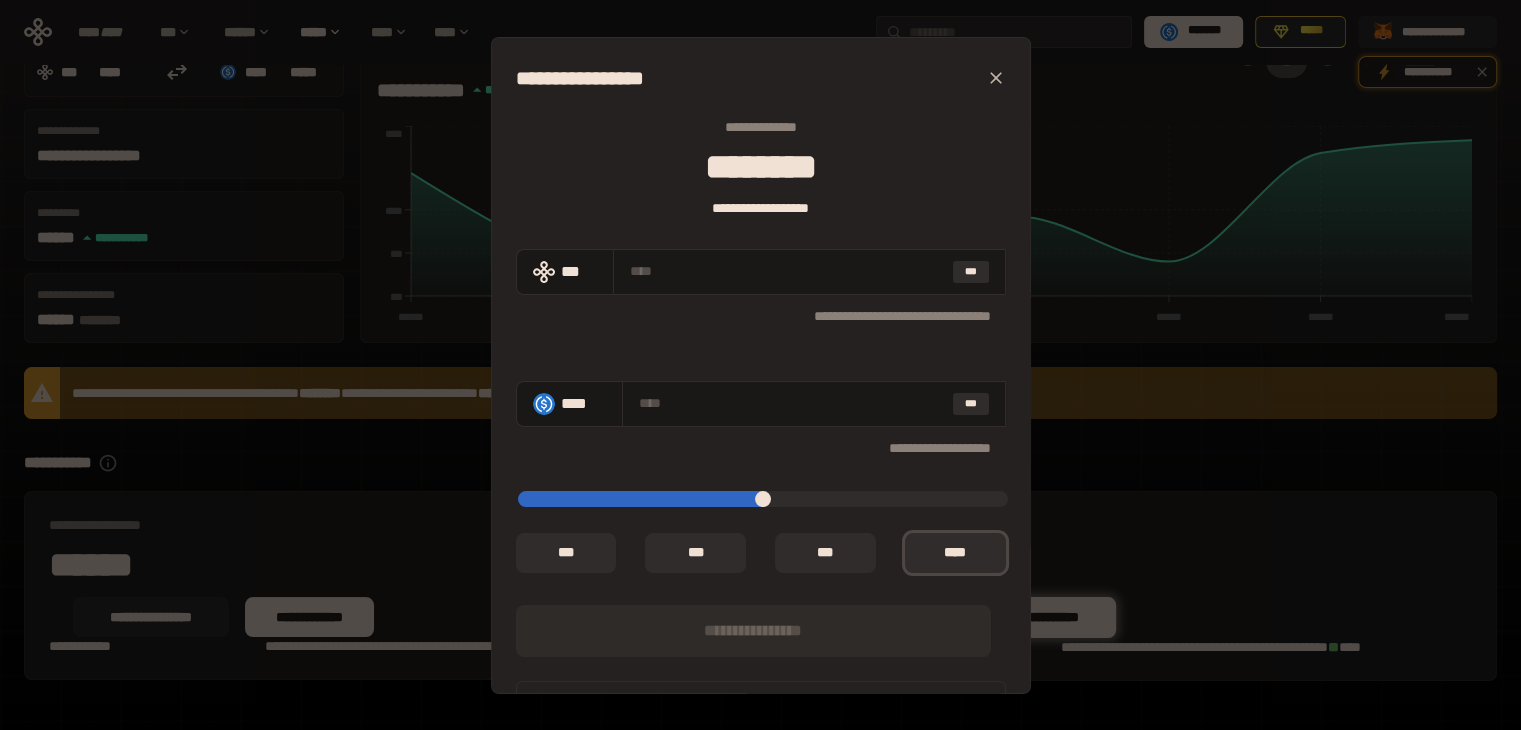 click 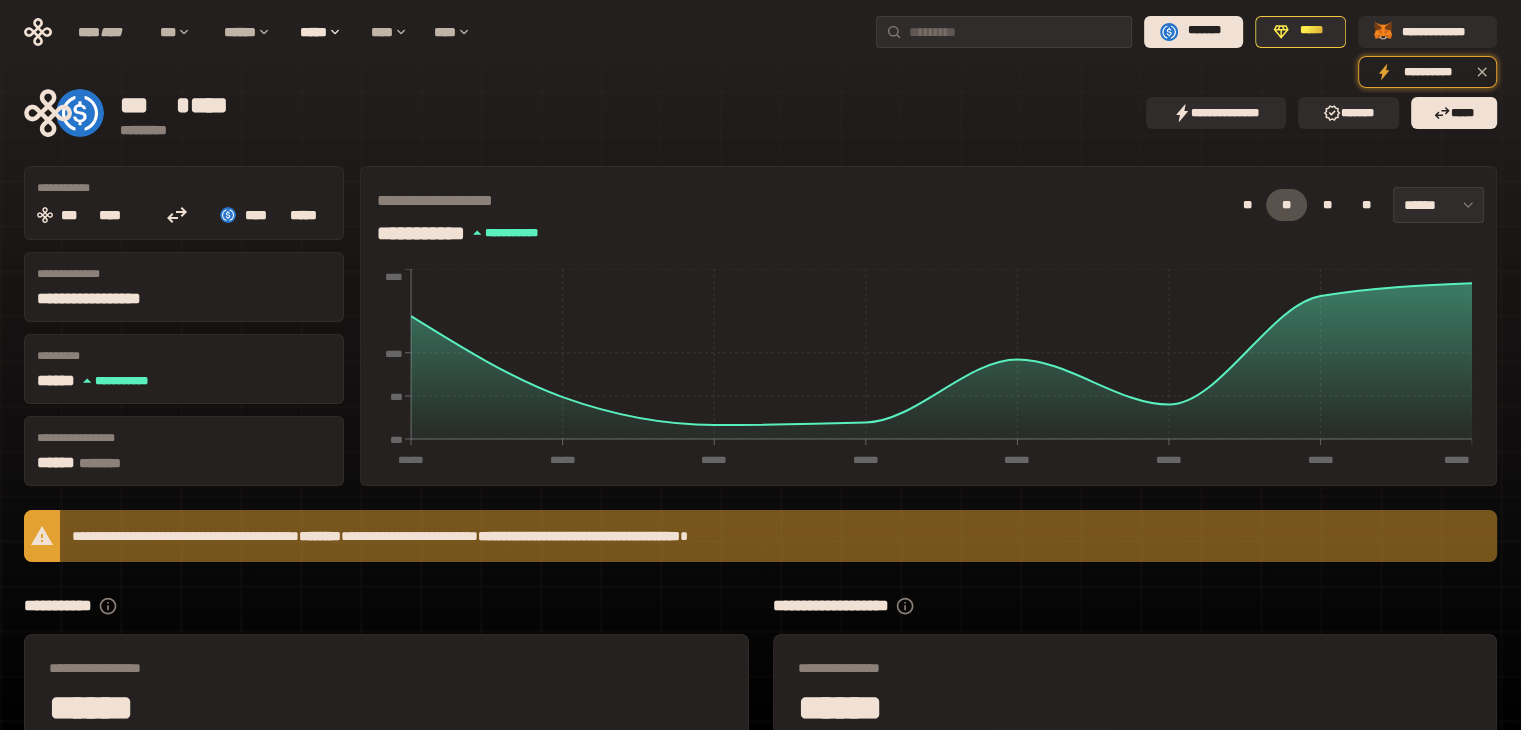 scroll, scrollTop: 0, scrollLeft: 0, axis: both 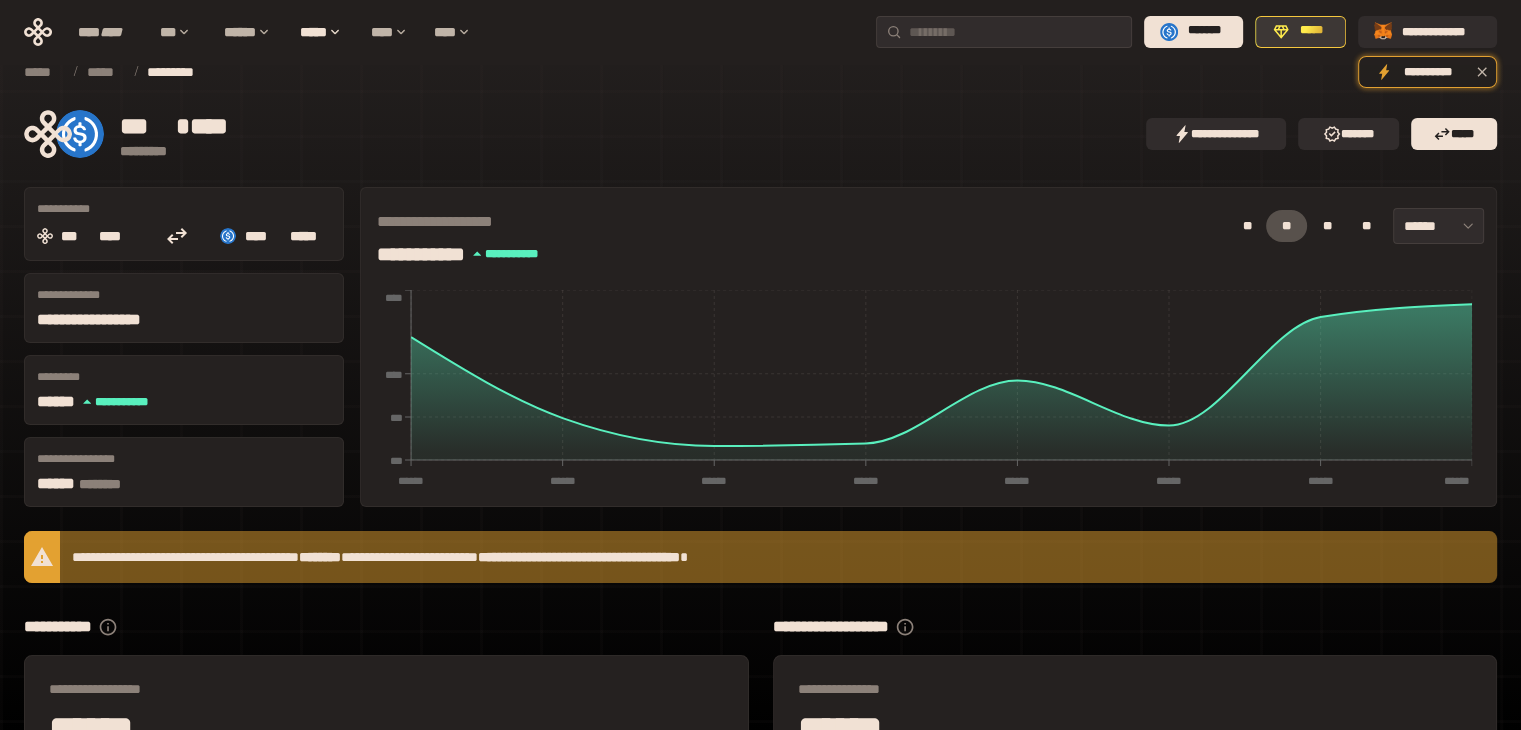 click on "*****" at bounding box center [1300, 32] 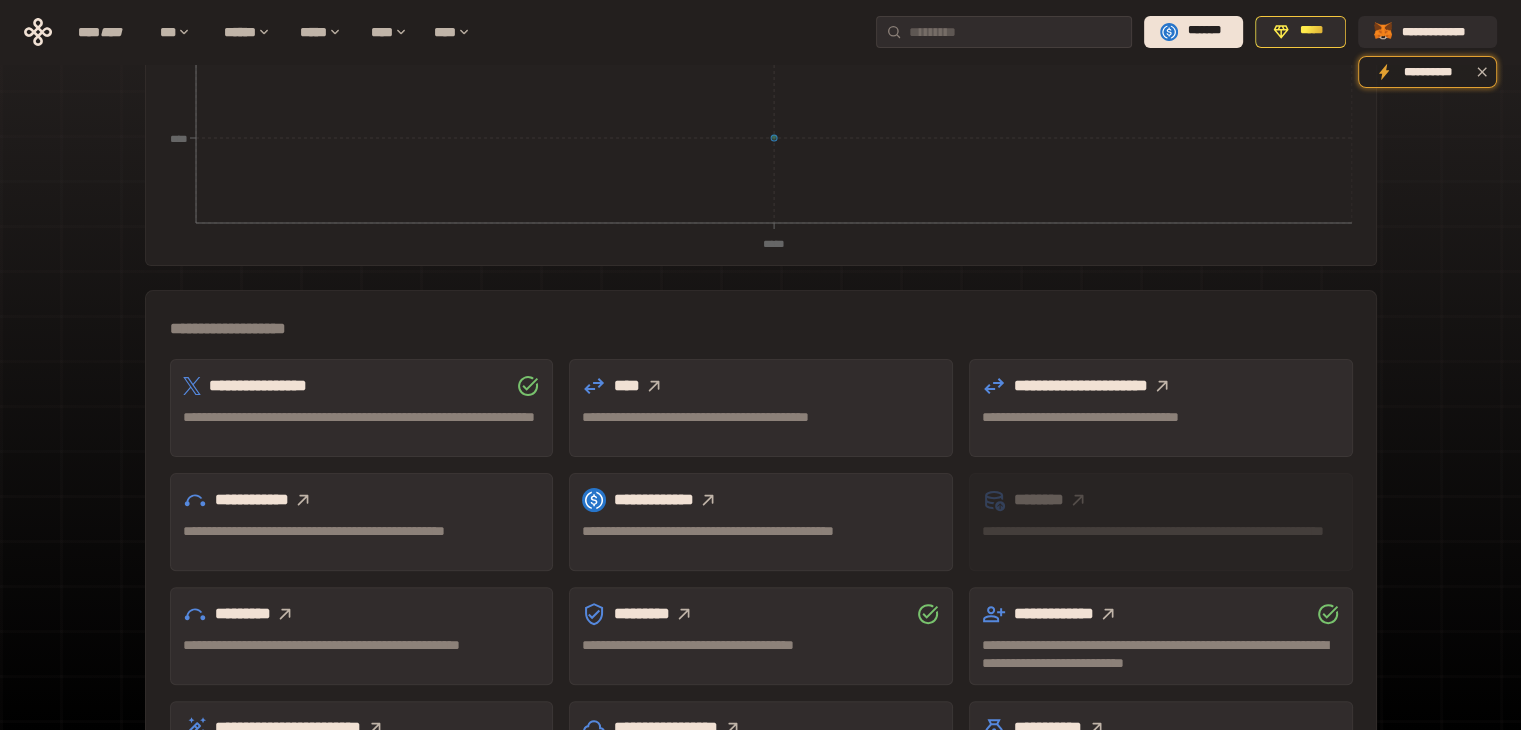 scroll, scrollTop: 555, scrollLeft: 0, axis: vertical 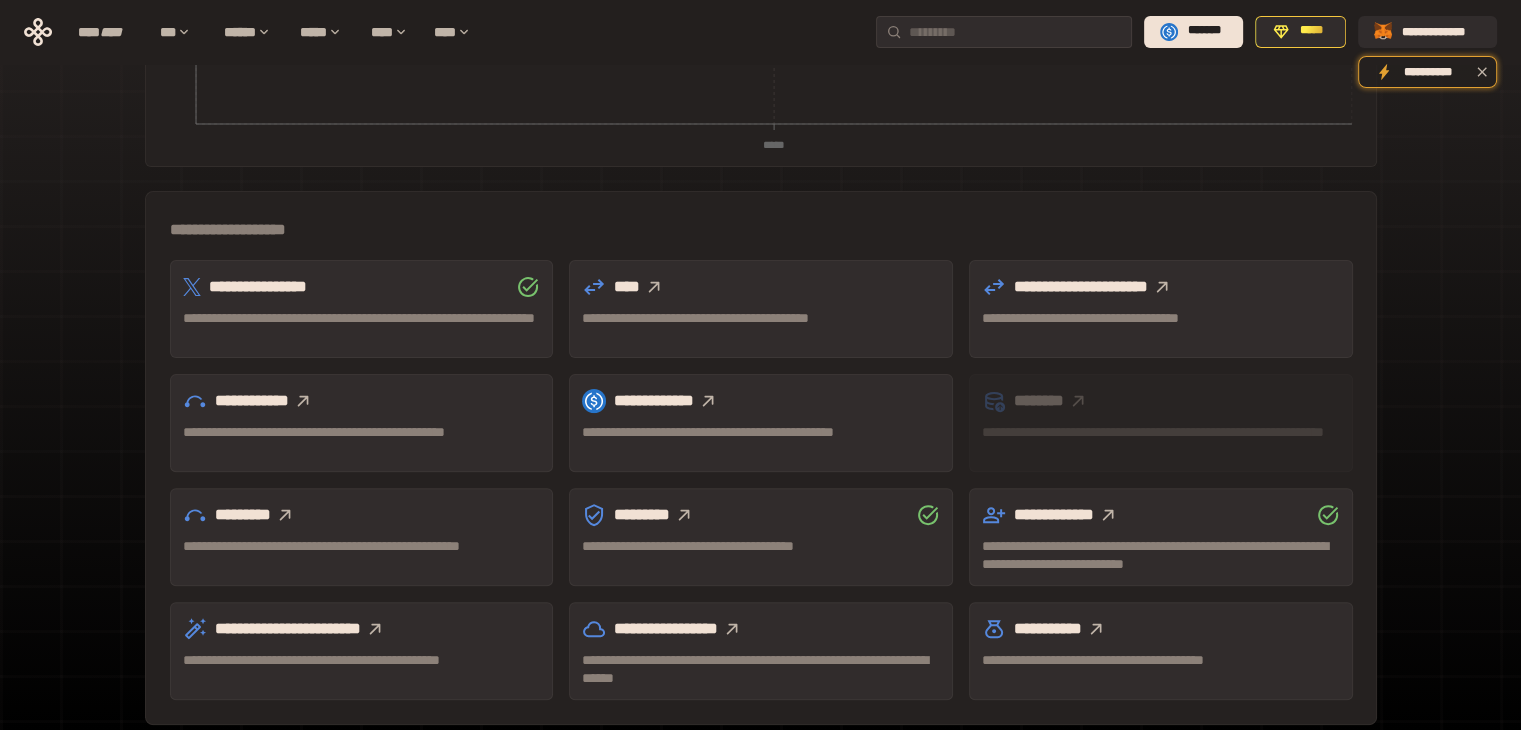 click 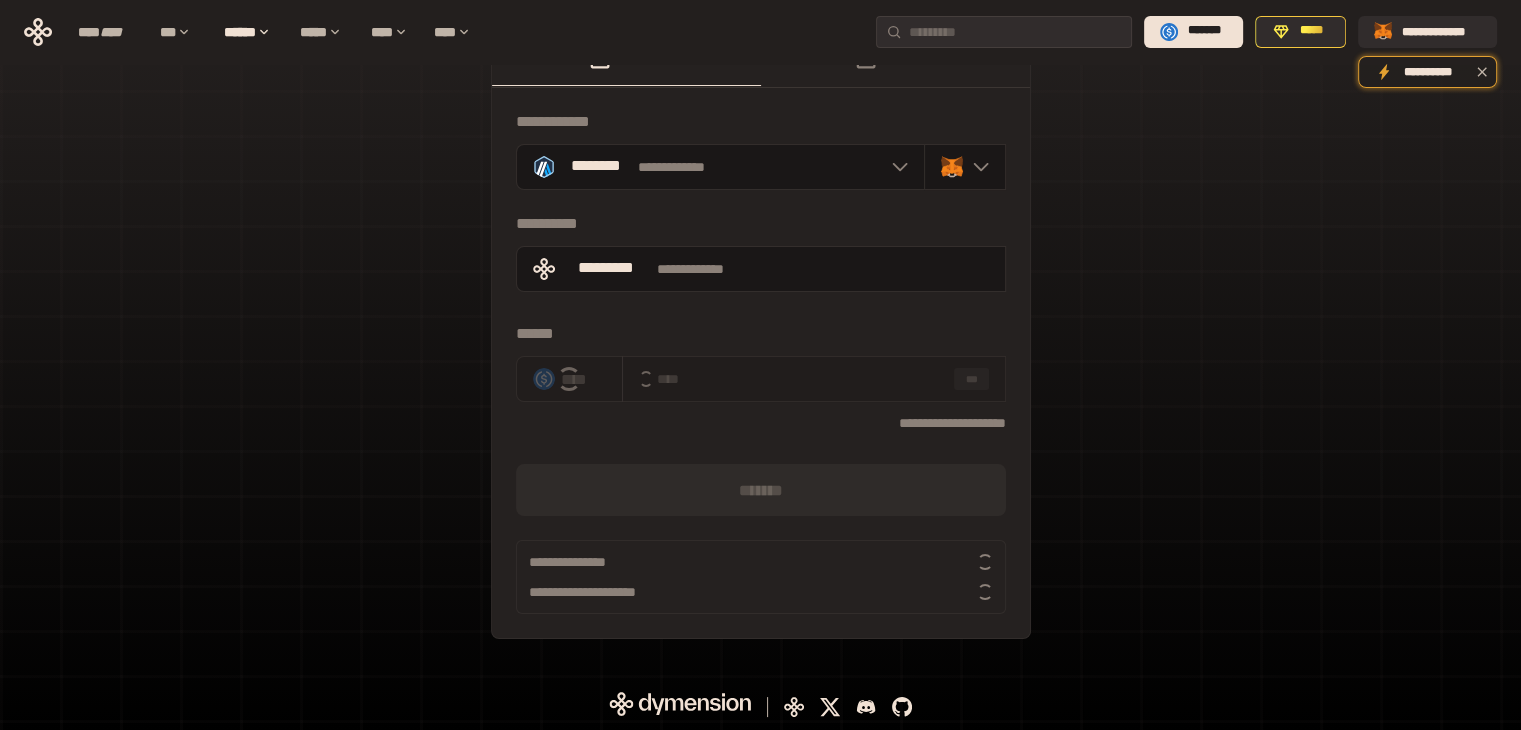 scroll, scrollTop: 0, scrollLeft: 0, axis: both 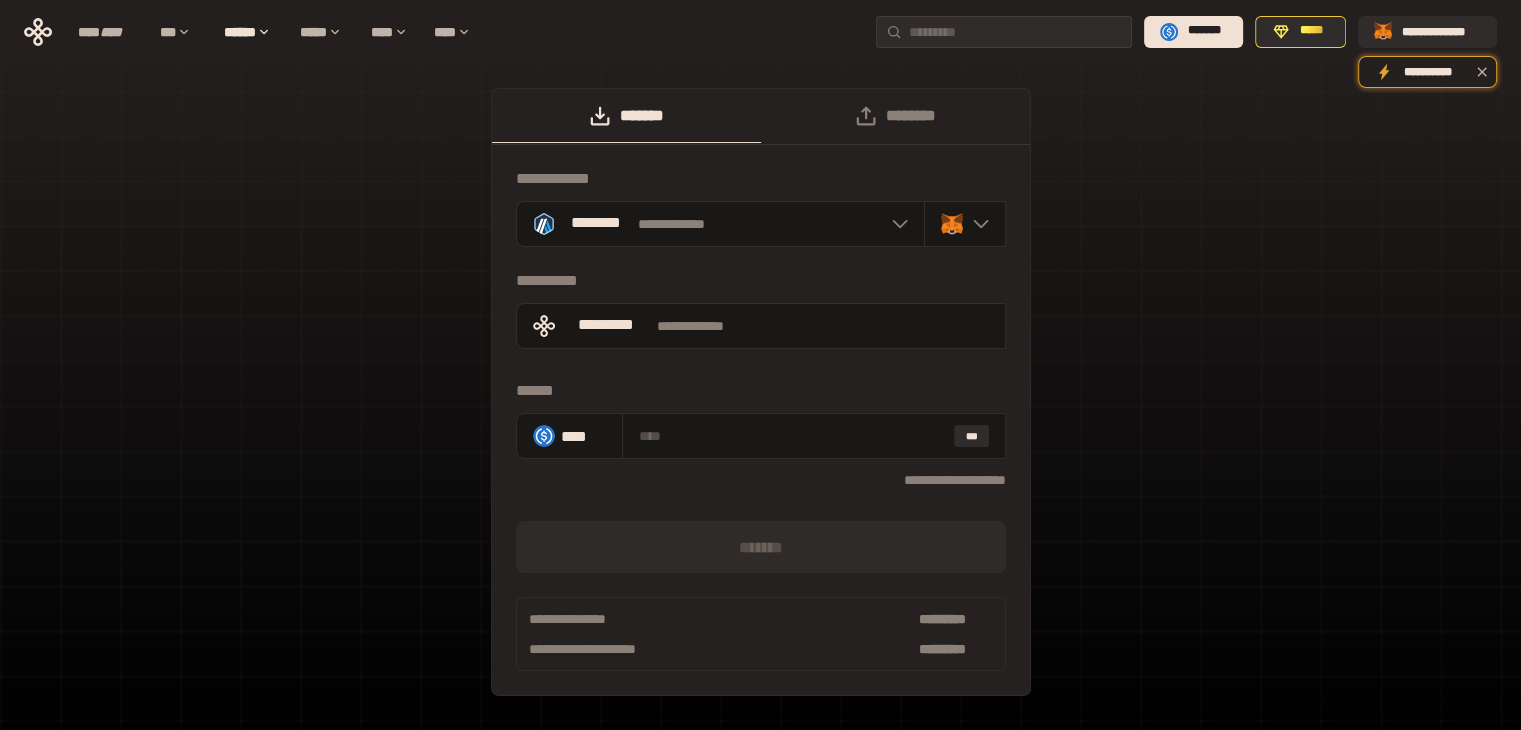 click on "**********" at bounding box center (760, 402) 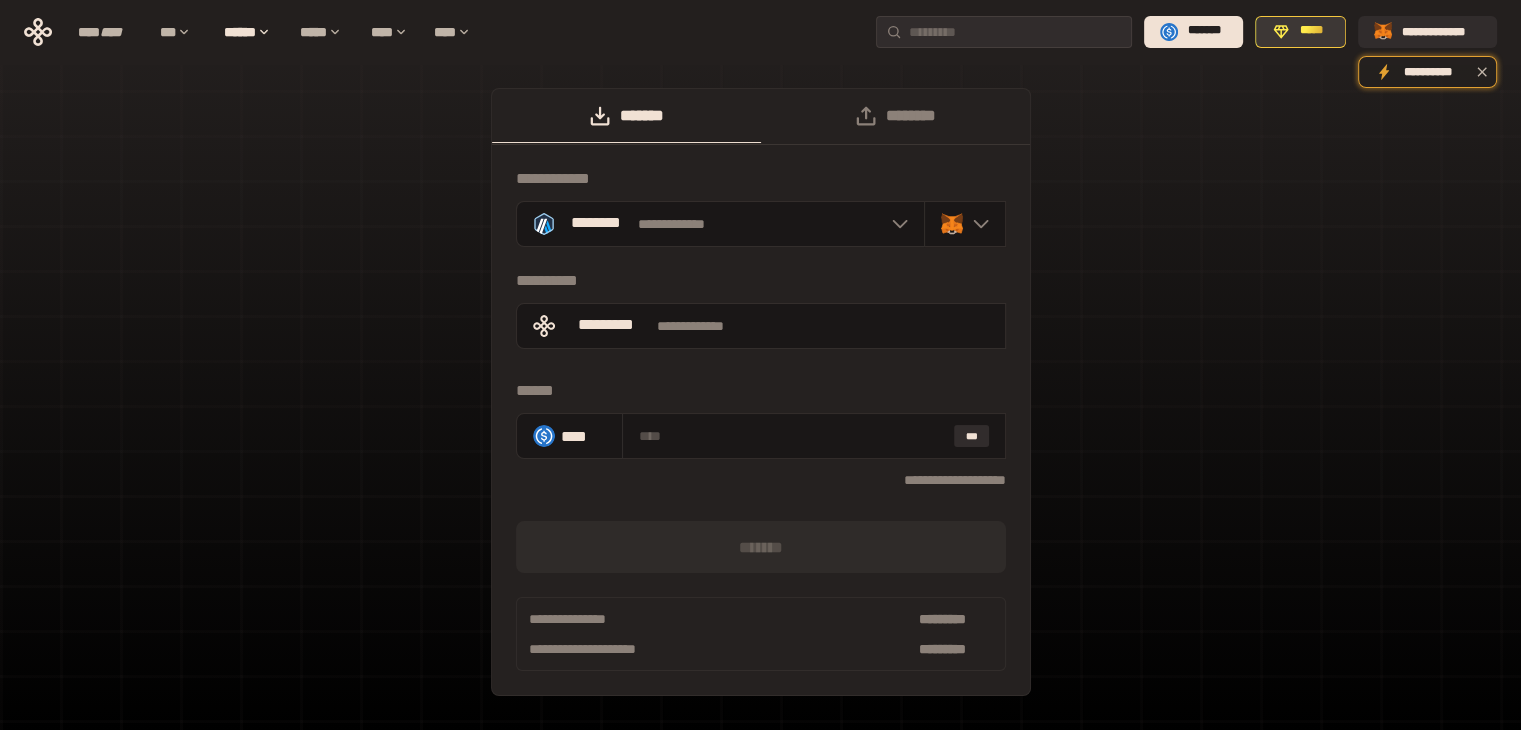 click 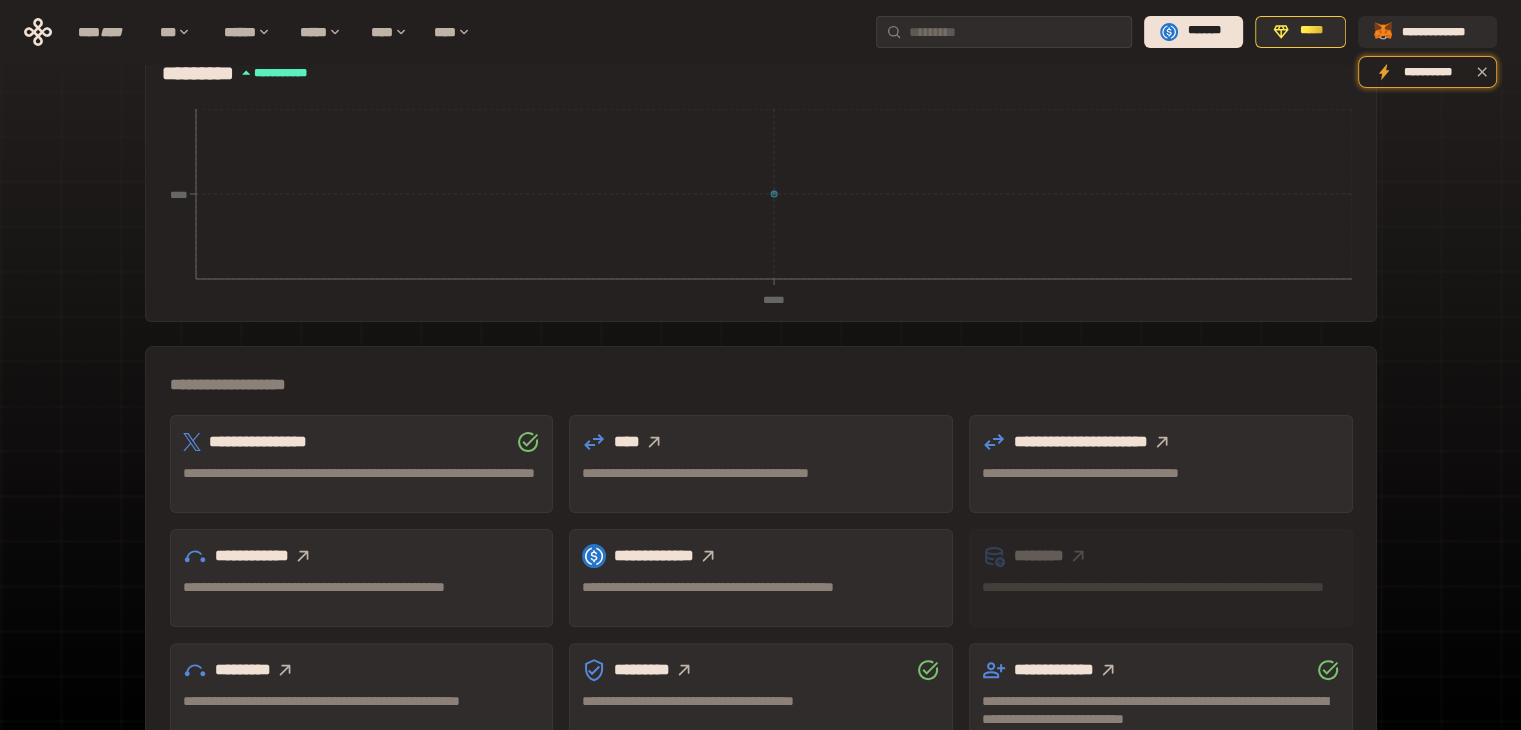 scroll, scrollTop: 555, scrollLeft: 0, axis: vertical 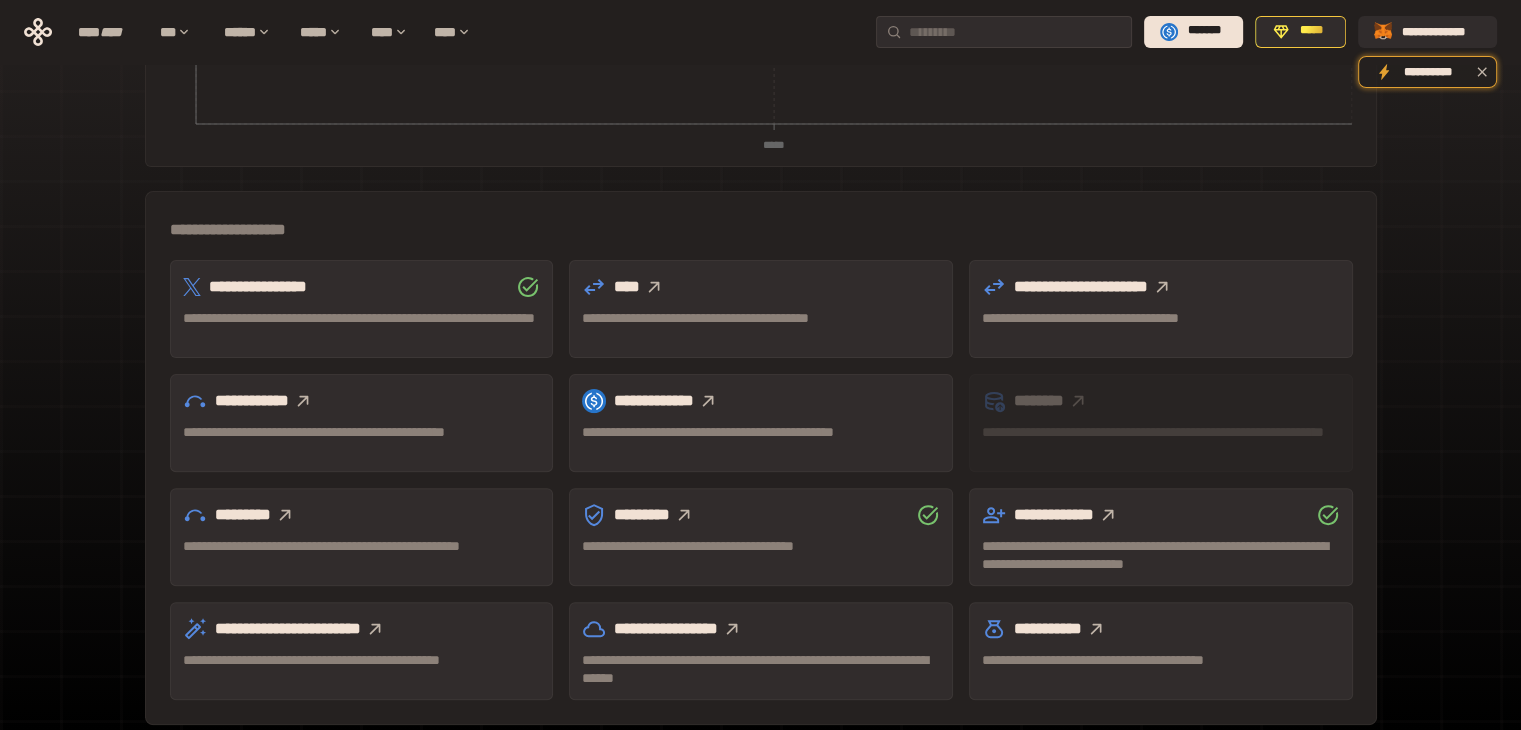 click at bounding box center (654, 287) 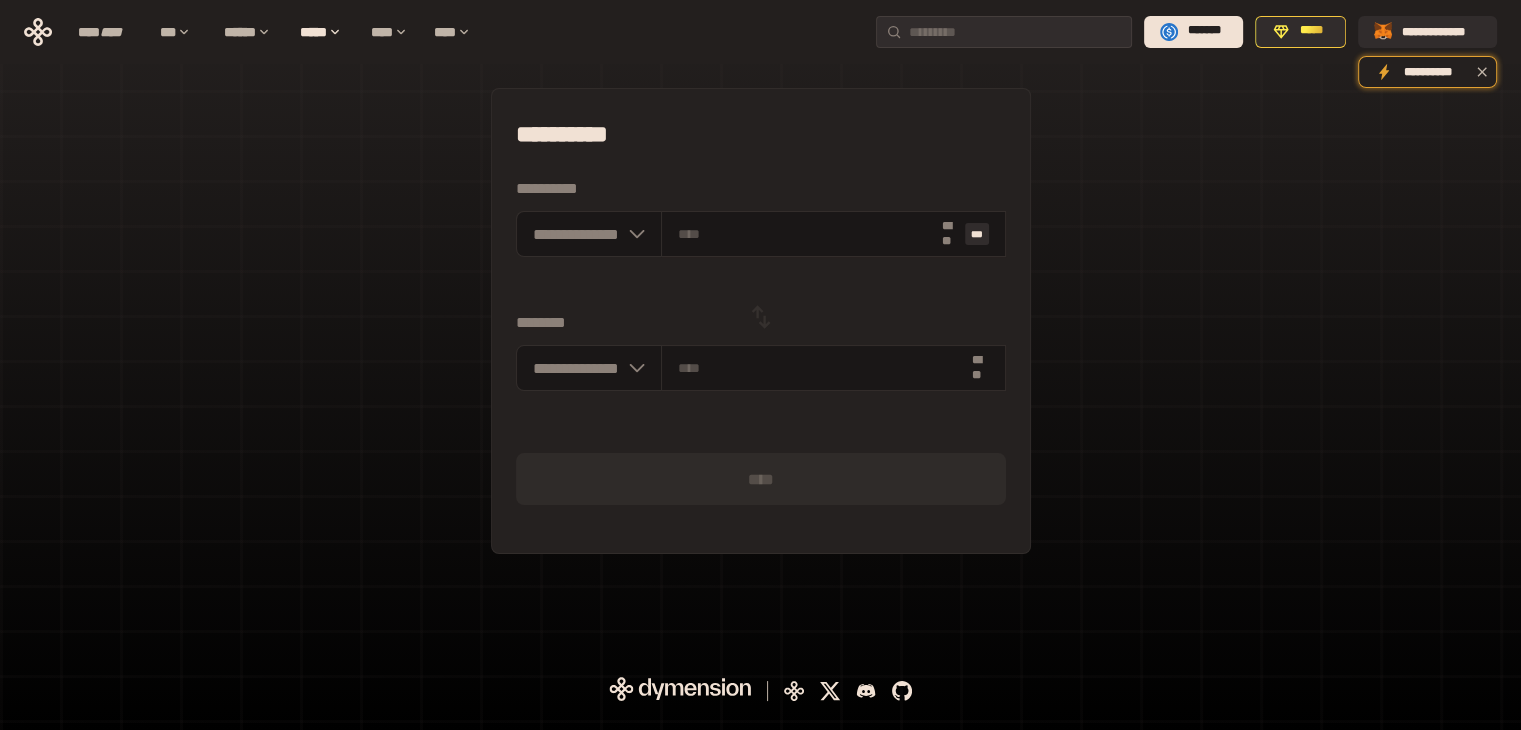 scroll, scrollTop: 0, scrollLeft: 0, axis: both 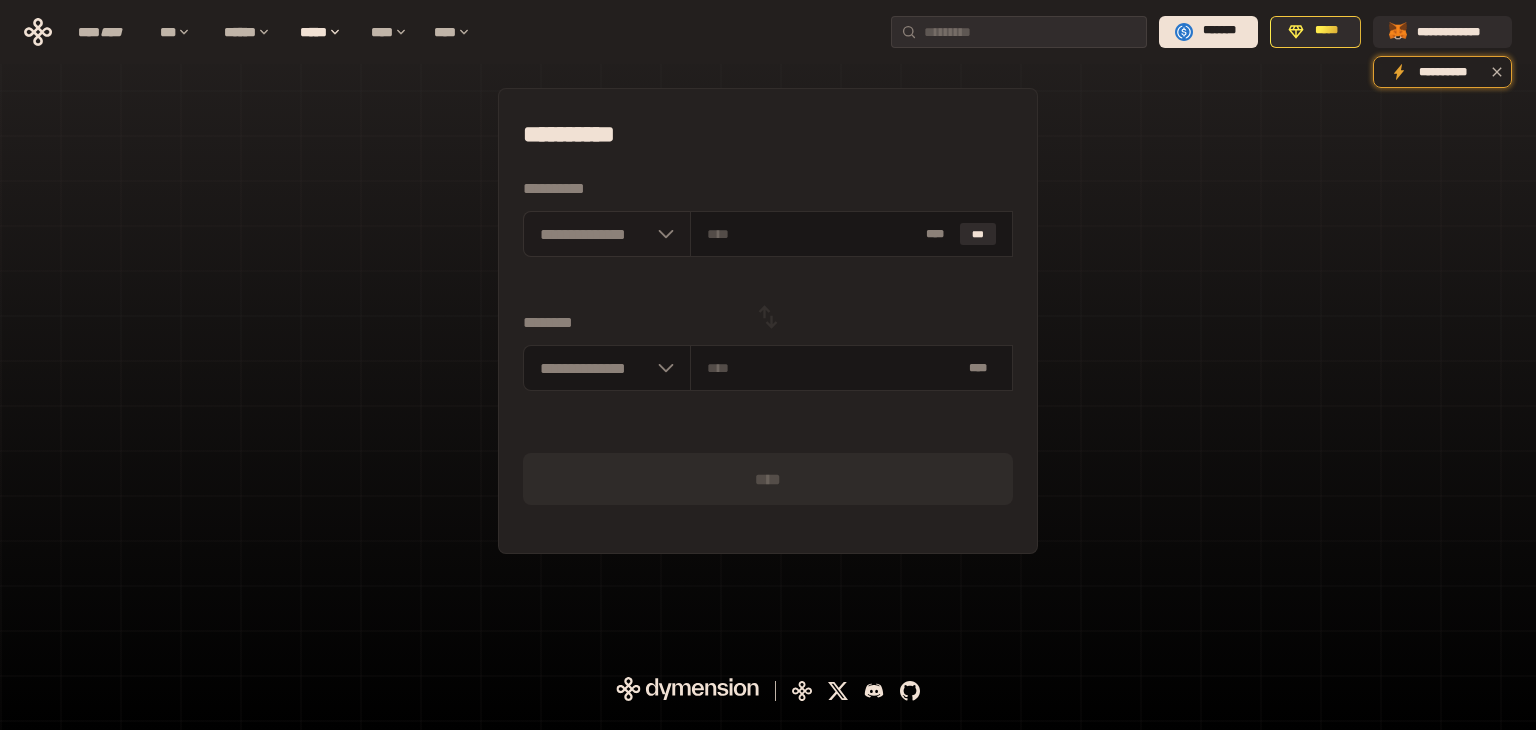 click on "**********" at bounding box center [607, 234] 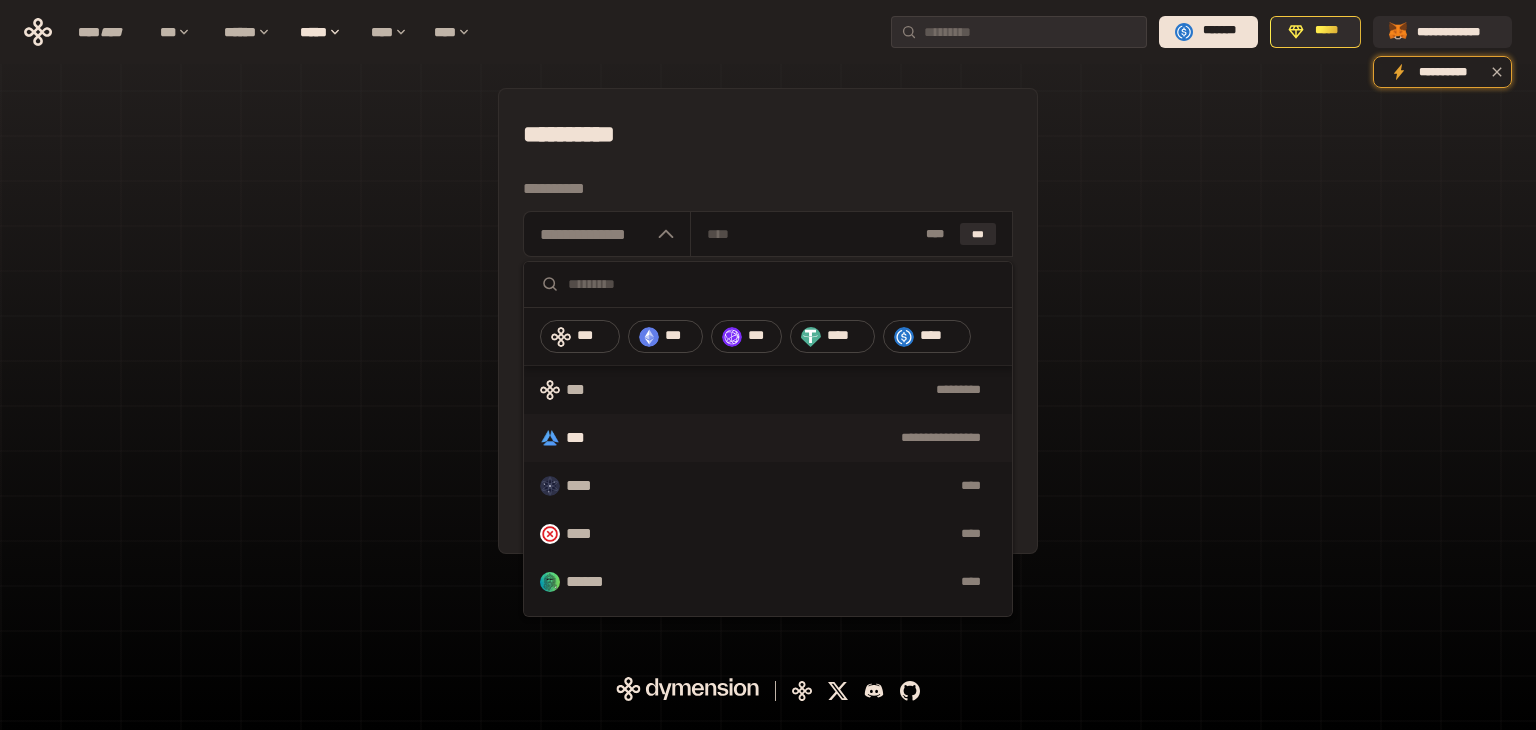 click on "**********" at bounding box center [768, 438] 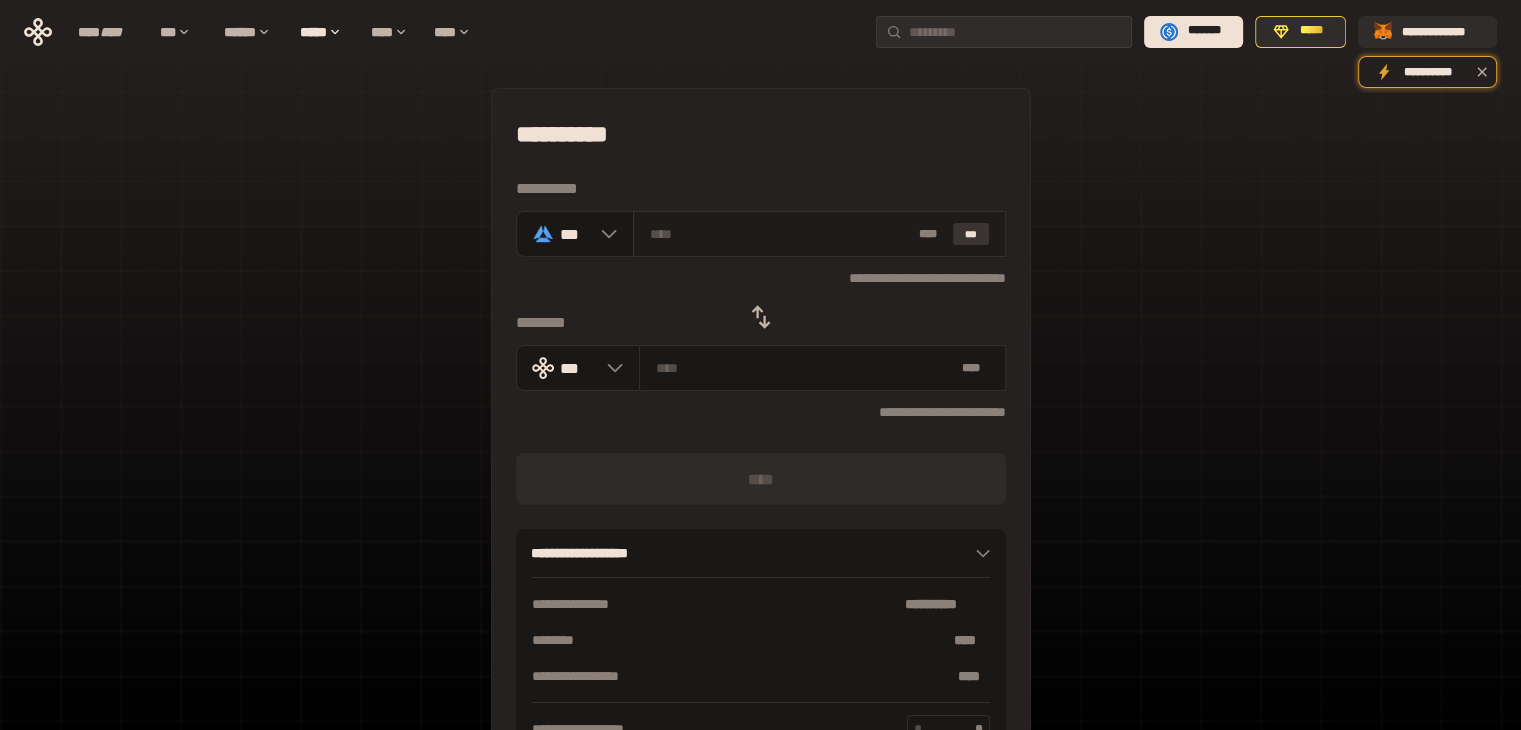 click on "***" at bounding box center (971, 234) 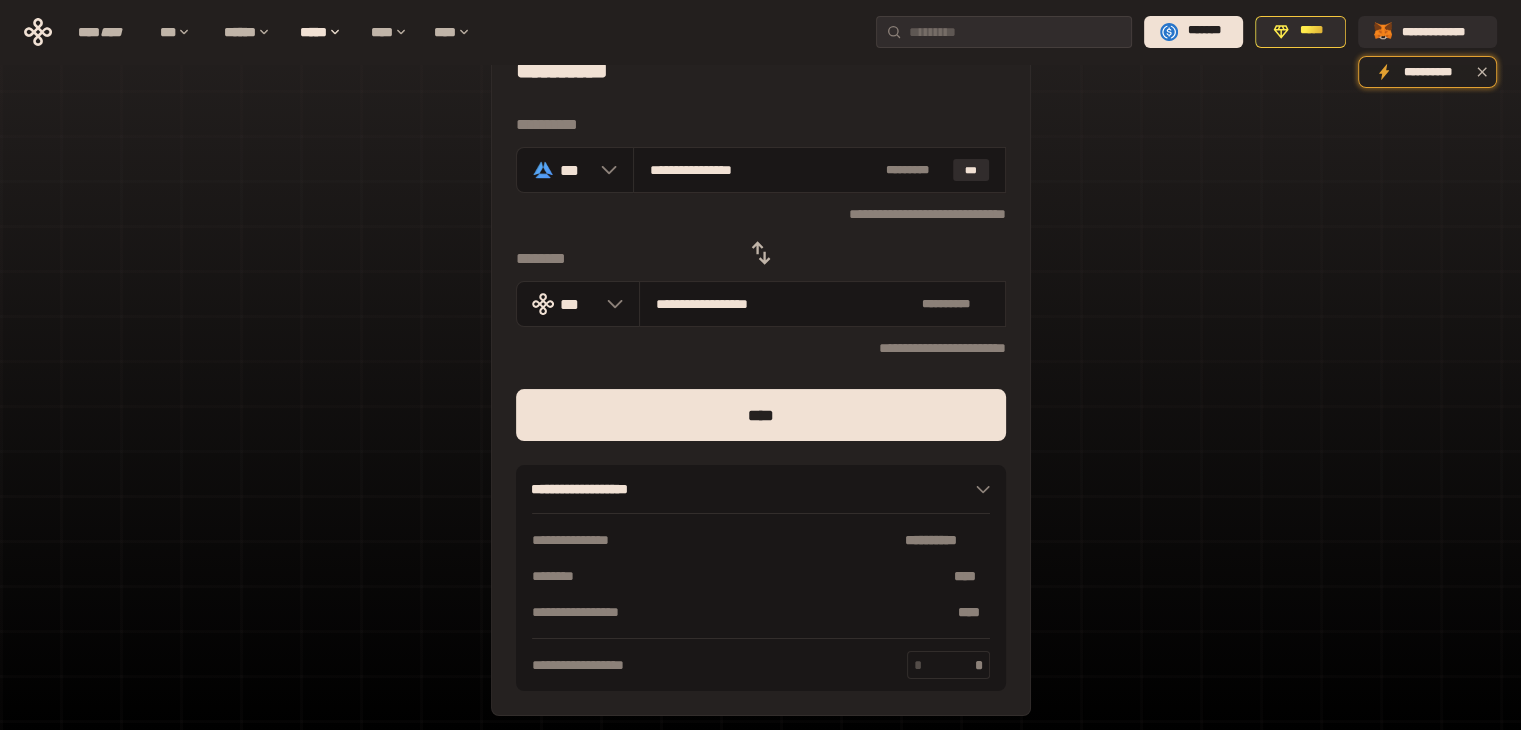 scroll, scrollTop: 141, scrollLeft: 0, axis: vertical 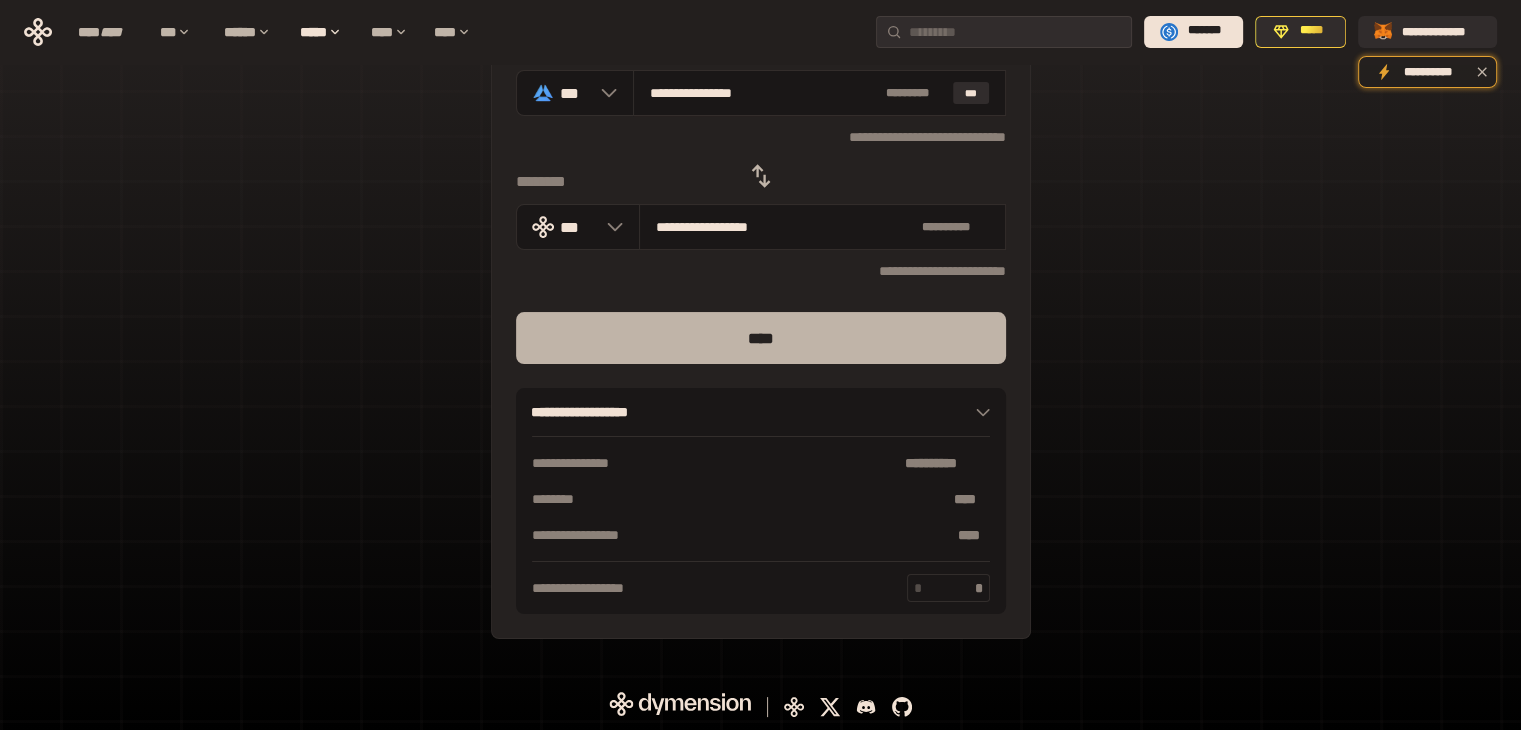 click on "****" at bounding box center (761, 338) 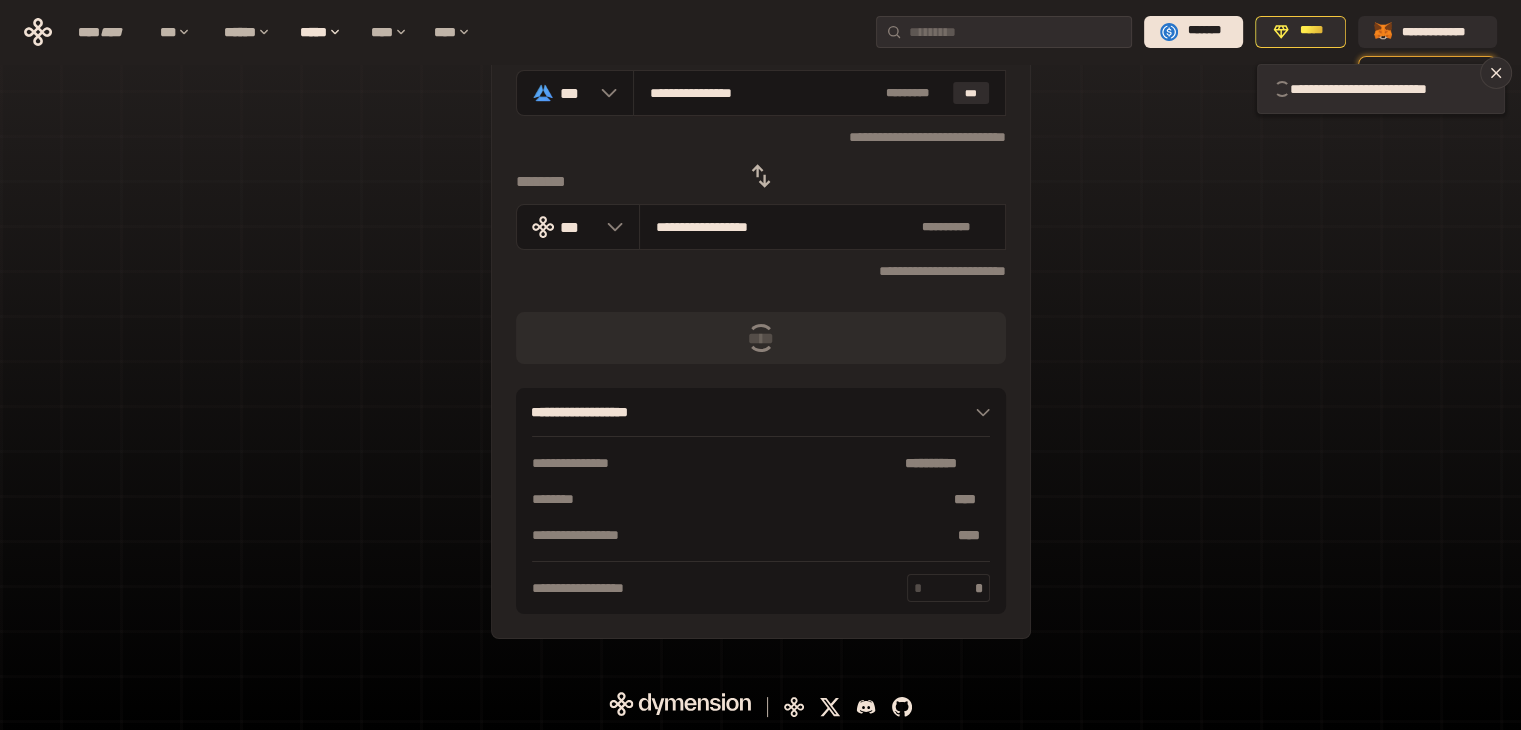 type 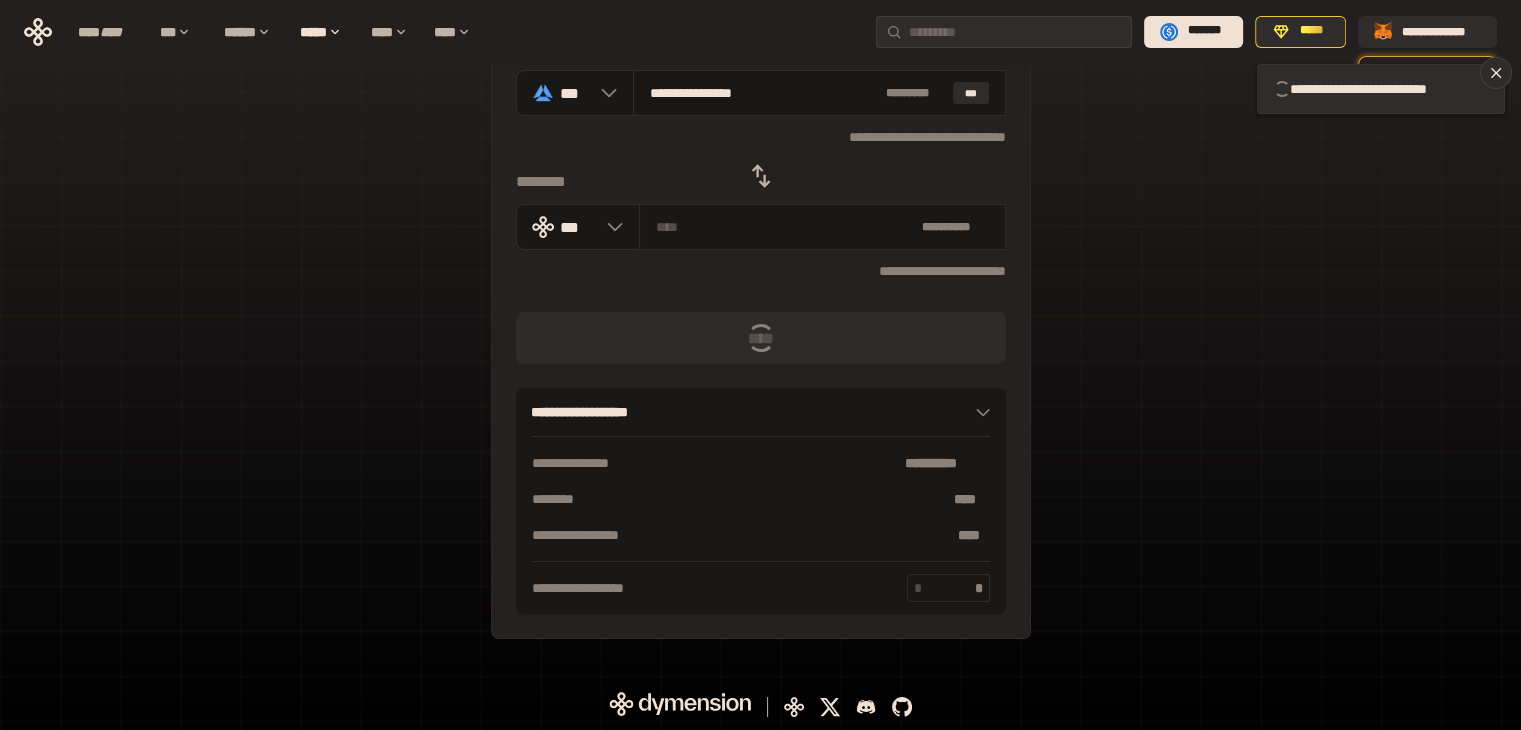 type 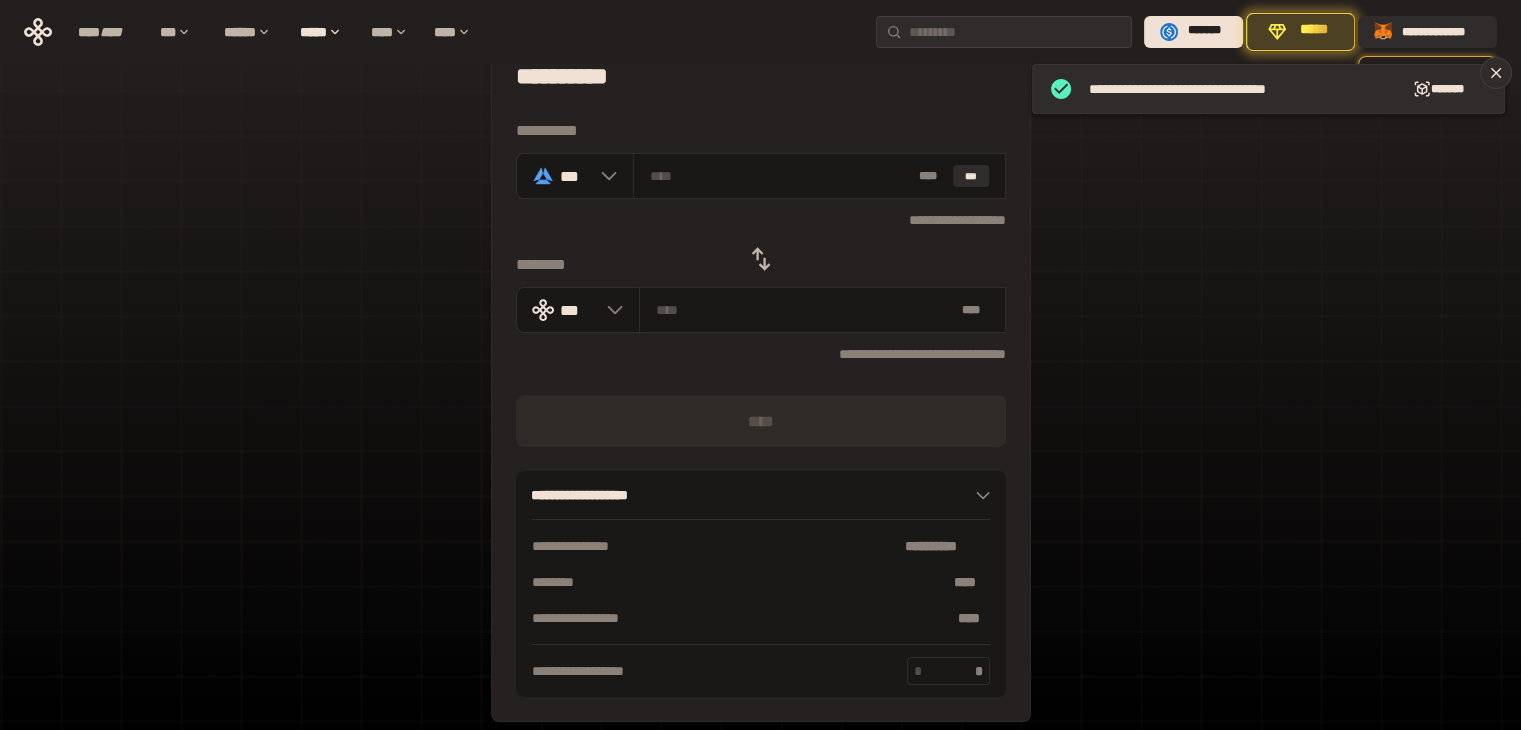 scroll, scrollTop: 0, scrollLeft: 0, axis: both 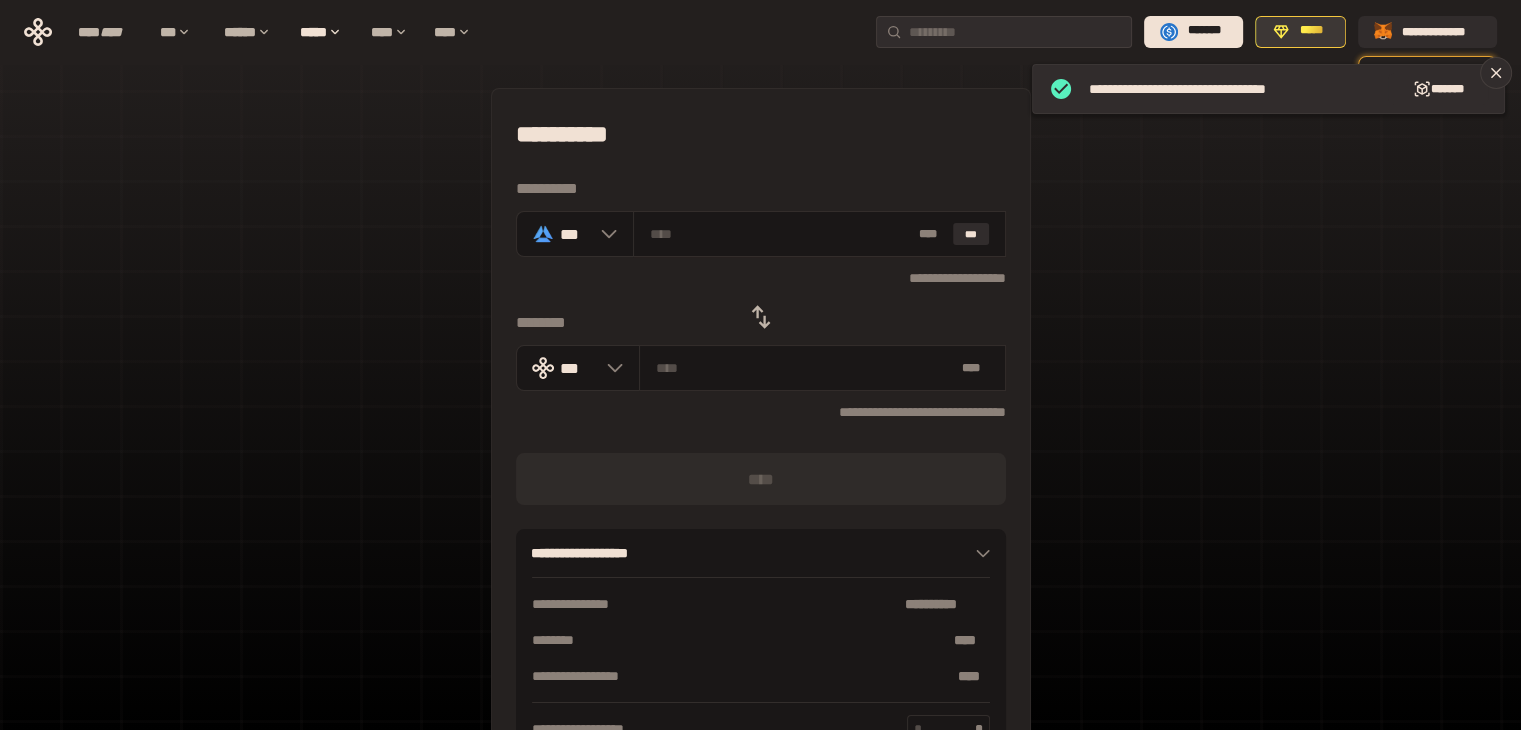 click on "*****" at bounding box center (1300, 32) 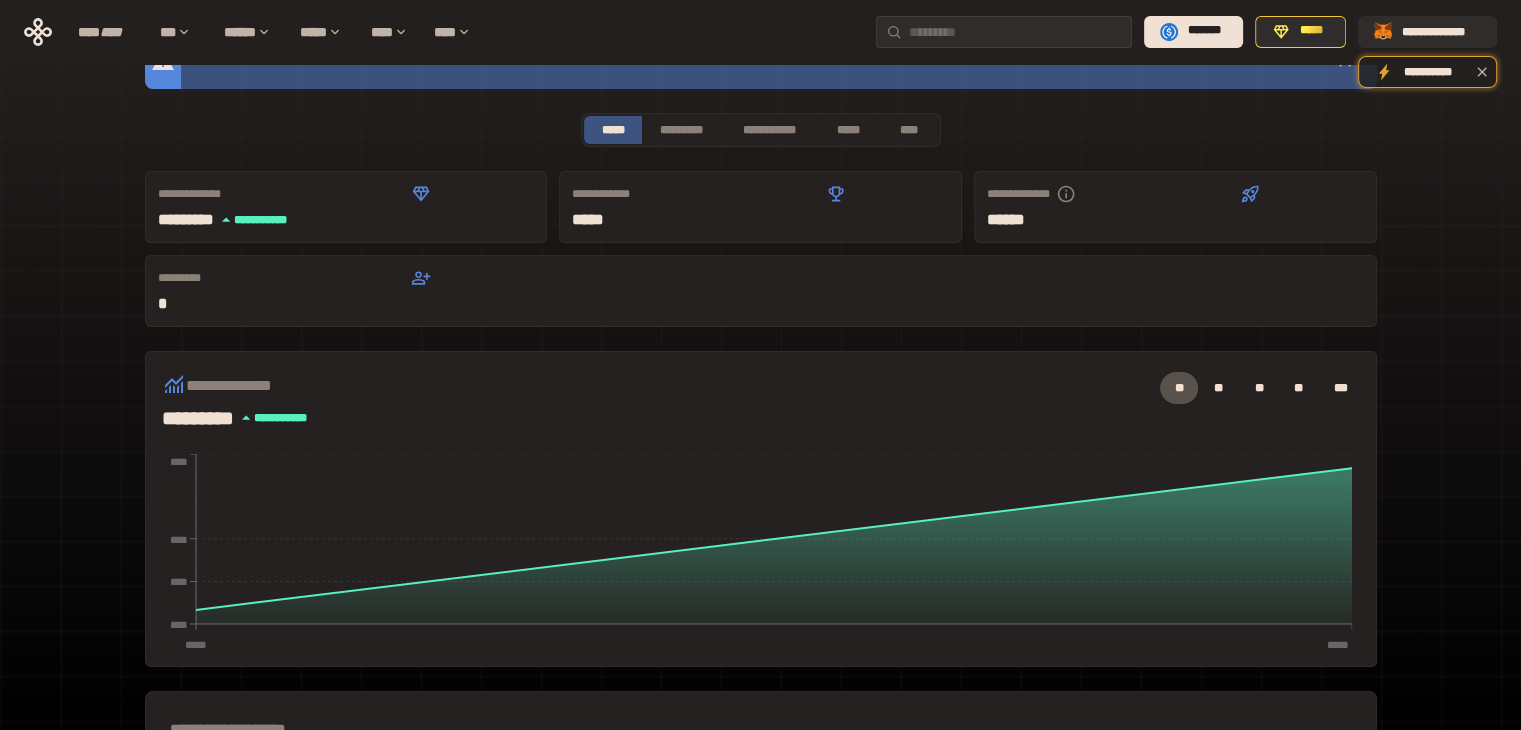 scroll, scrollTop: 0, scrollLeft: 0, axis: both 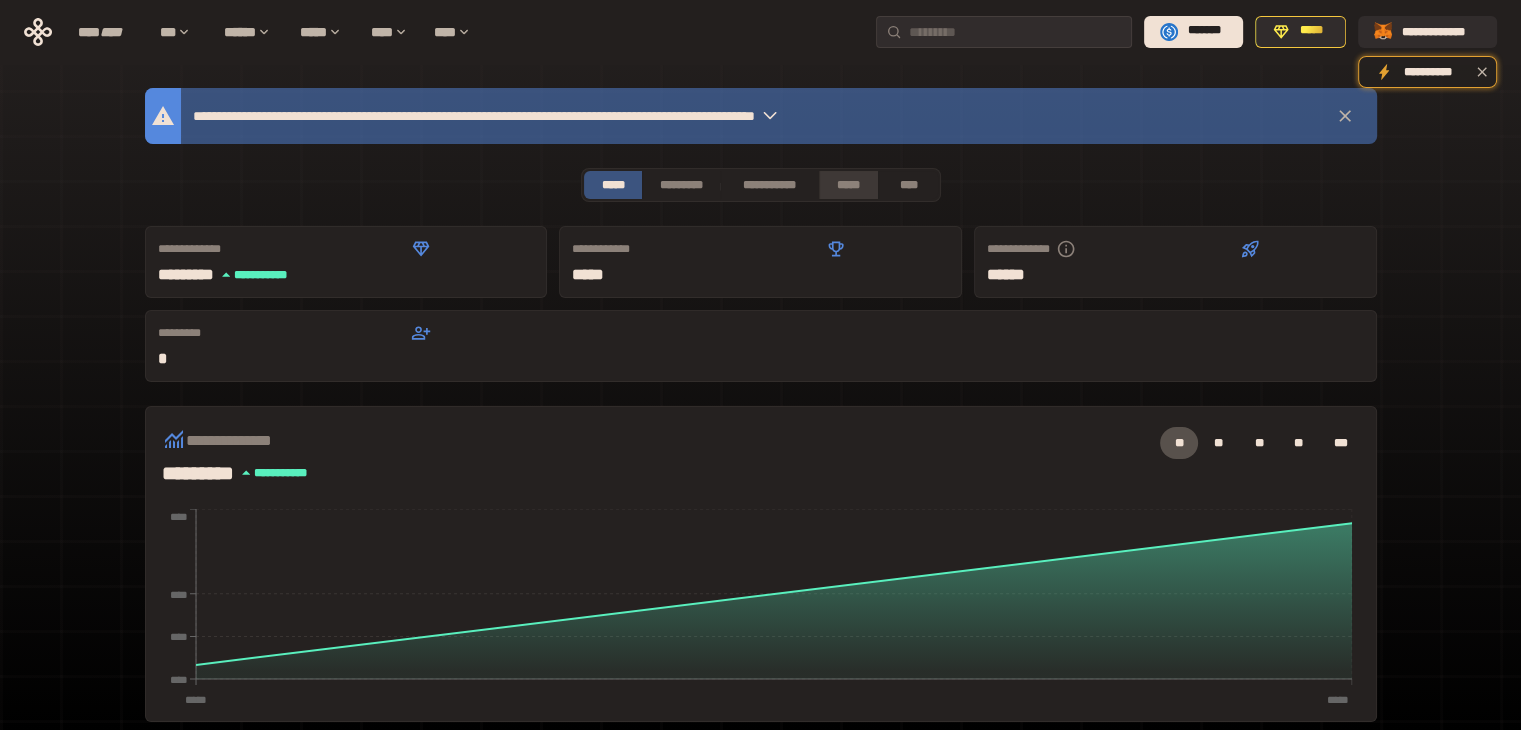click on "*****" at bounding box center (849, 185) 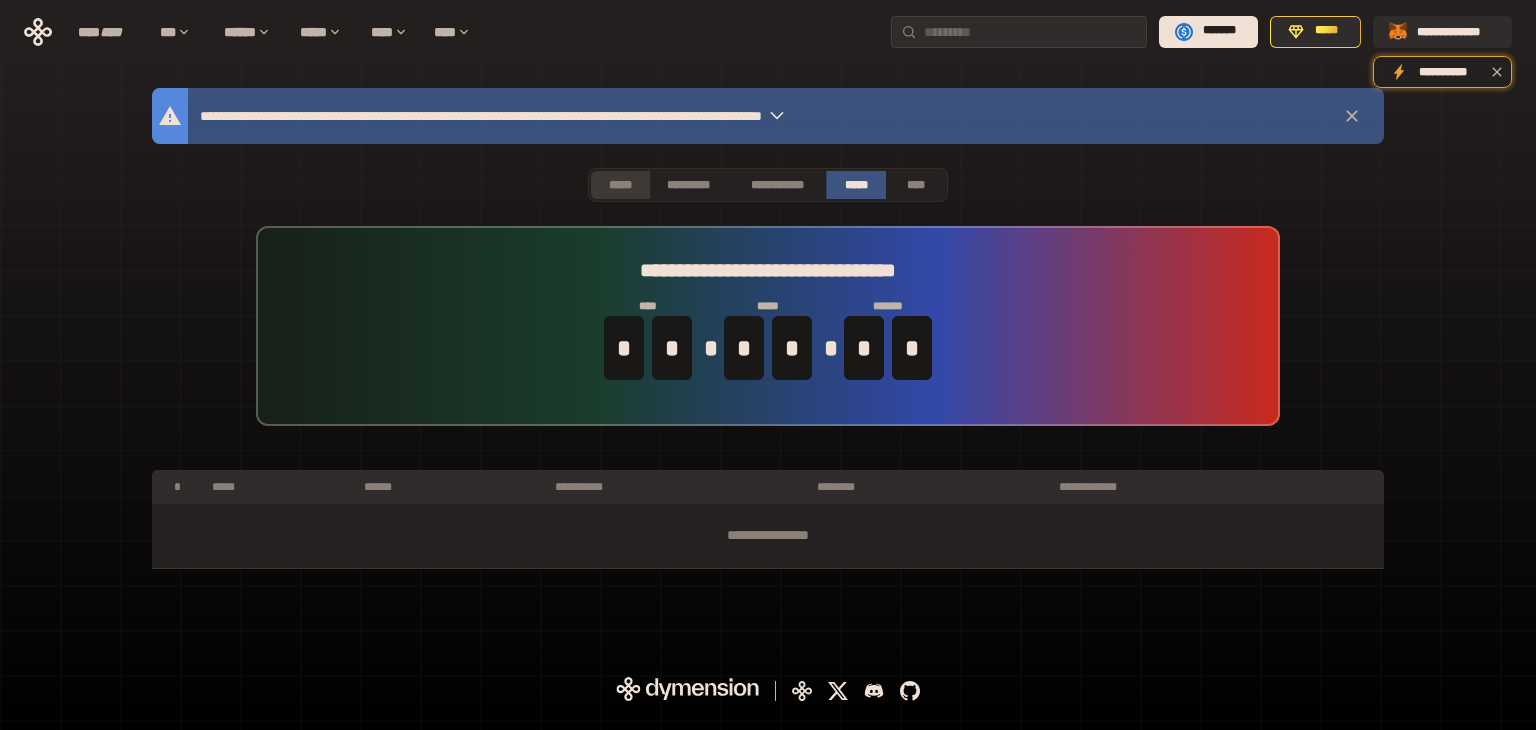 click on "*****" at bounding box center [620, 185] 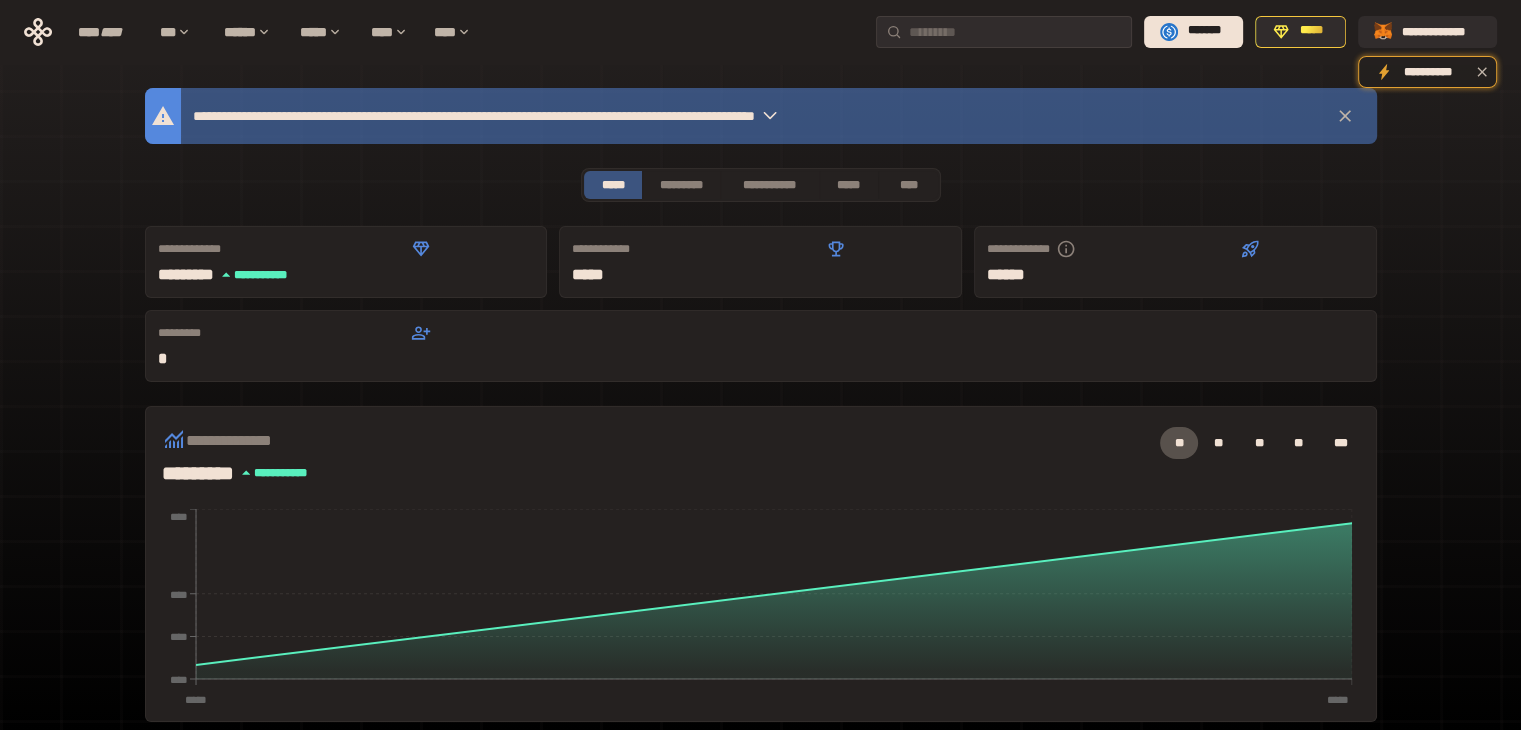 click on "**********" at bounding box center [597, 116] 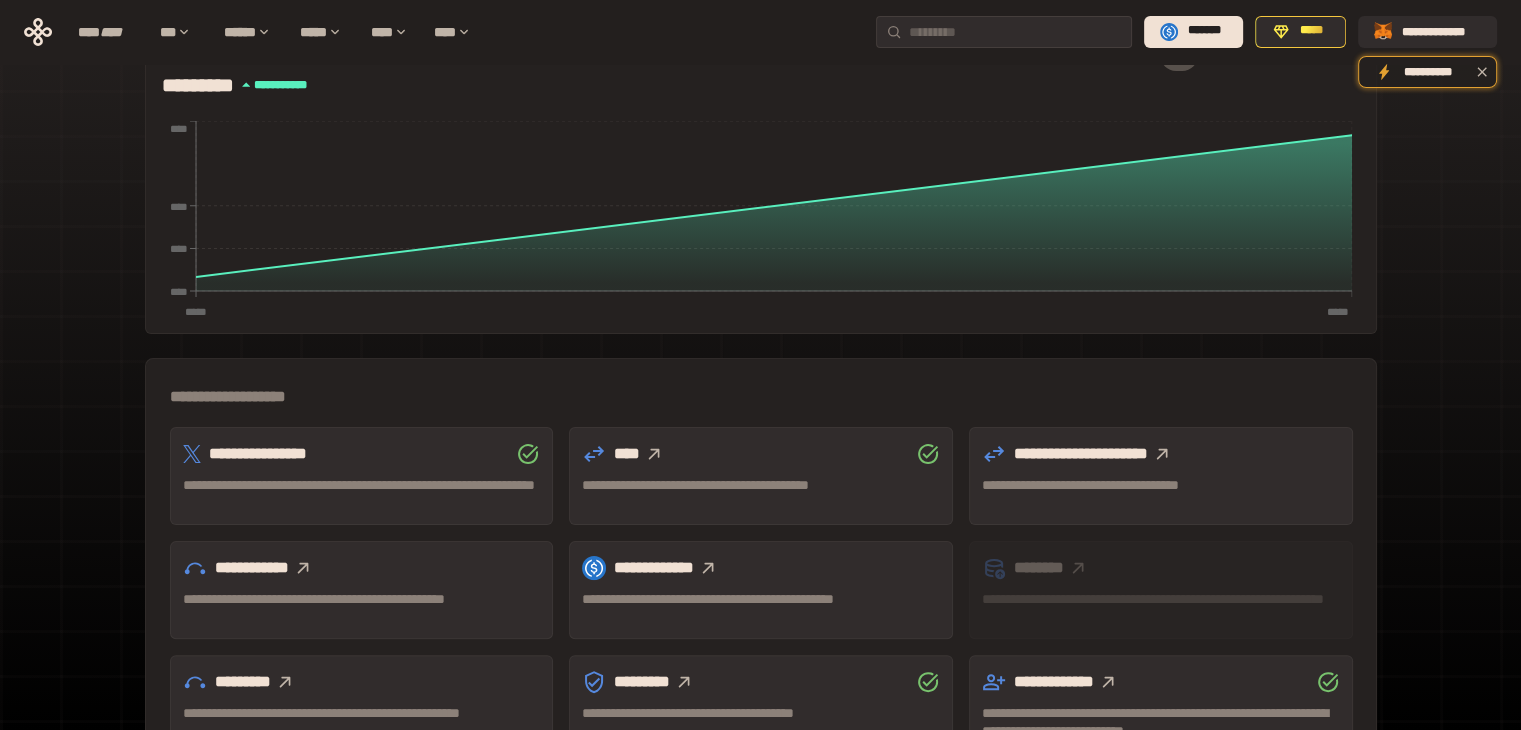 scroll, scrollTop: 55, scrollLeft: 0, axis: vertical 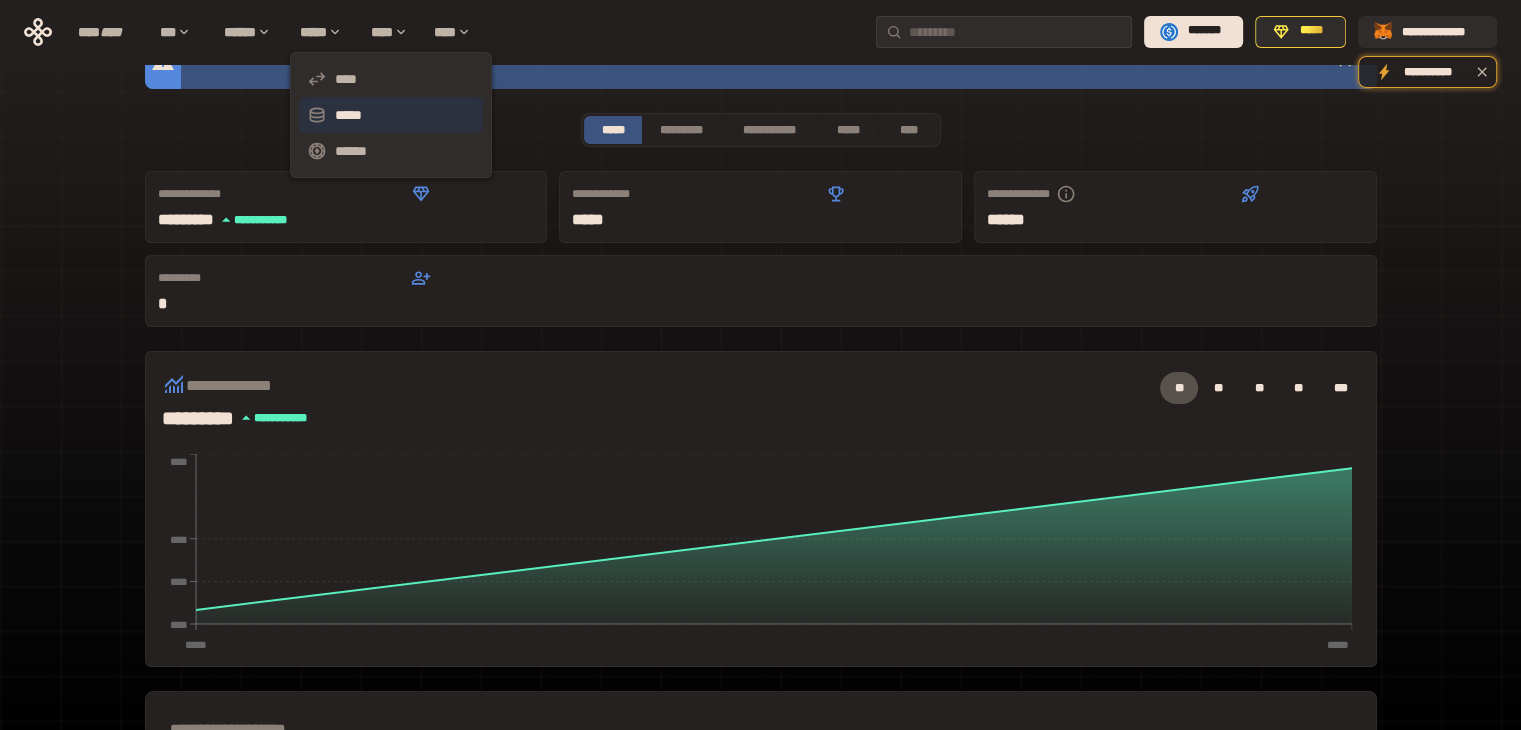 click 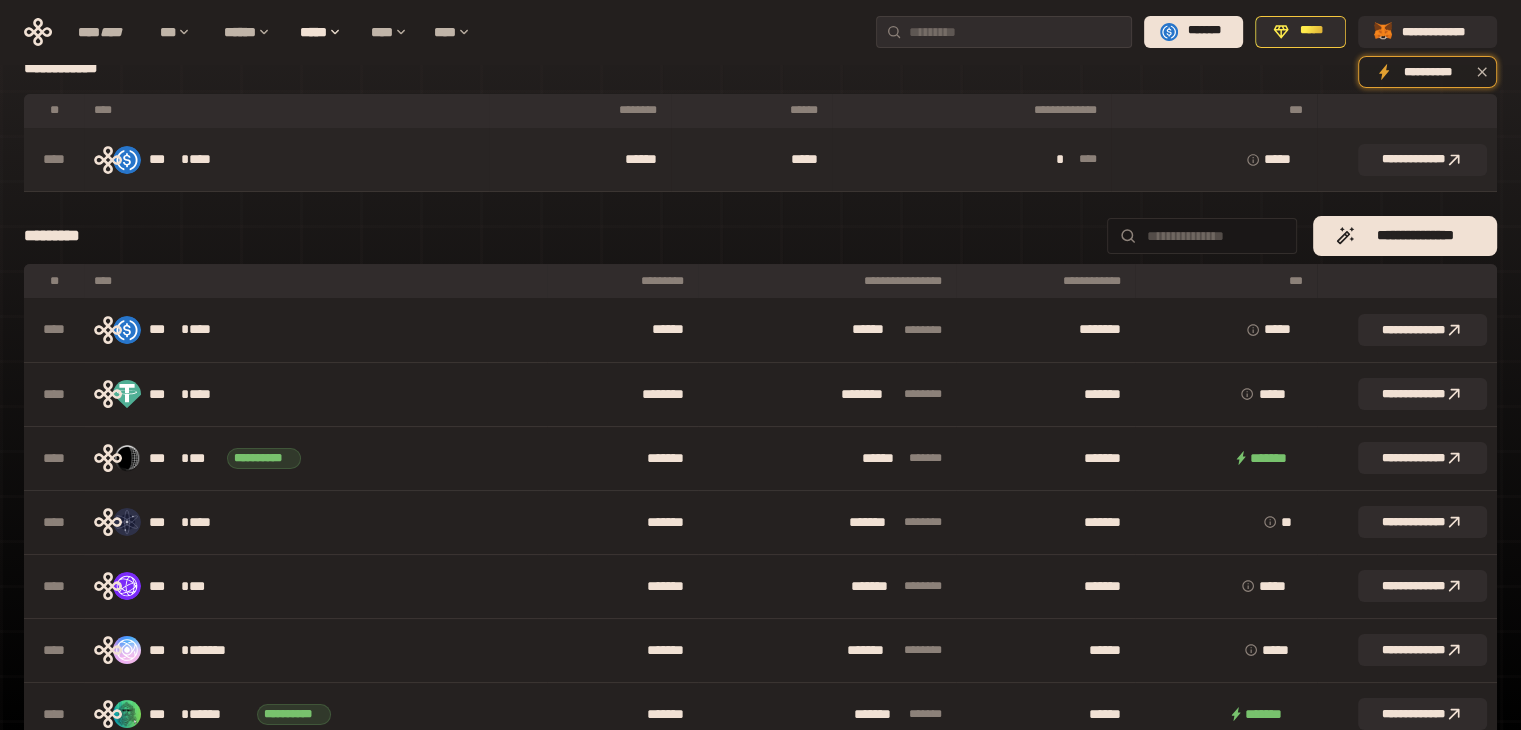 click on "*****" at bounding box center (752, 160) 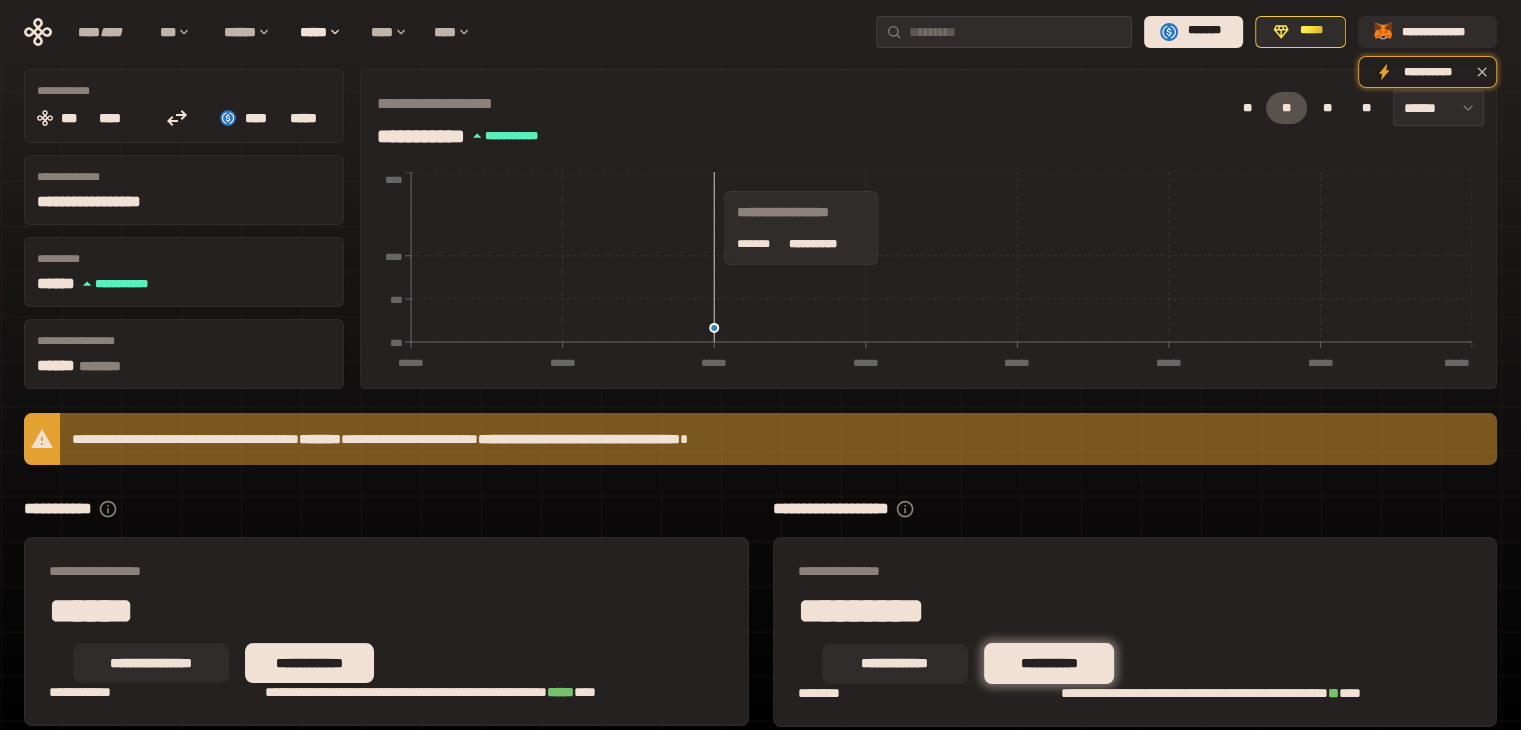 scroll, scrollTop: 164, scrollLeft: 0, axis: vertical 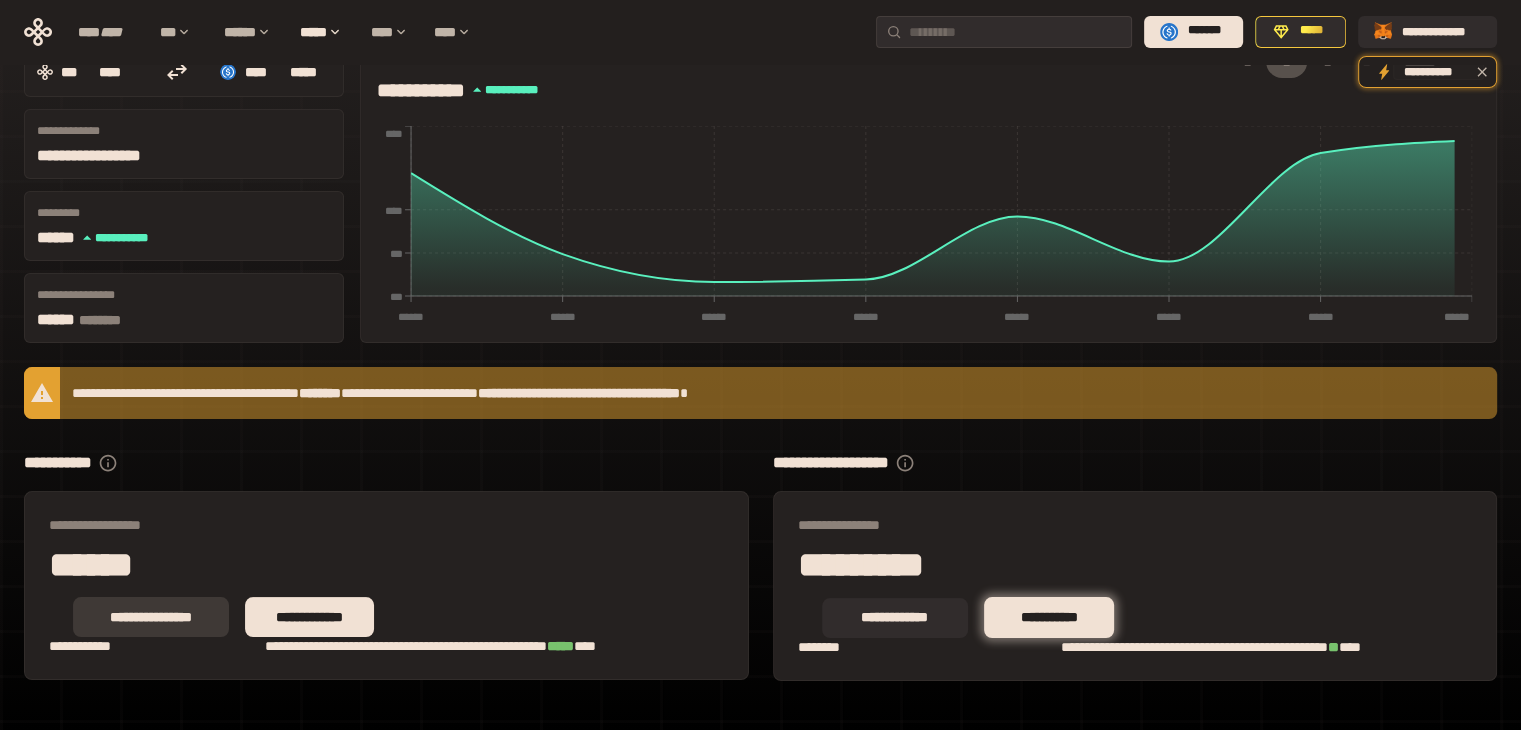 click on "**********" at bounding box center [151, 617] 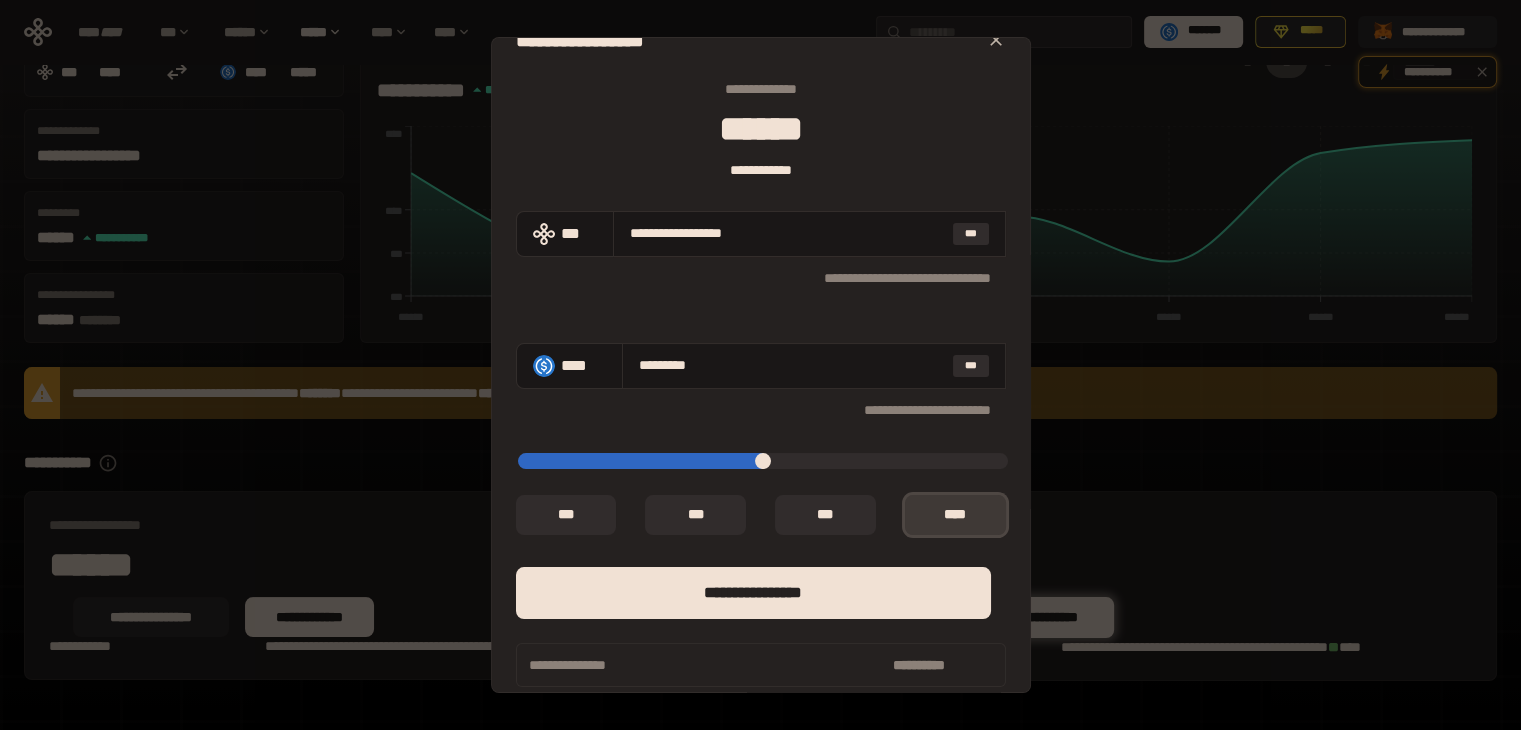 scroll, scrollTop: 55, scrollLeft: 0, axis: vertical 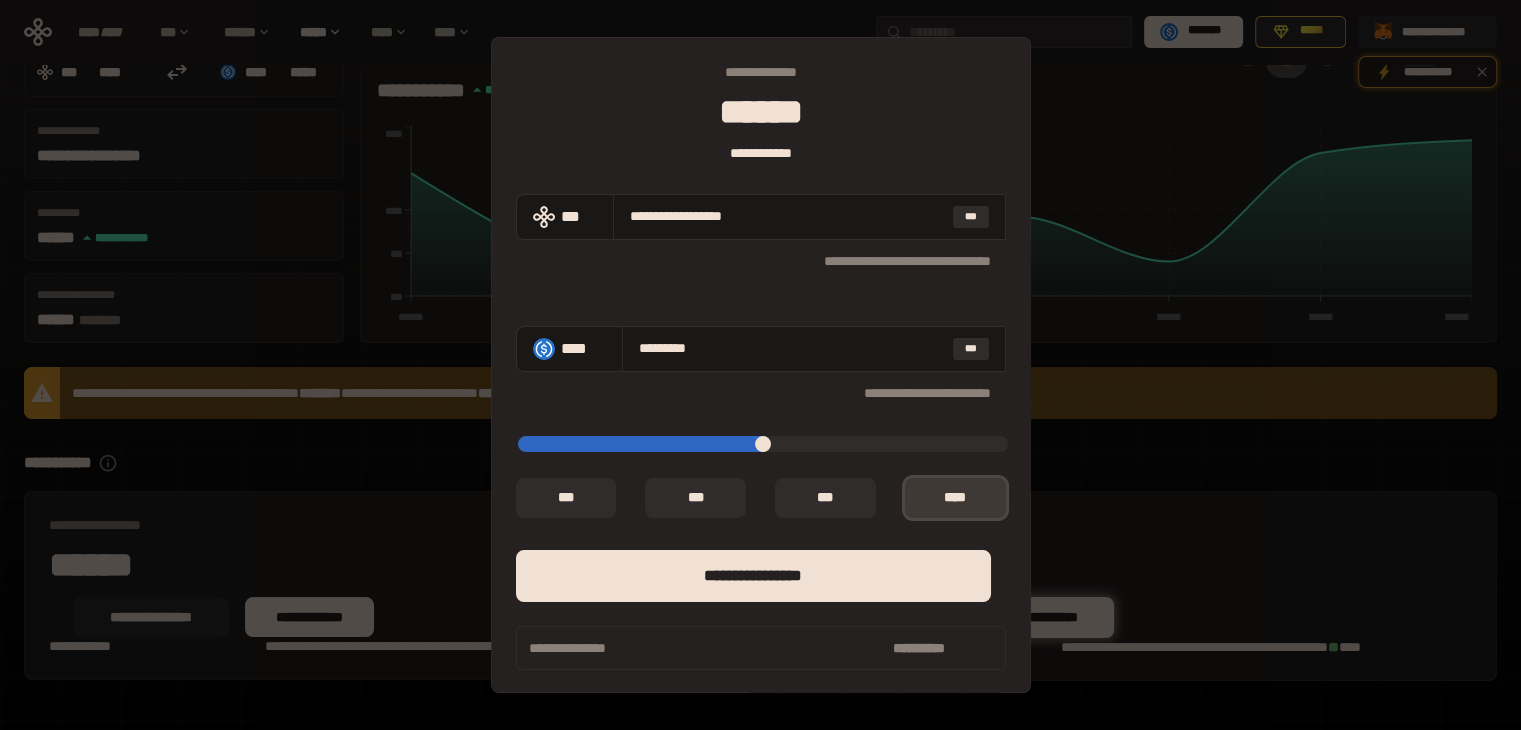 click on "*** *" at bounding box center (955, 498) 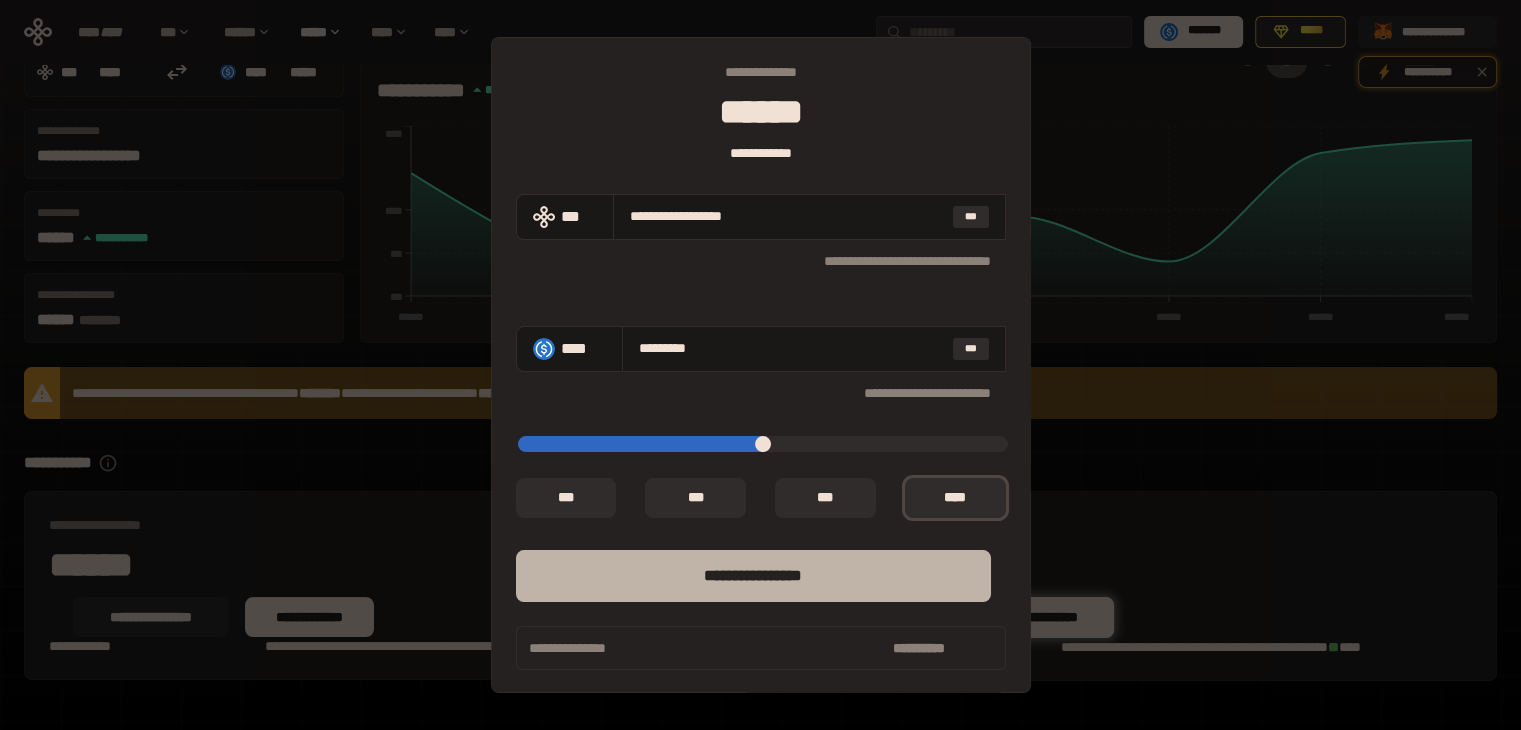 click on "****** *********" at bounding box center (753, 576) 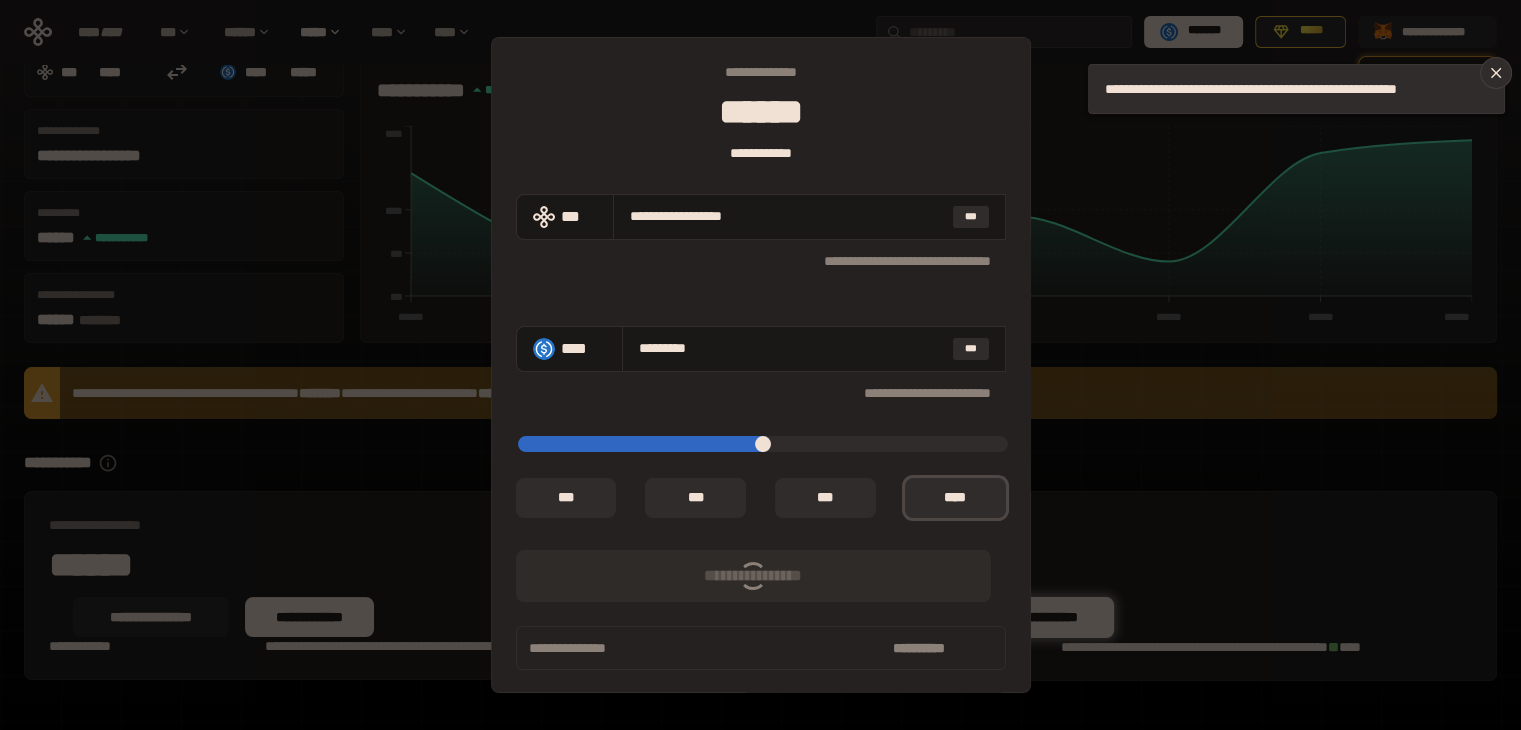 type on "*" 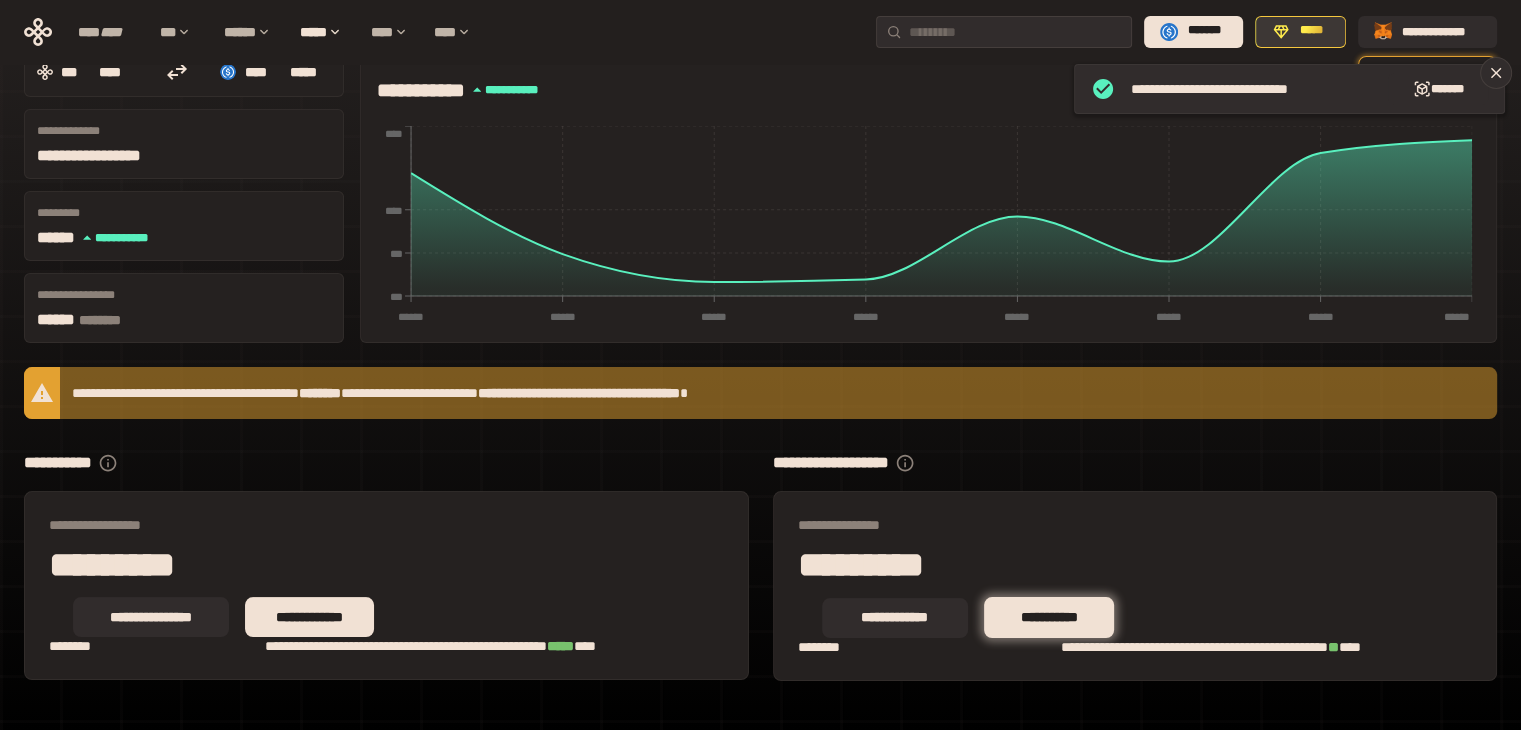 click on "*****" at bounding box center [1300, 32] 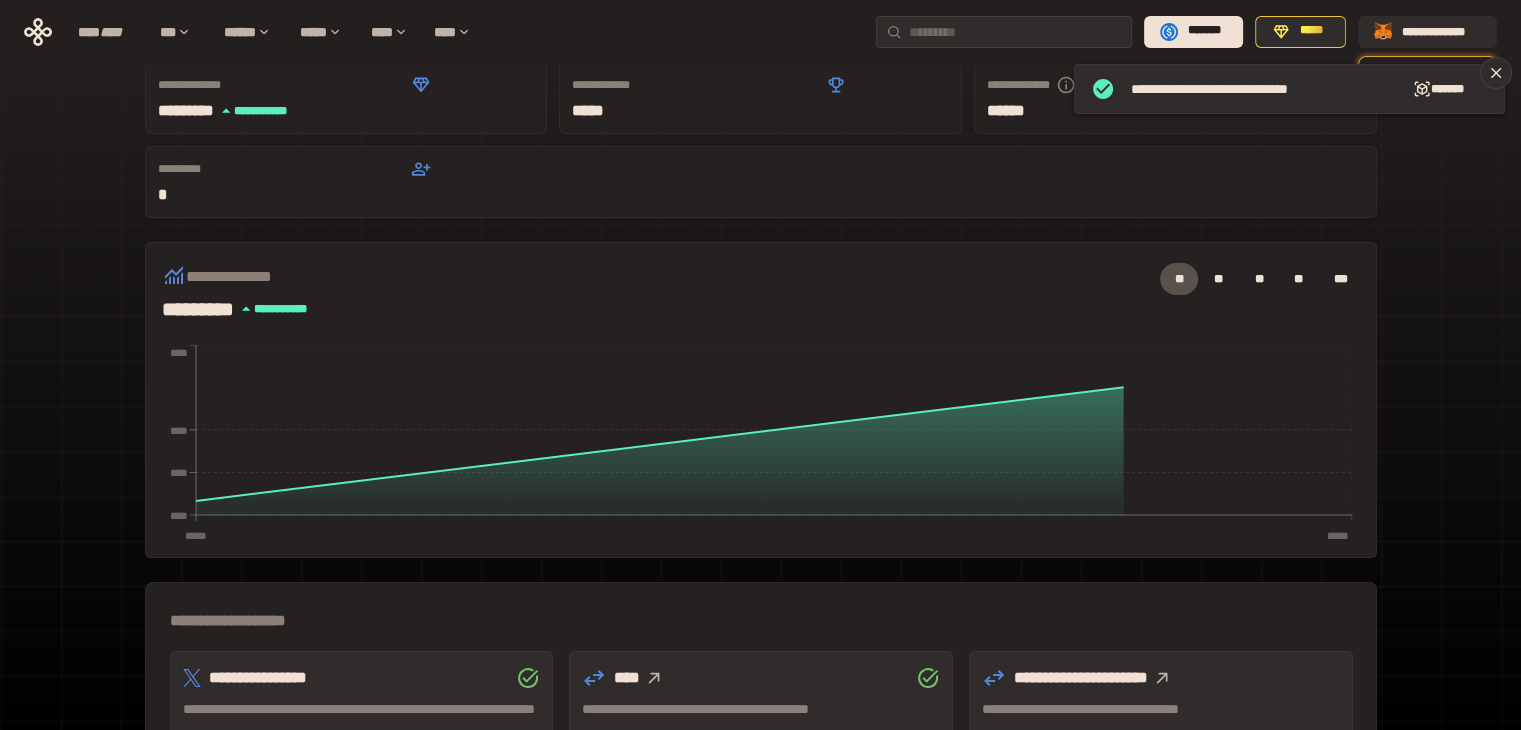 scroll, scrollTop: 555, scrollLeft: 0, axis: vertical 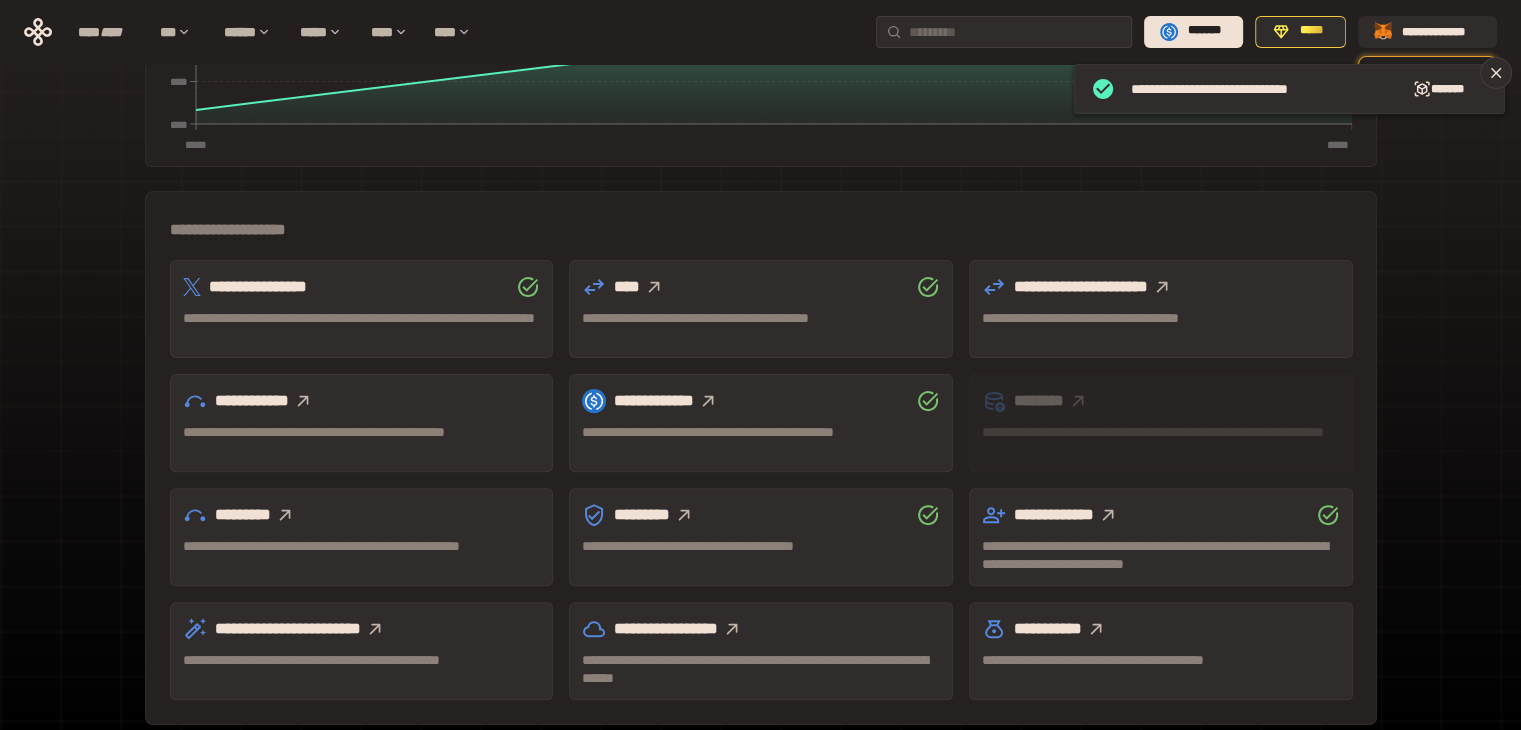 click 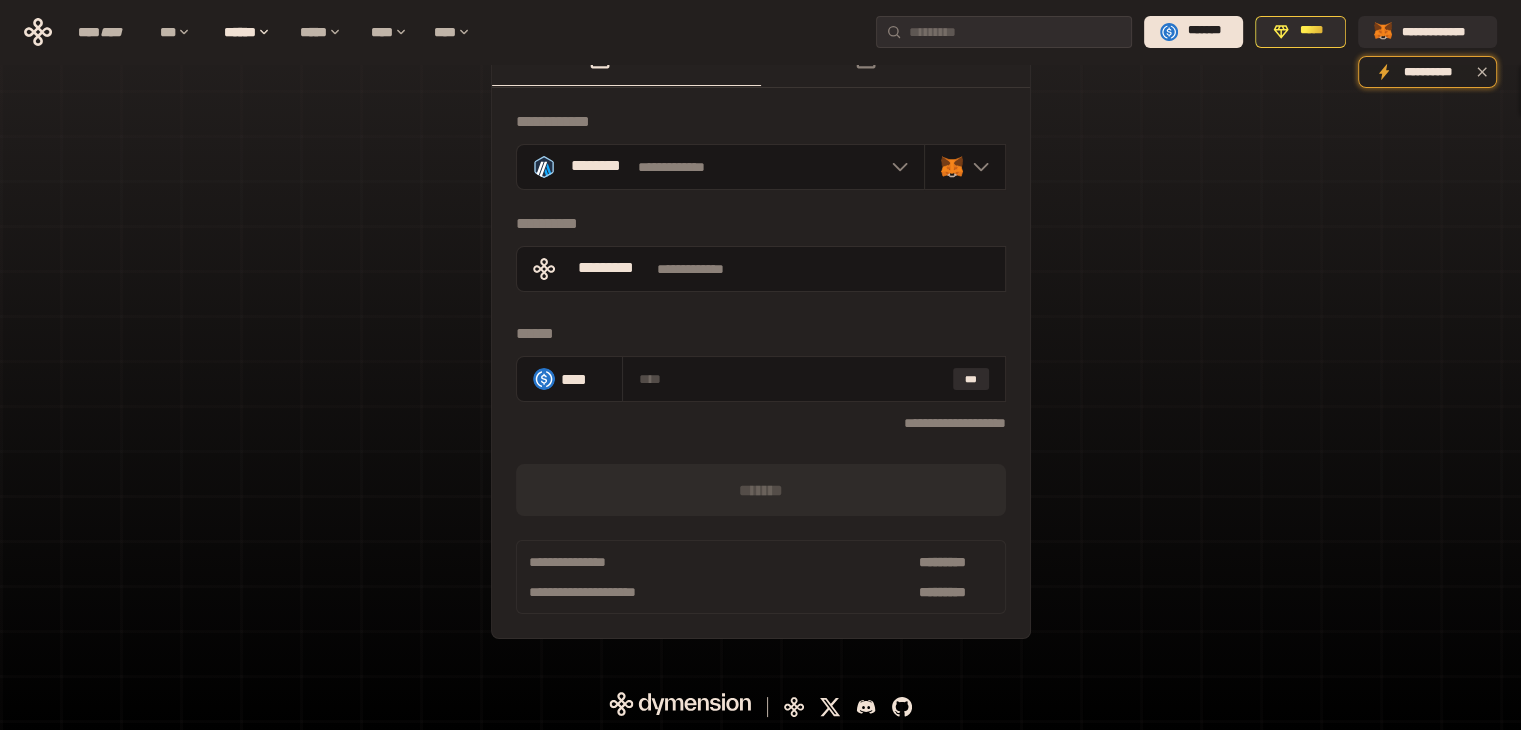 scroll, scrollTop: 0, scrollLeft: 0, axis: both 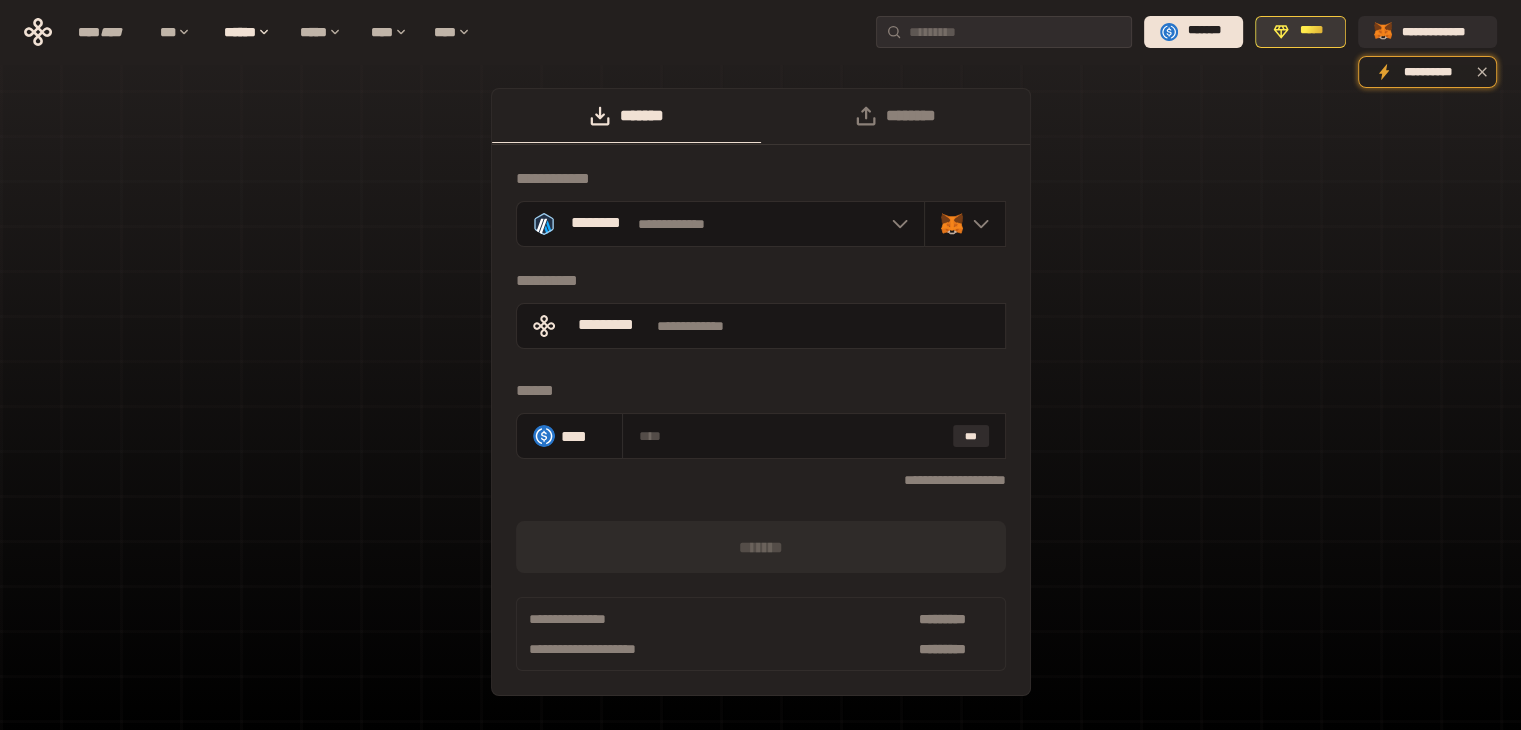 click on "*****" at bounding box center [1311, 31] 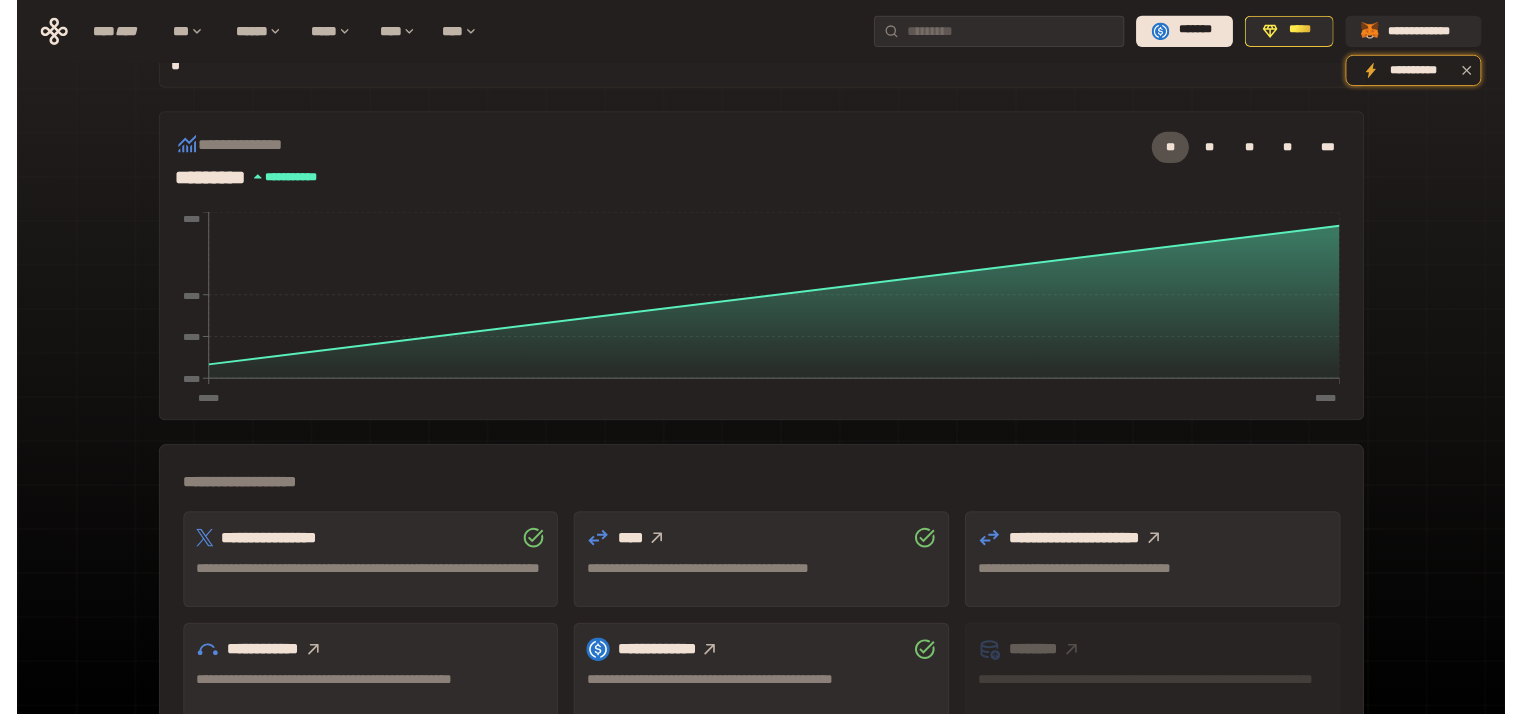 scroll, scrollTop: 555, scrollLeft: 0, axis: vertical 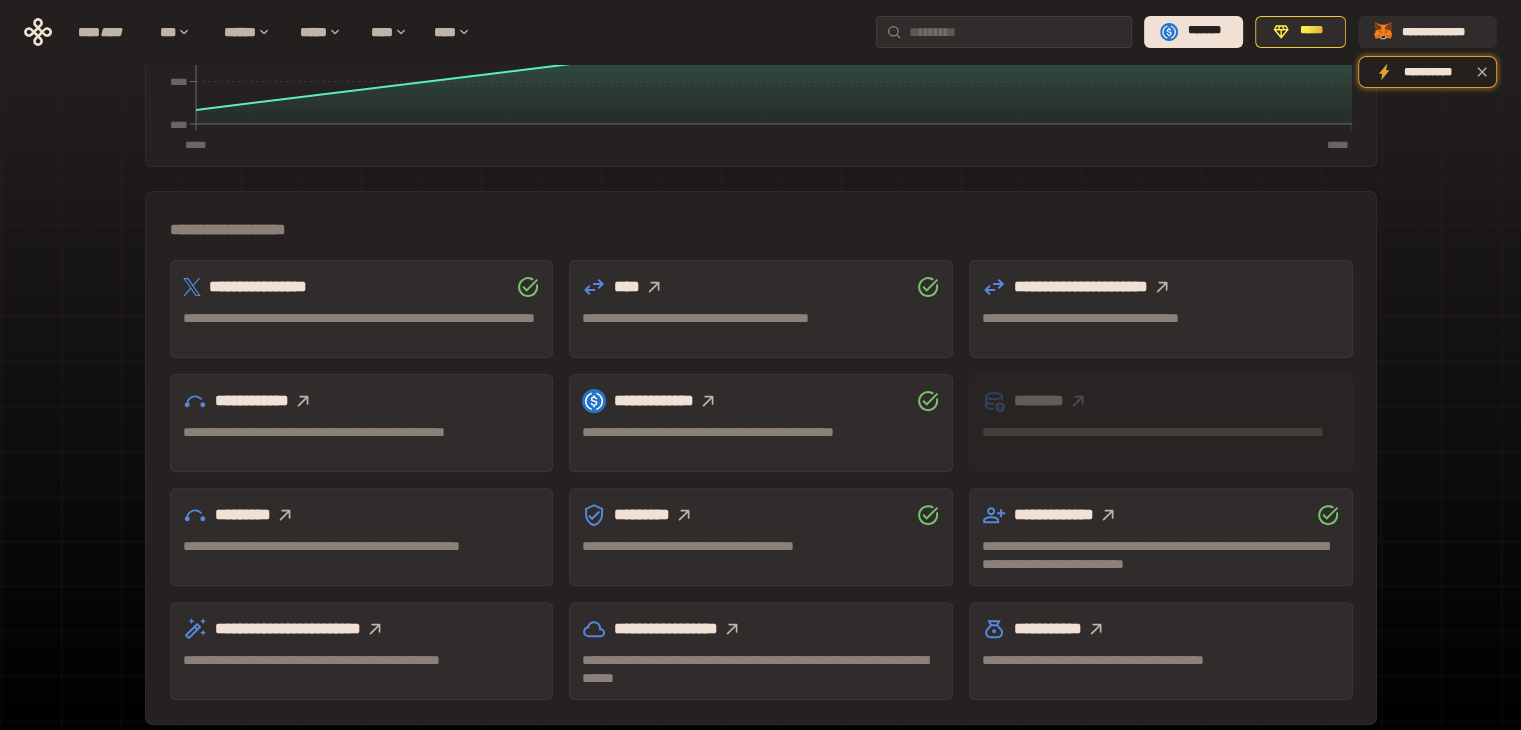 click 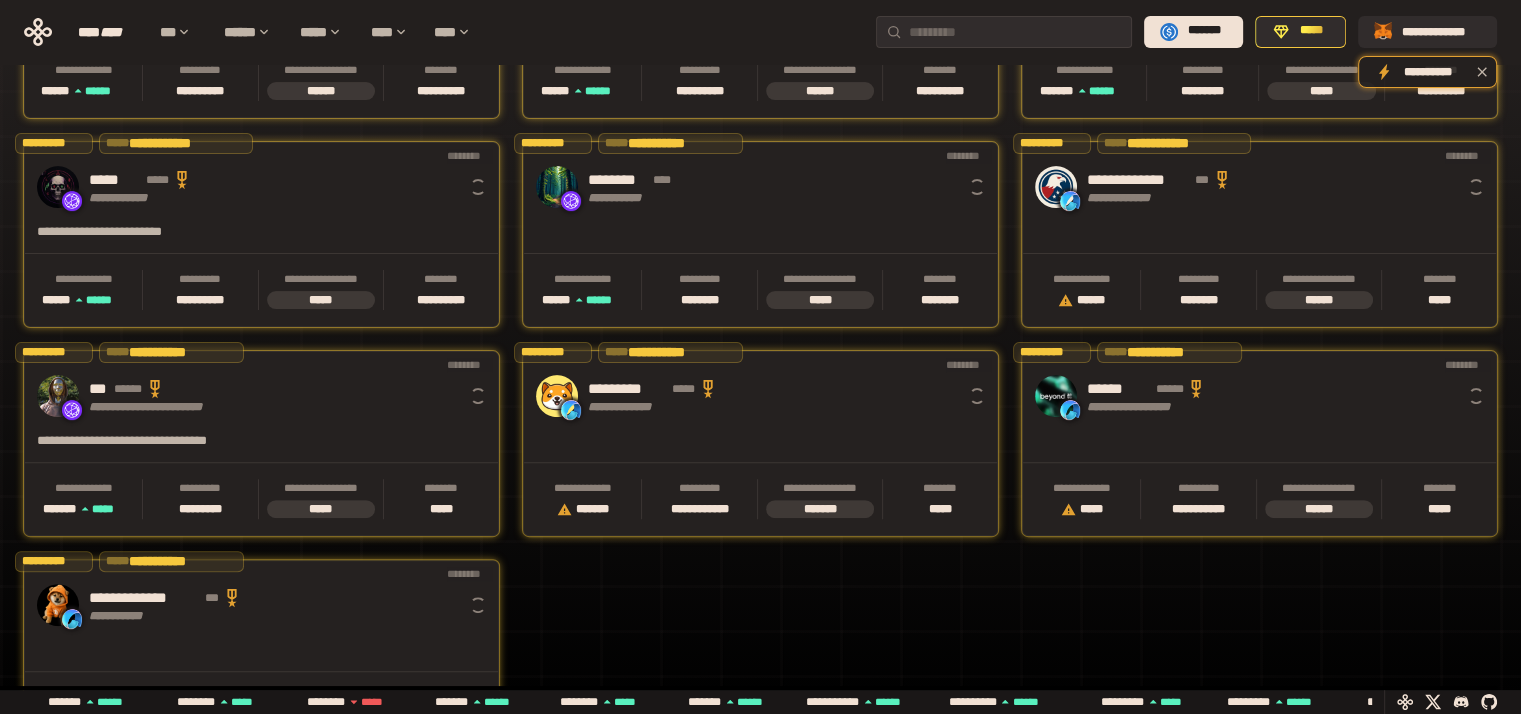 scroll, scrollTop: 0, scrollLeft: 16, axis: horizontal 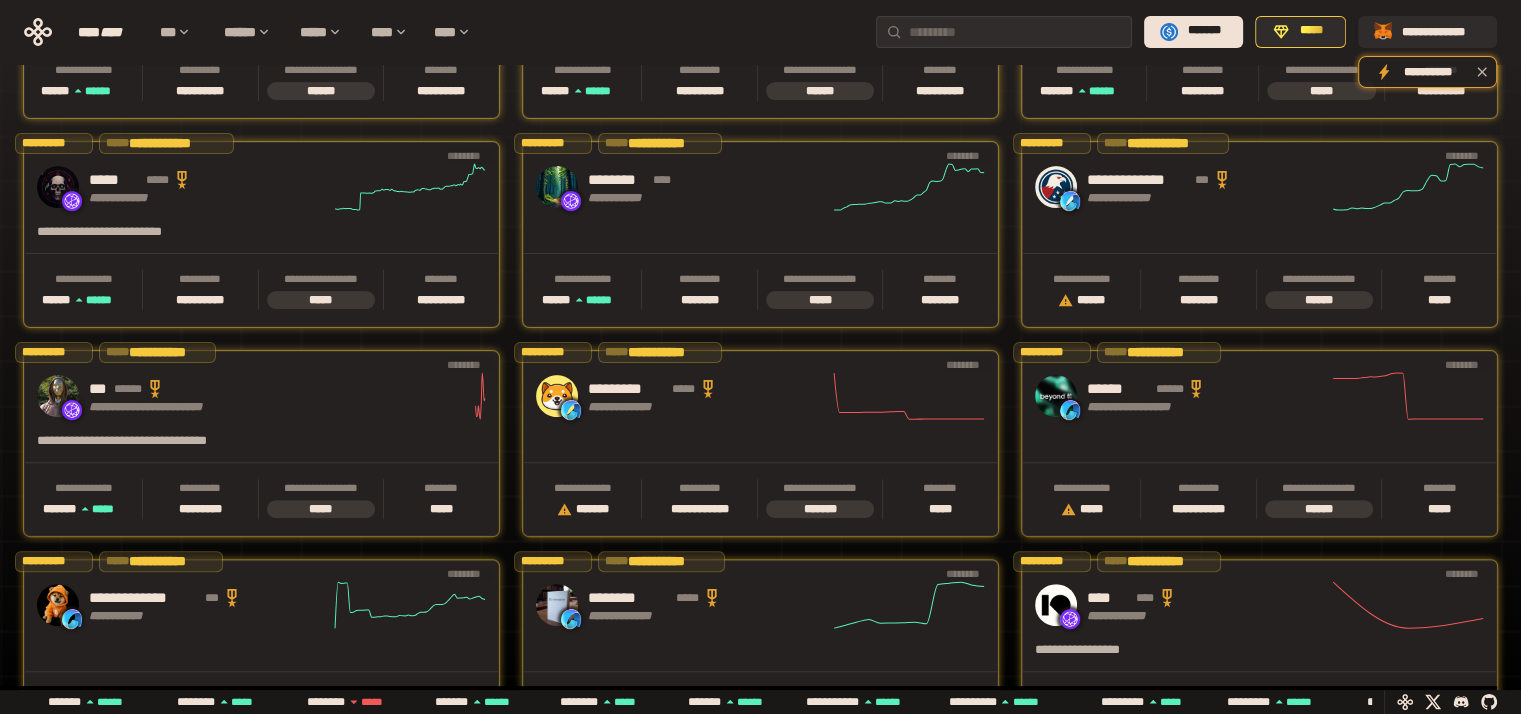 click 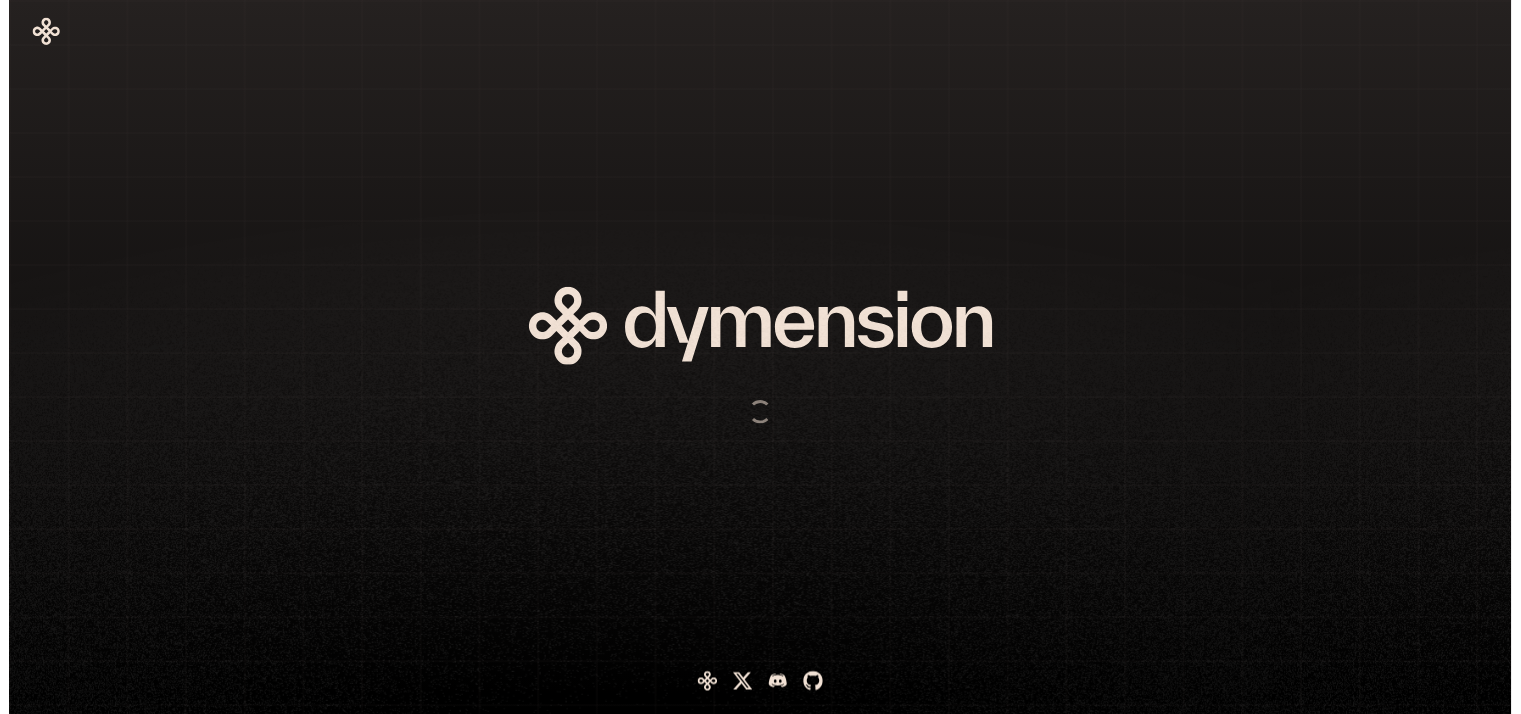 scroll, scrollTop: 0, scrollLeft: 0, axis: both 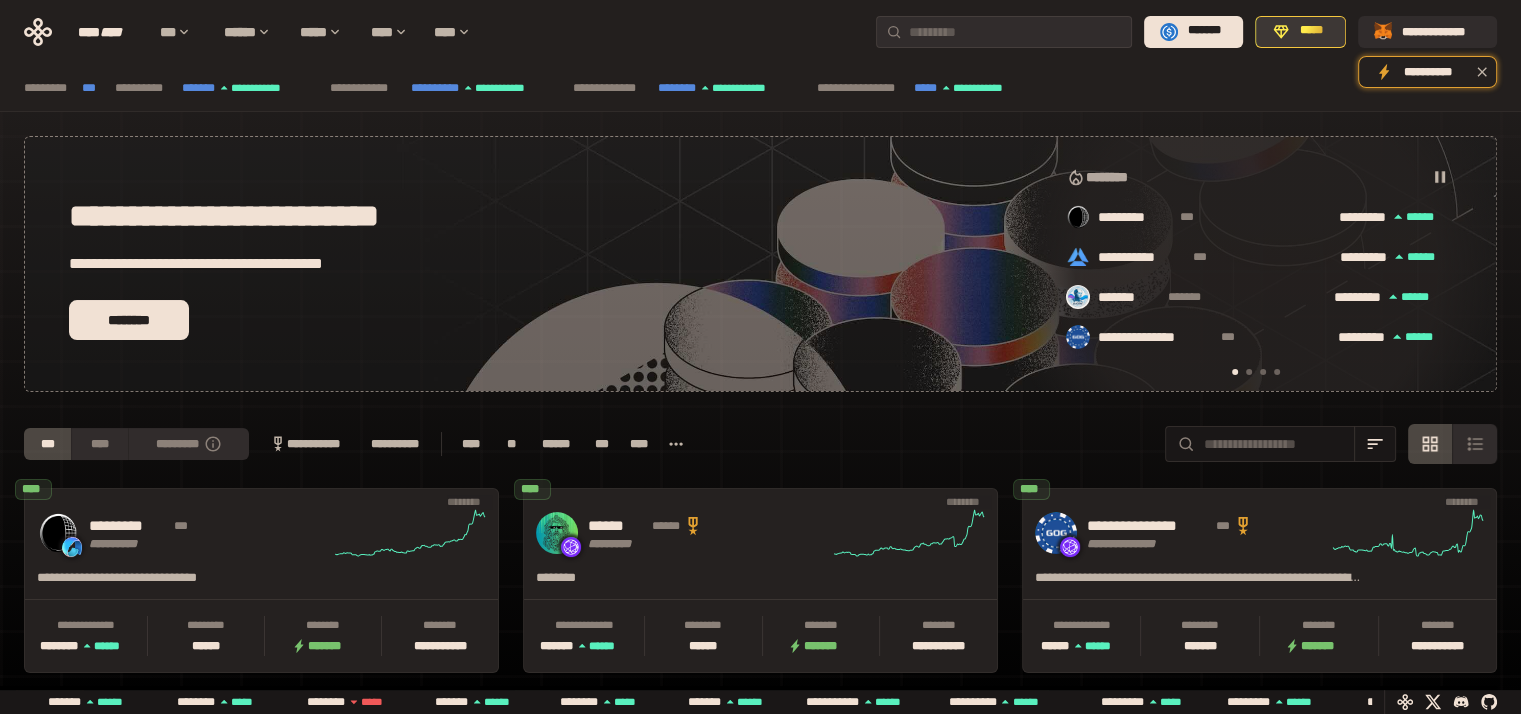 click 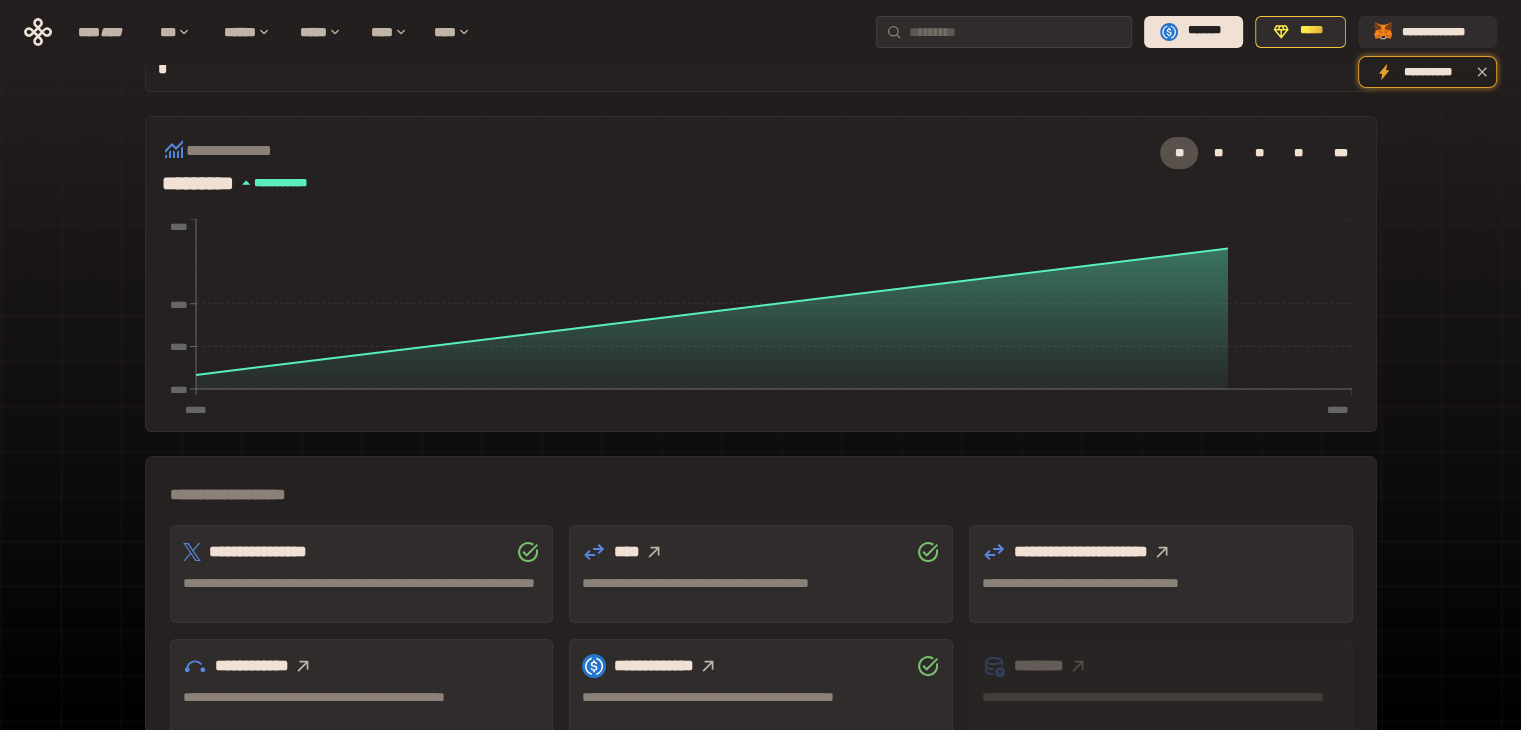 scroll, scrollTop: 555, scrollLeft: 0, axis: vertical 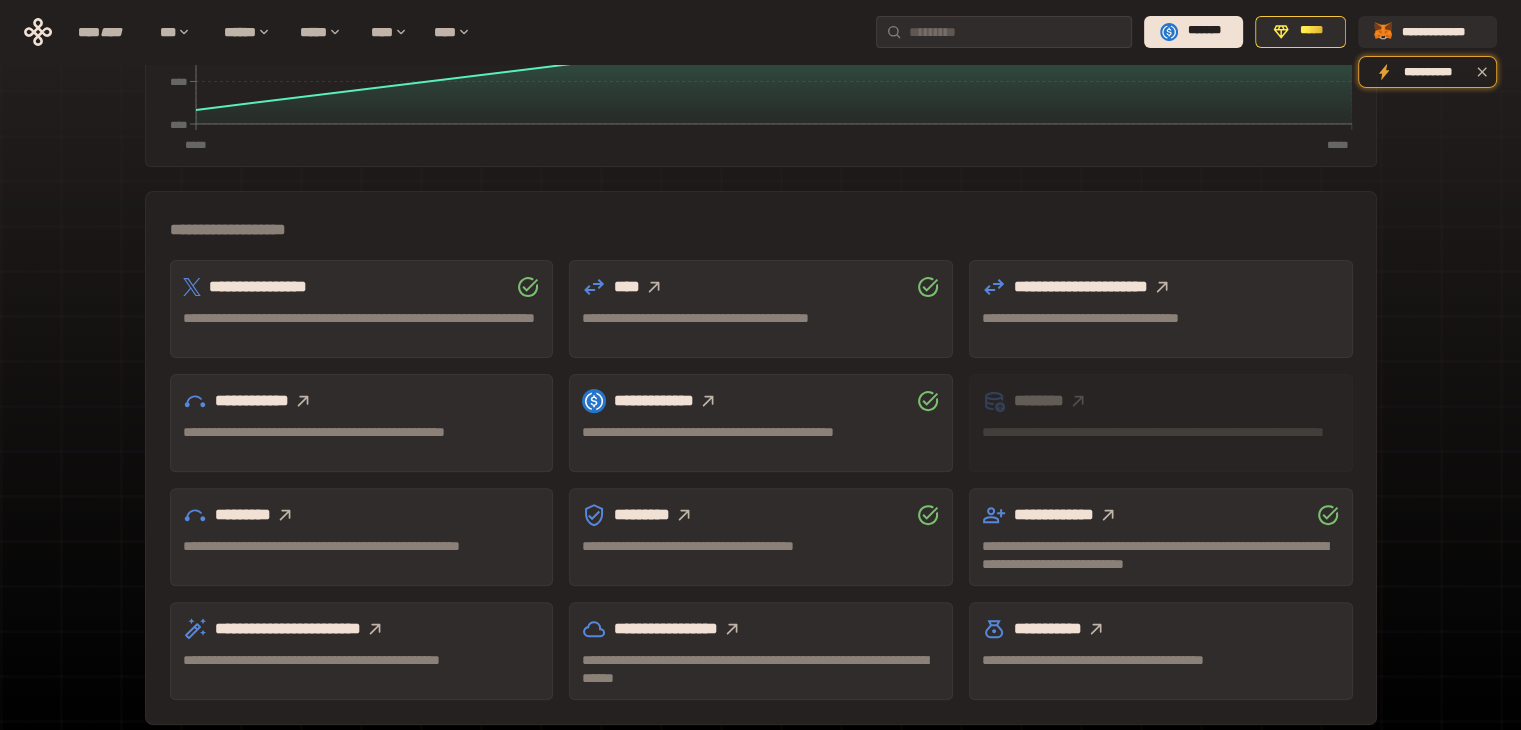 click at bounding box center [684, 515] 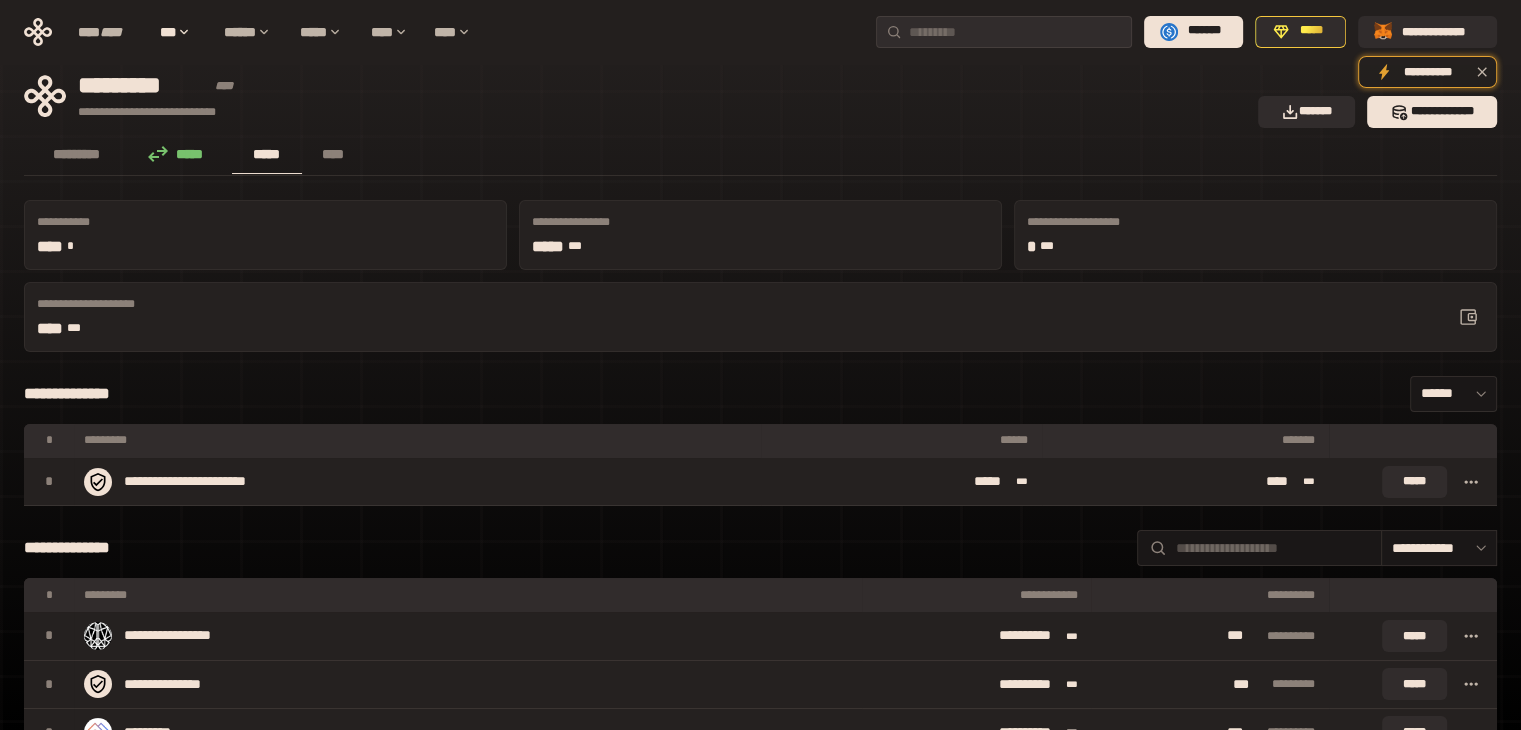 click on "********* ***** ***** ****" at bounding box center [760, 156] 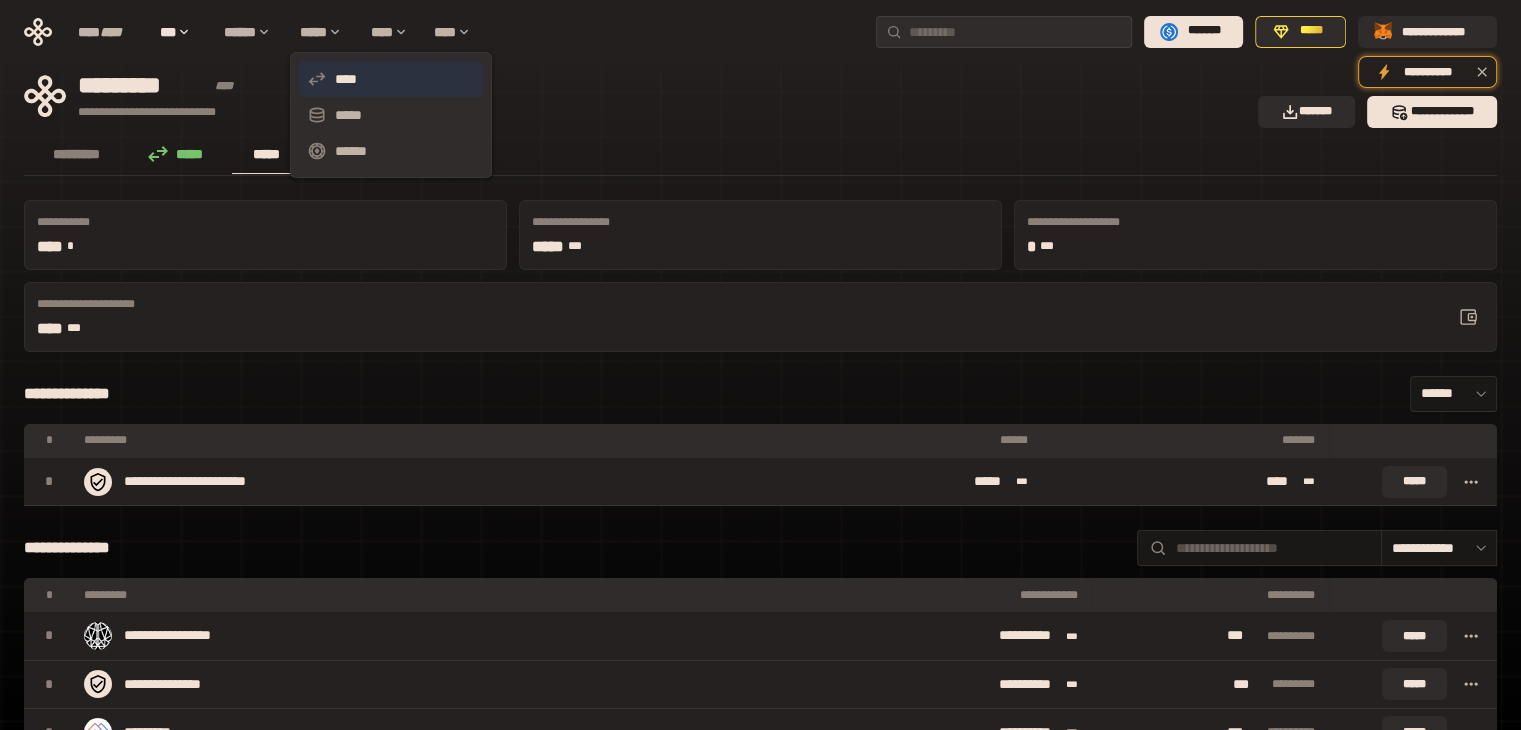 click on "****" at bounding box center (391, 79) 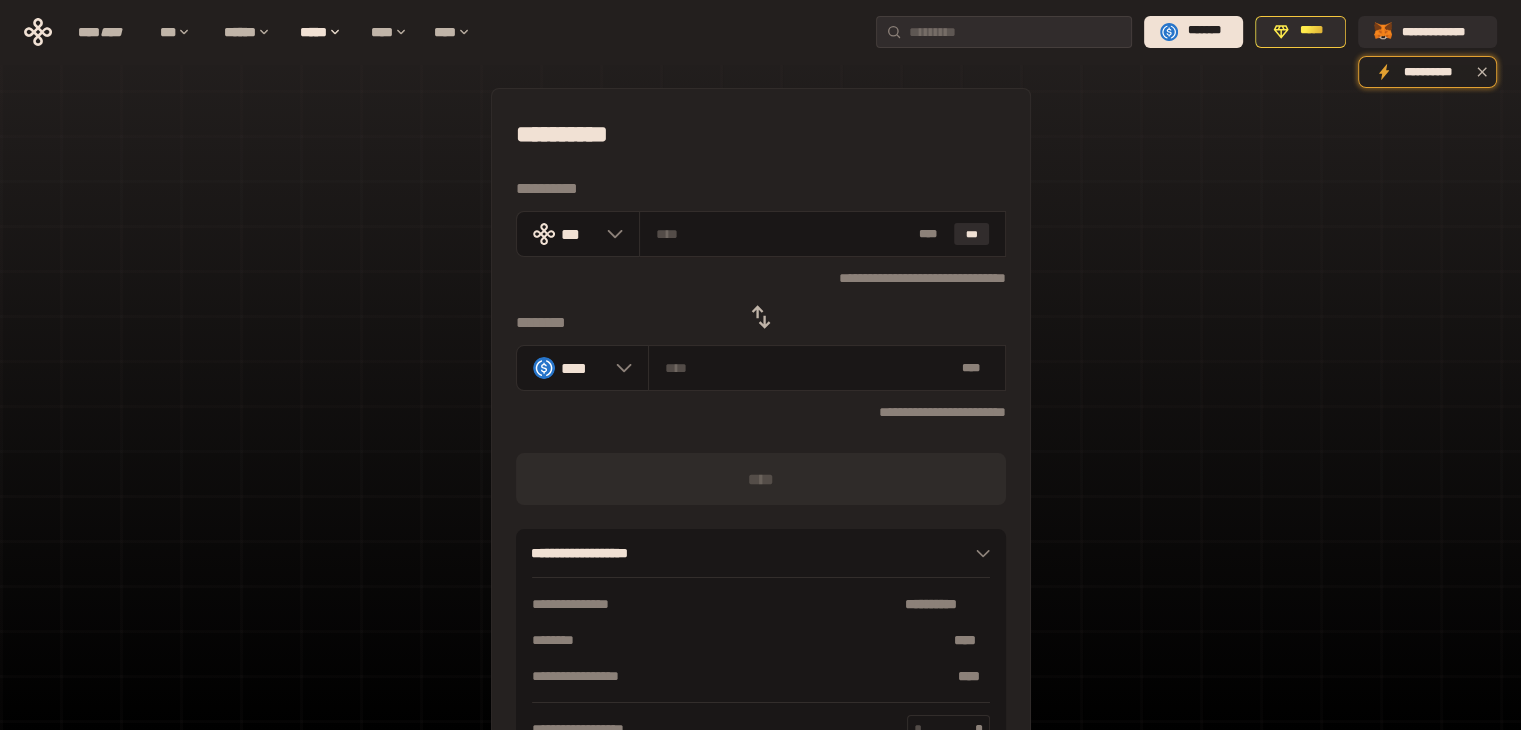 click at bounding box center (761, 317) 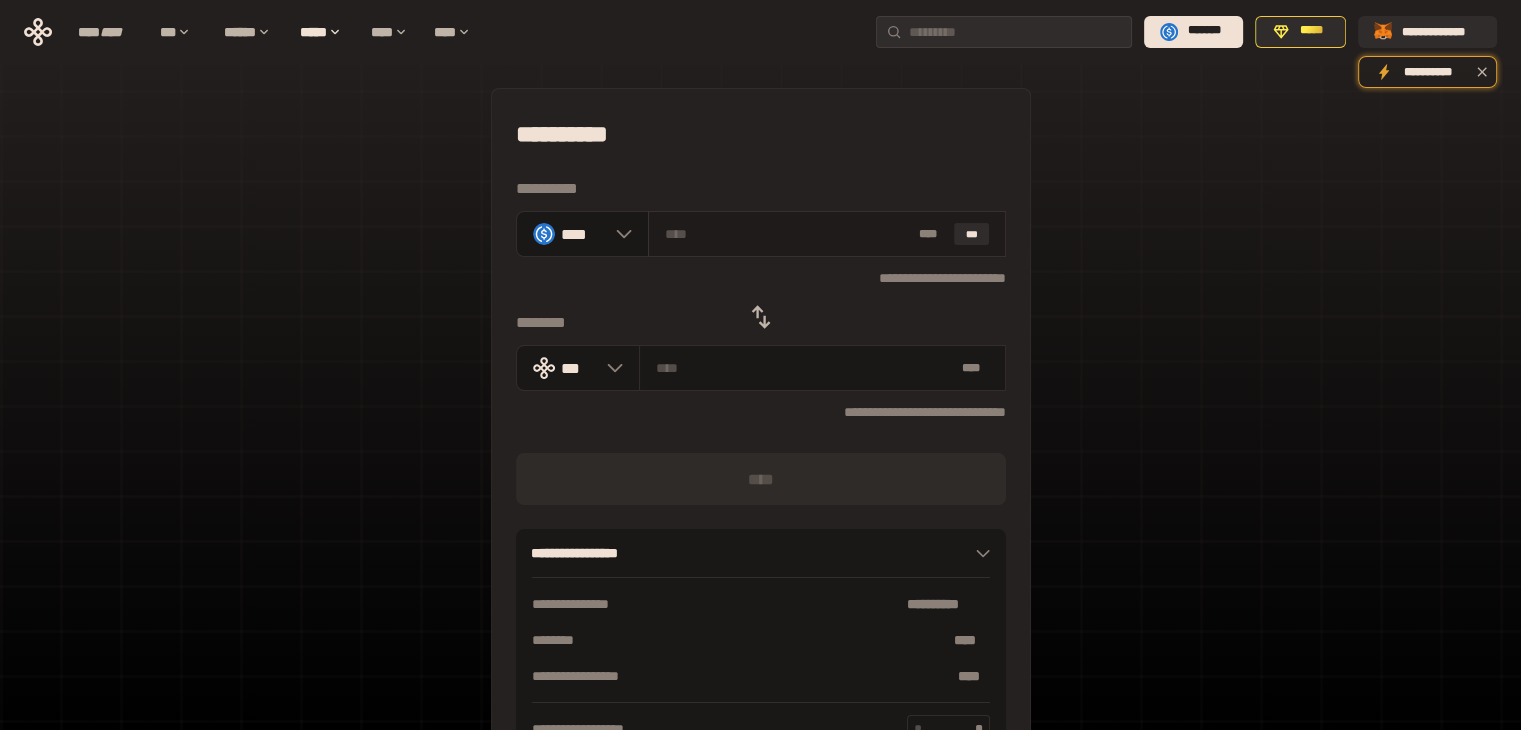 click on "* ** ***" at bounding box center (827, 234) 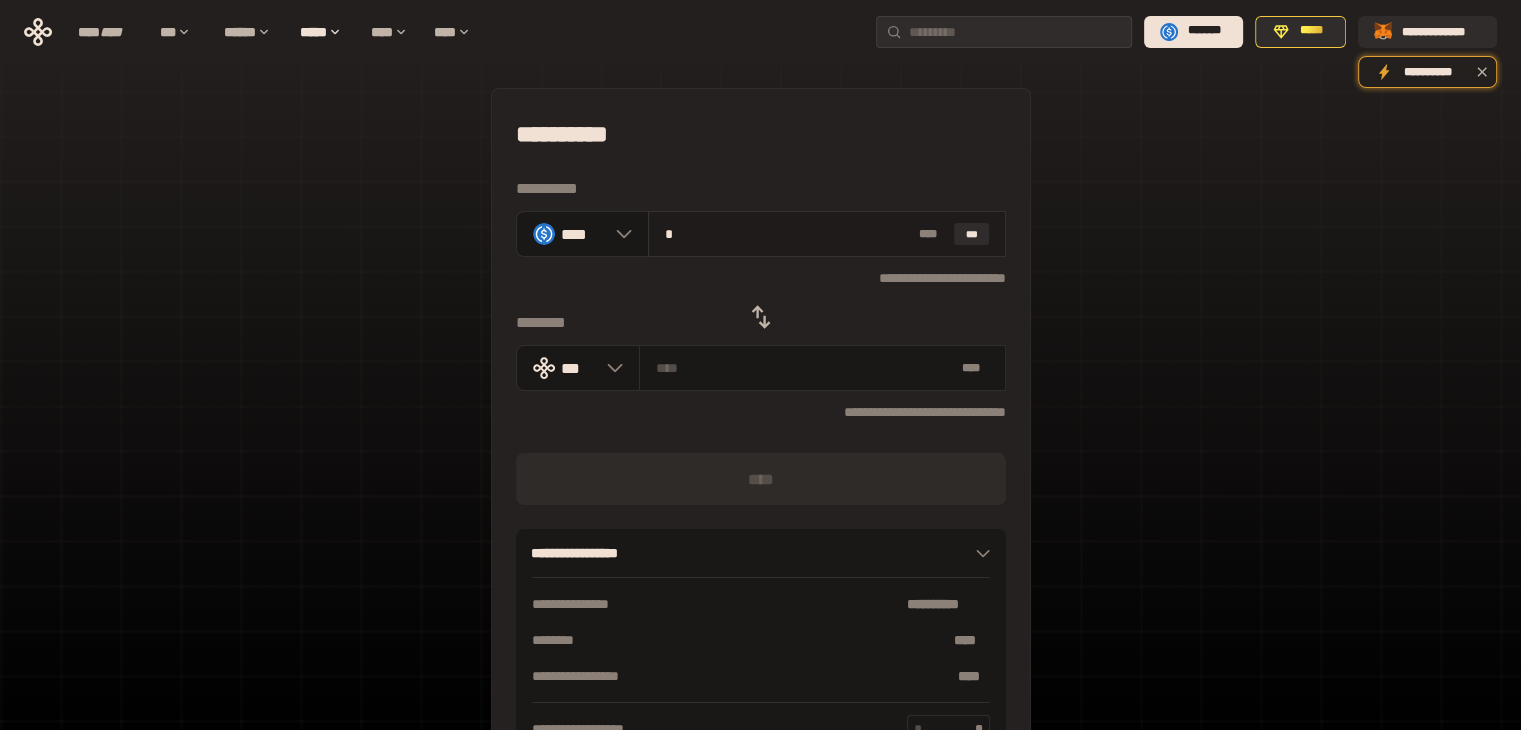 type on "**********" 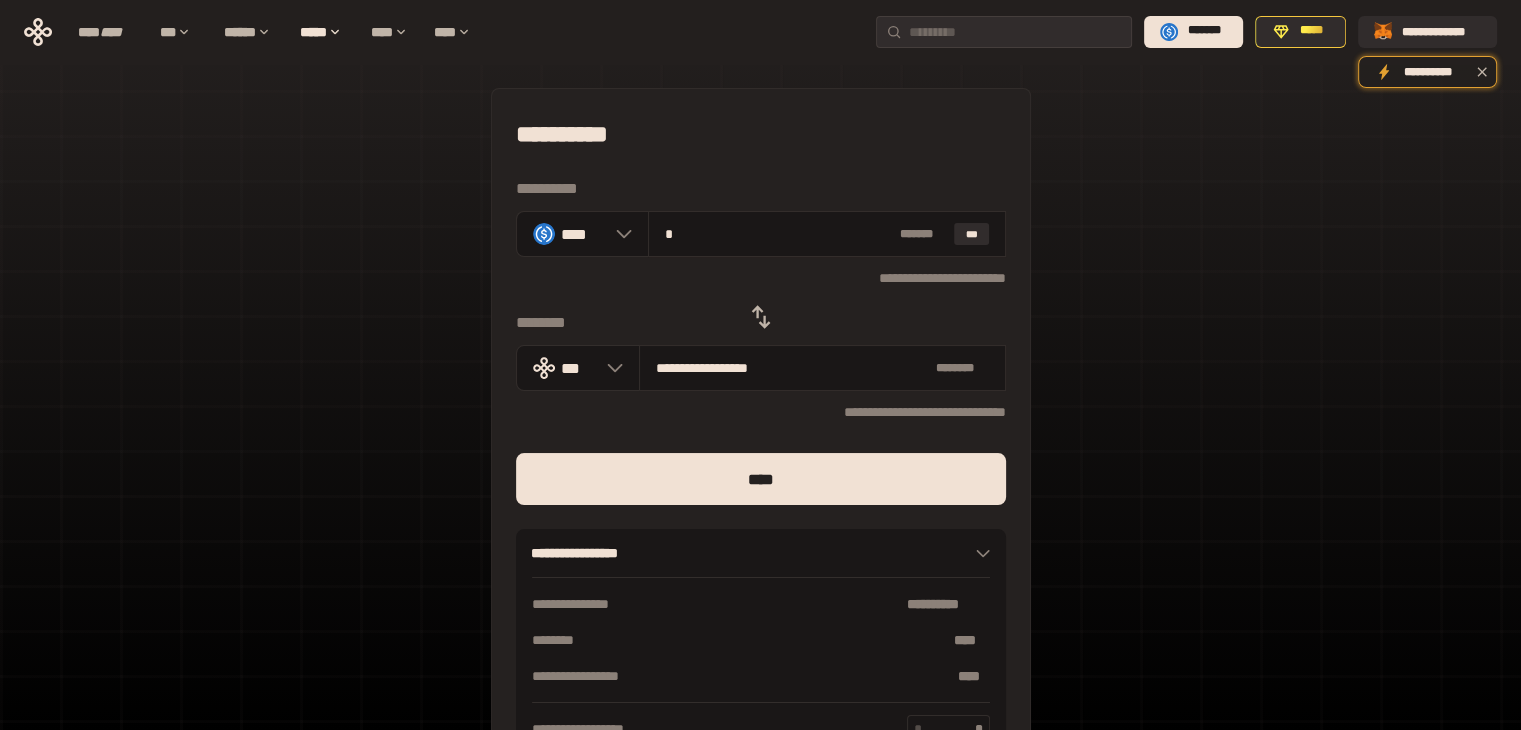 click on "**********" at bounding box center (760, 444) 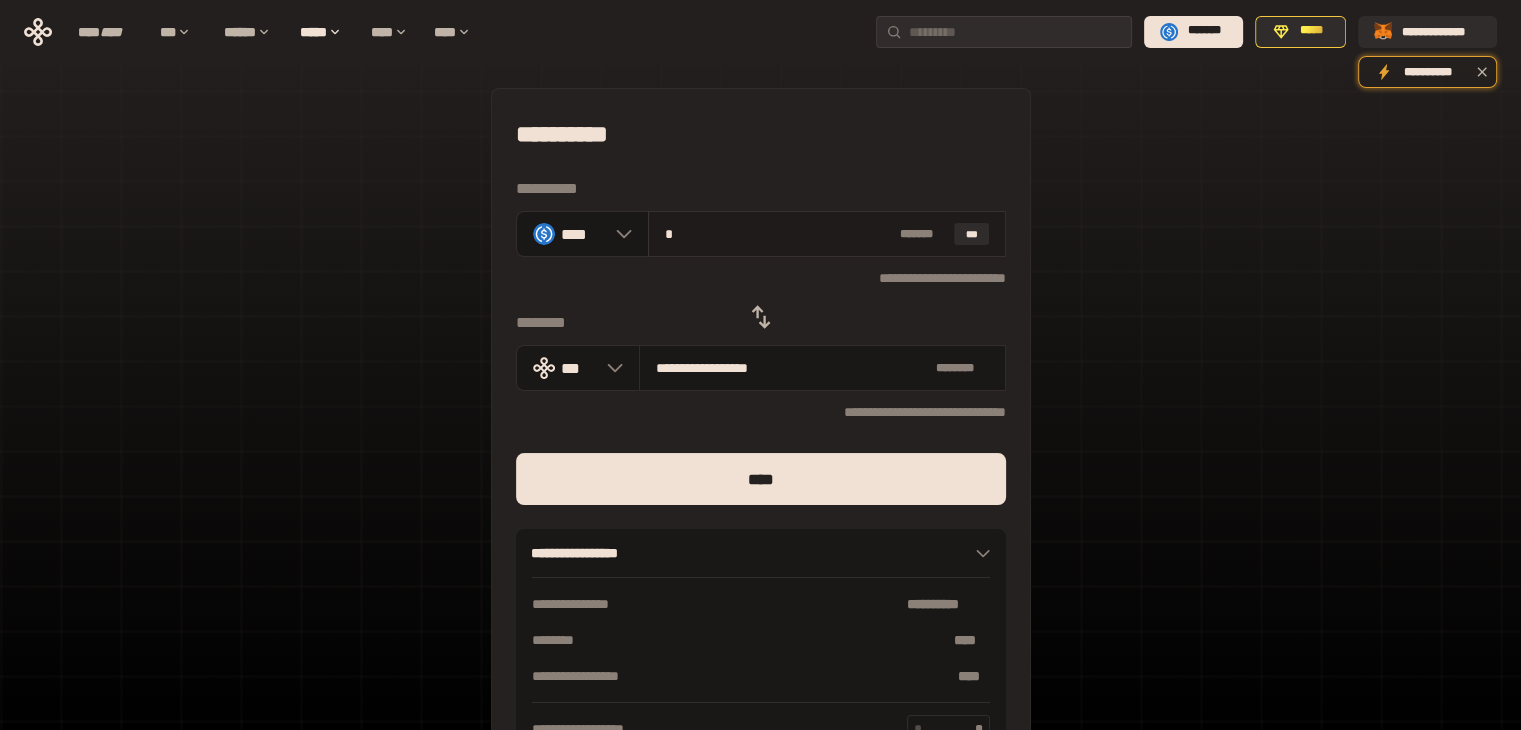 click on "*" at bounding box center [778, 234] 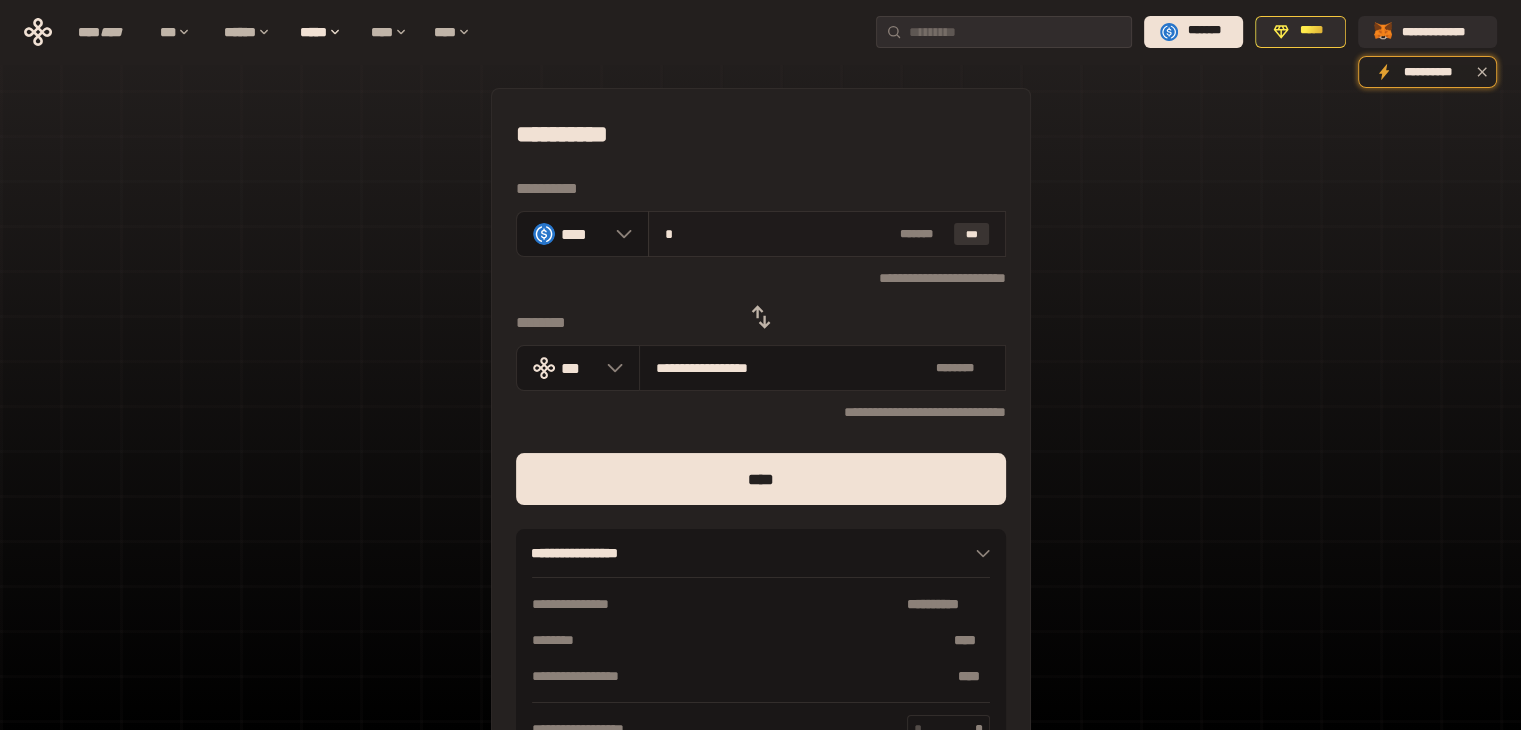 click on "***" at bounding box center [972, 234] 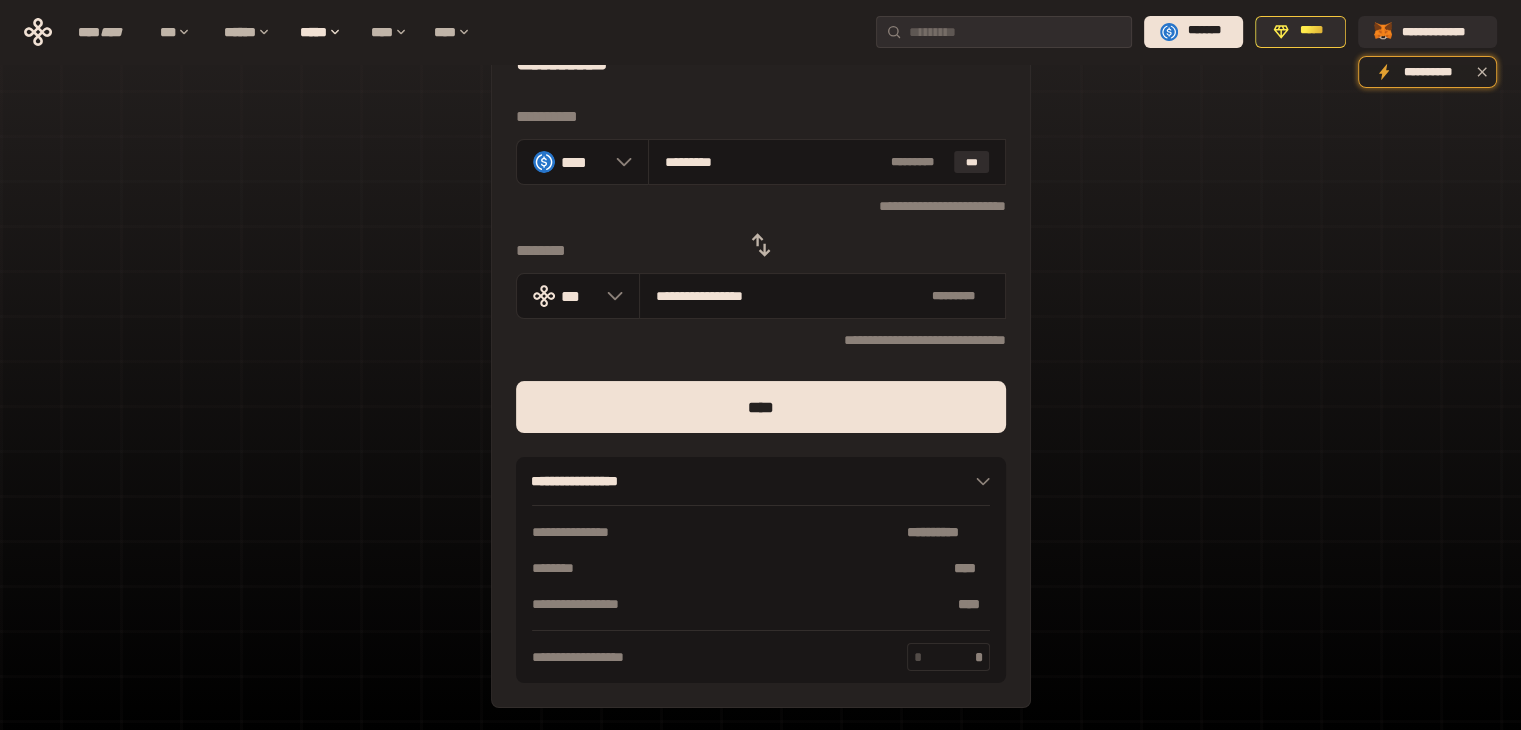 scroll, scrollTop: 141, scrollLeft: 0, axis: vertical 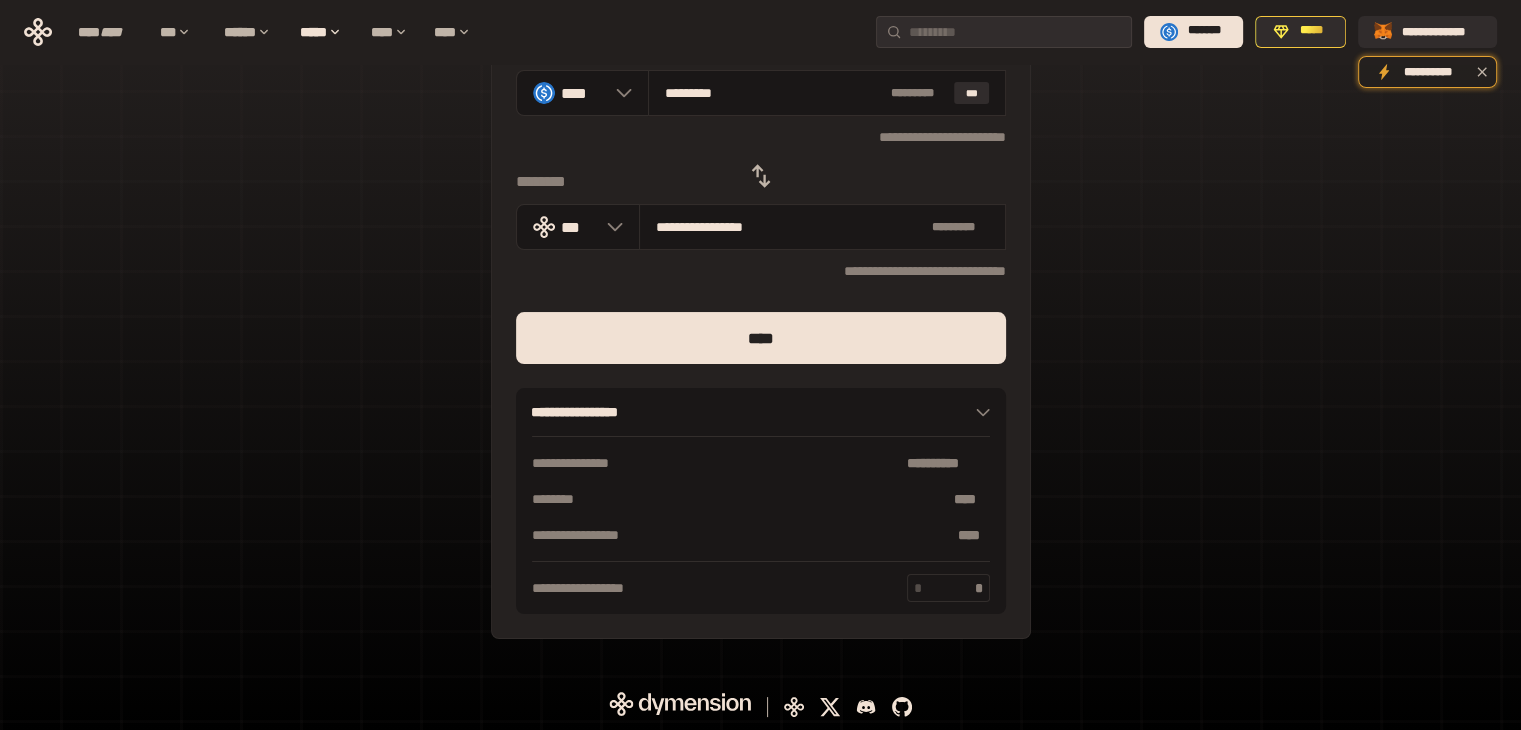 click on "**********" at bounding box center (760, 303) 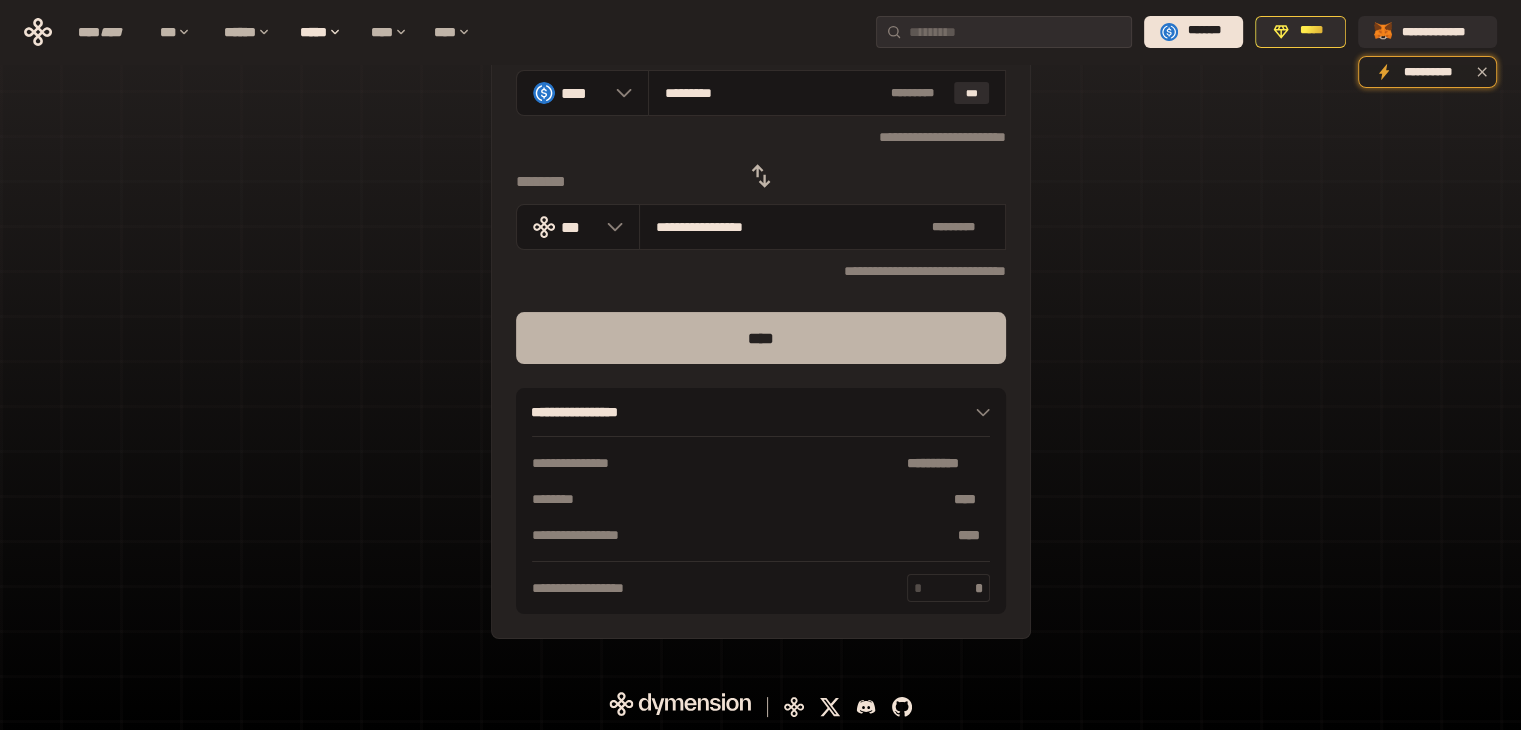 click on "****" at bounding box center [761, 338] 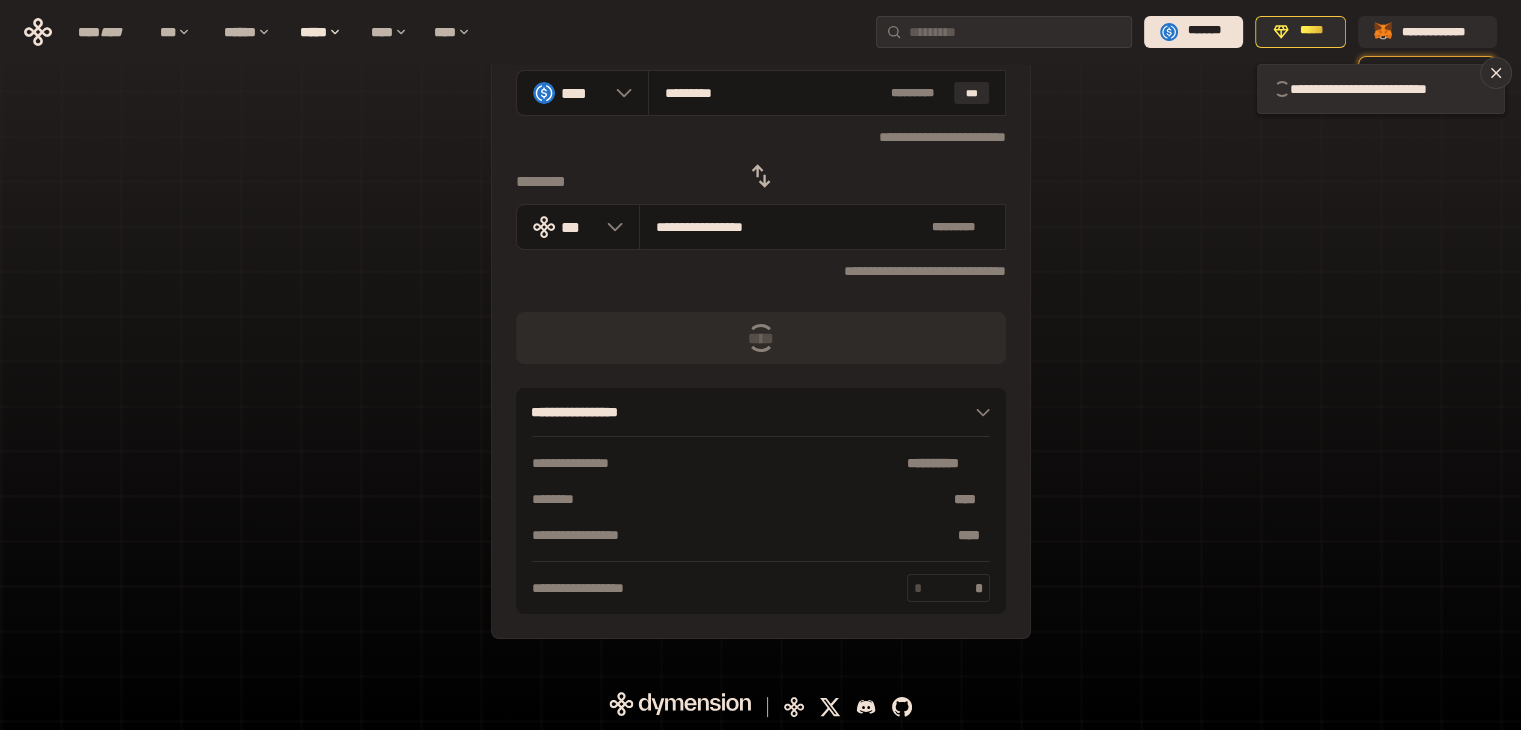 type 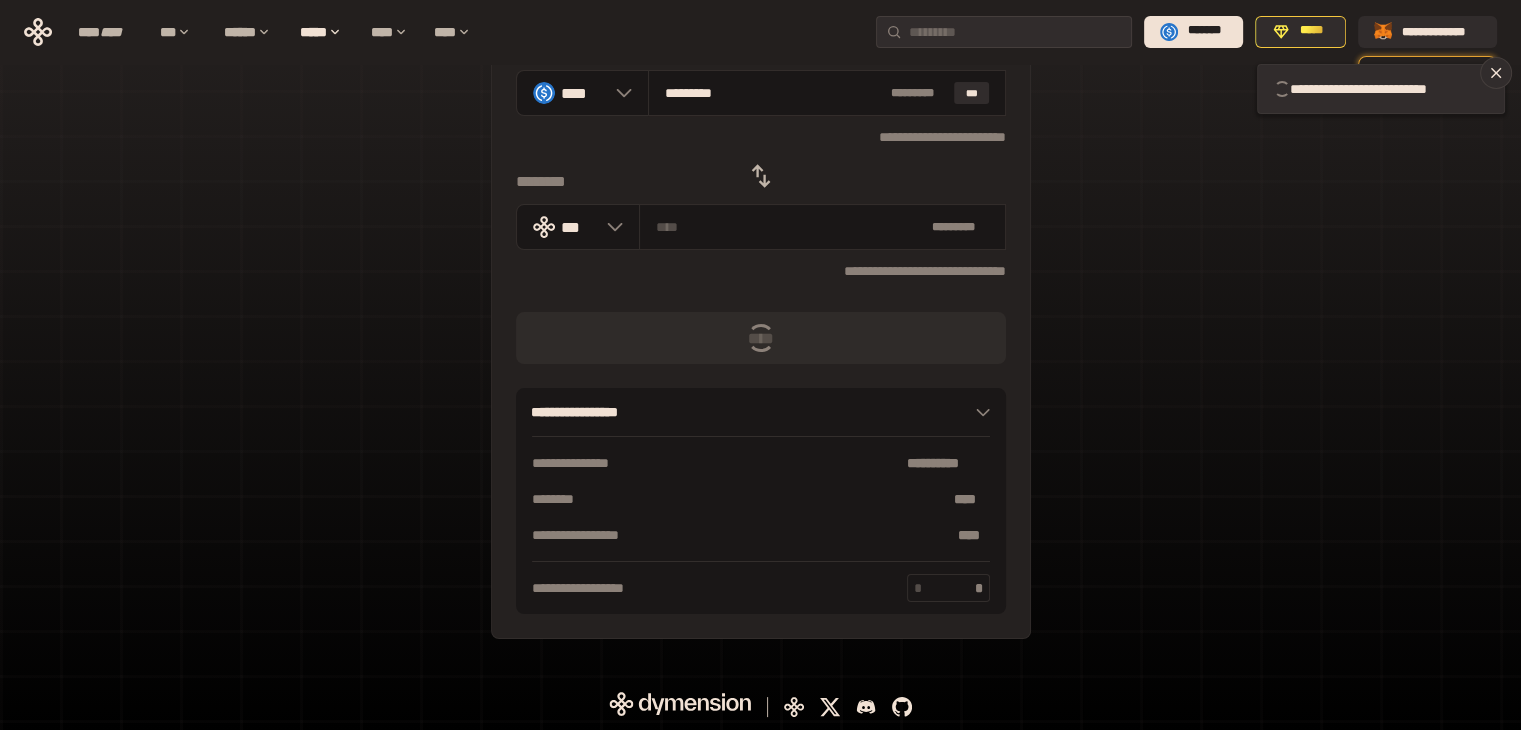 type 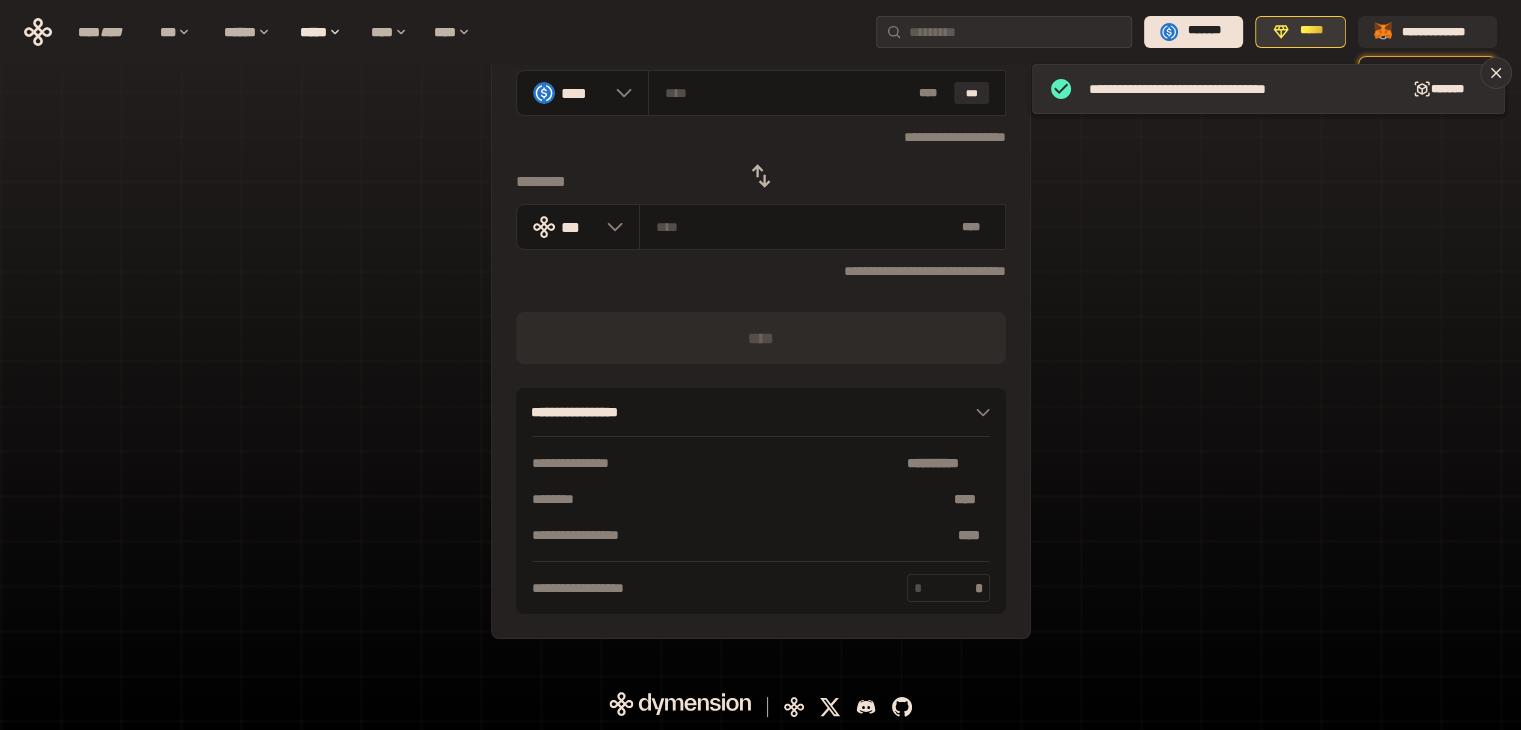 click on "*****" at bounding box center [1311, 31] 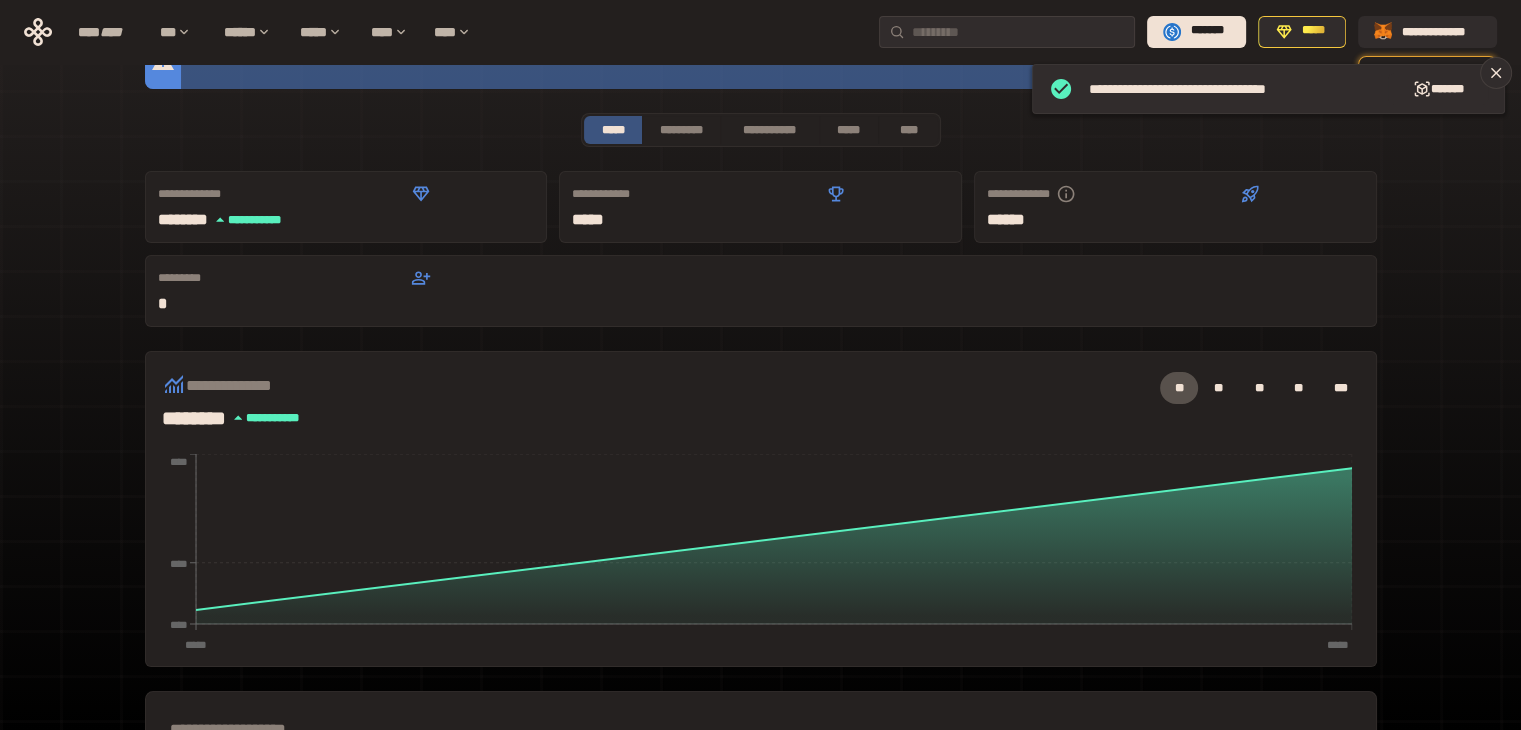 scroll, scrollTop: 0, scrollLeft: 0, axis: both 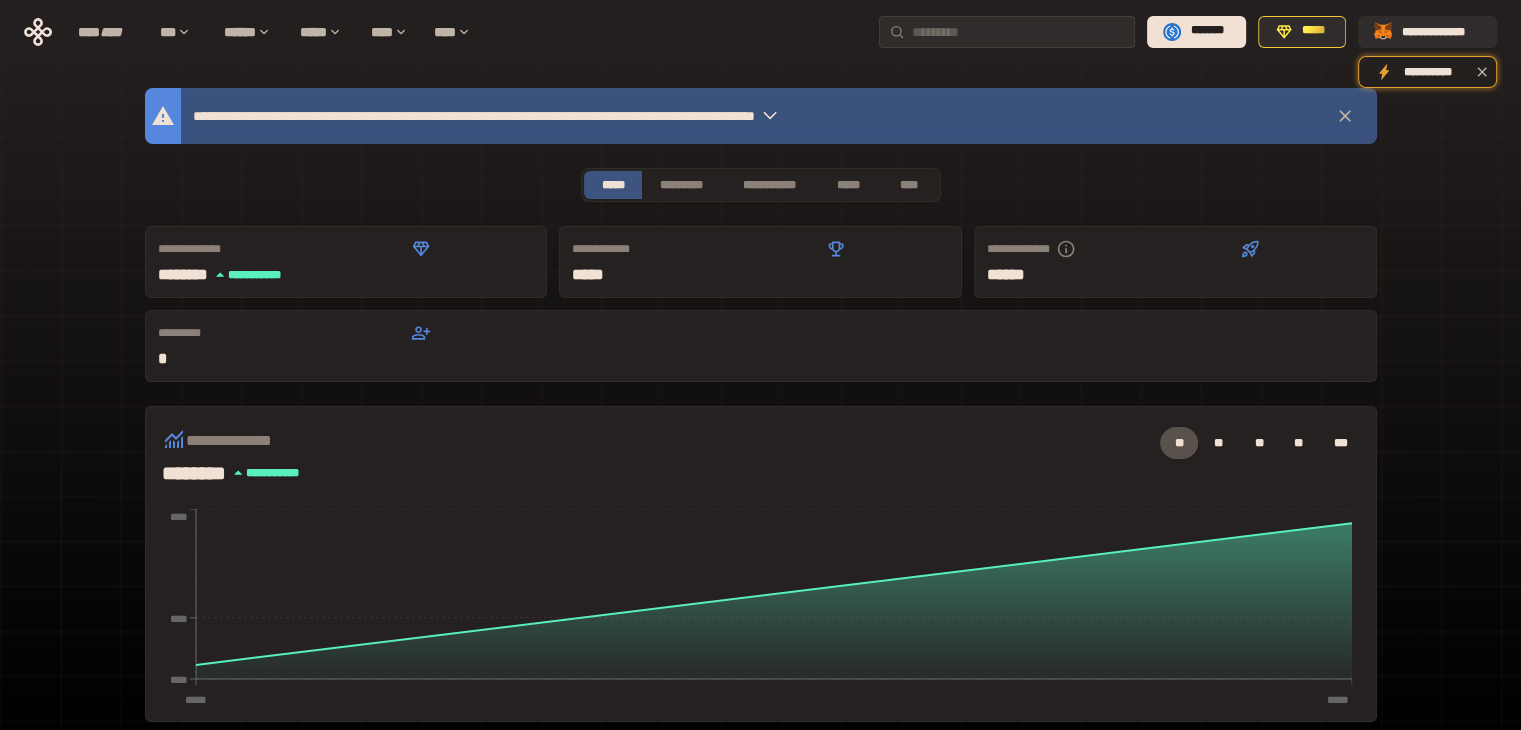 click 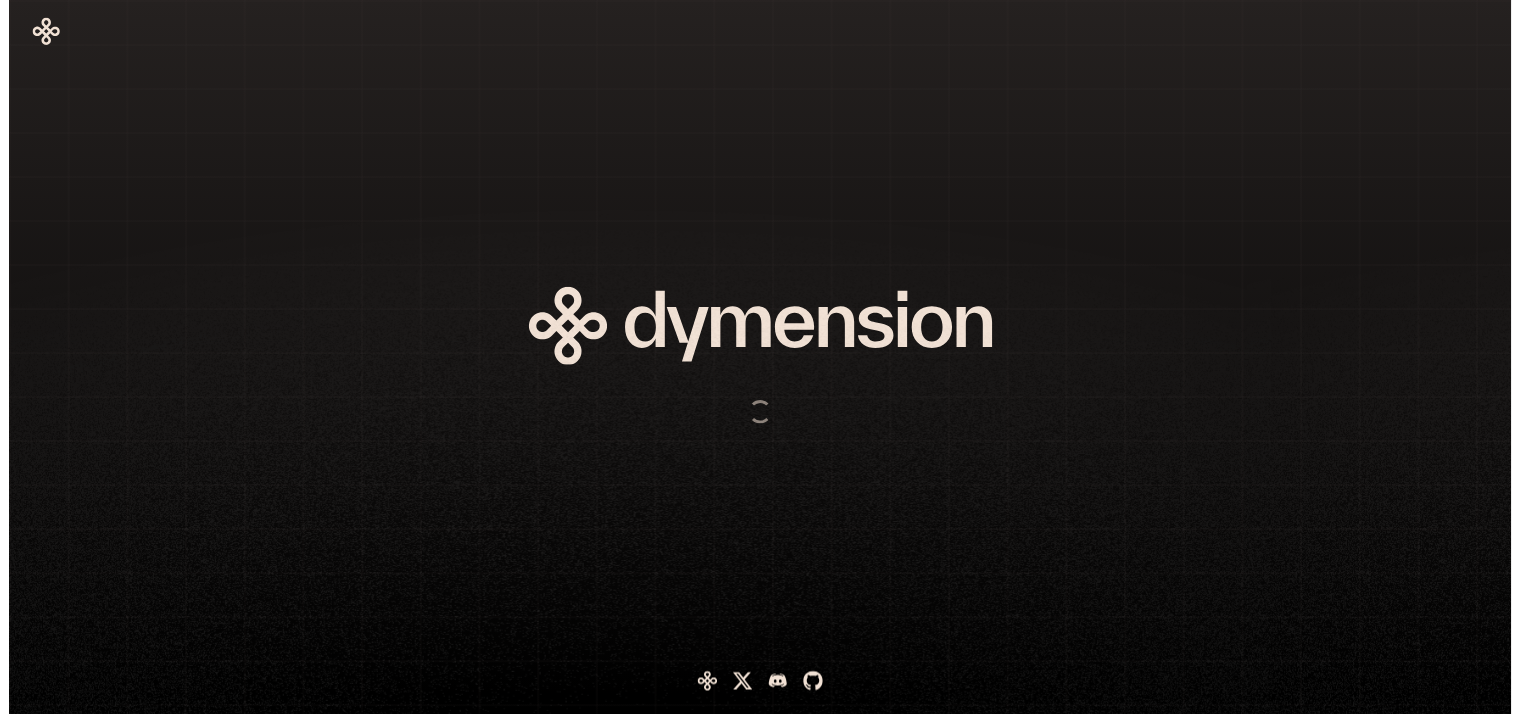 scroll, scrollTop: 0, scrollLeft: 0, axis: both 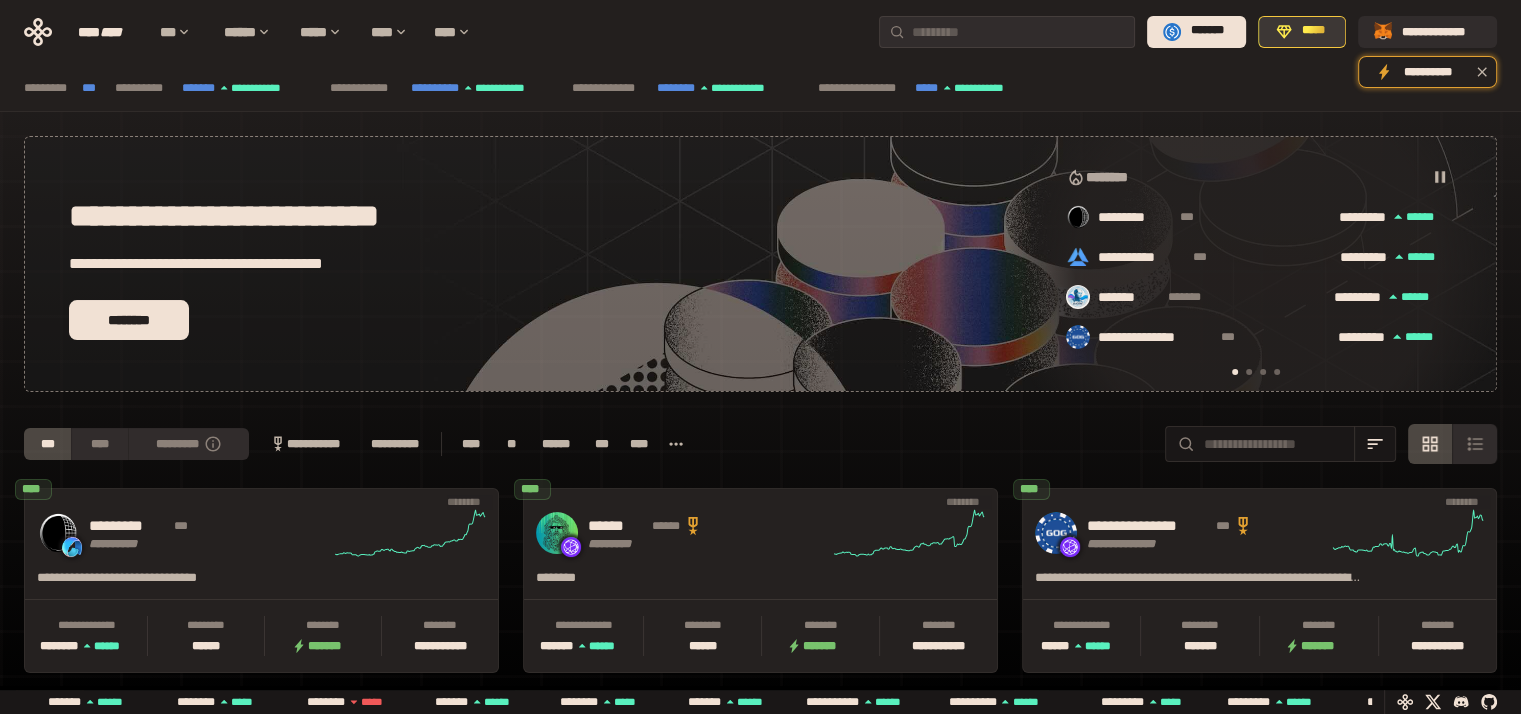 click 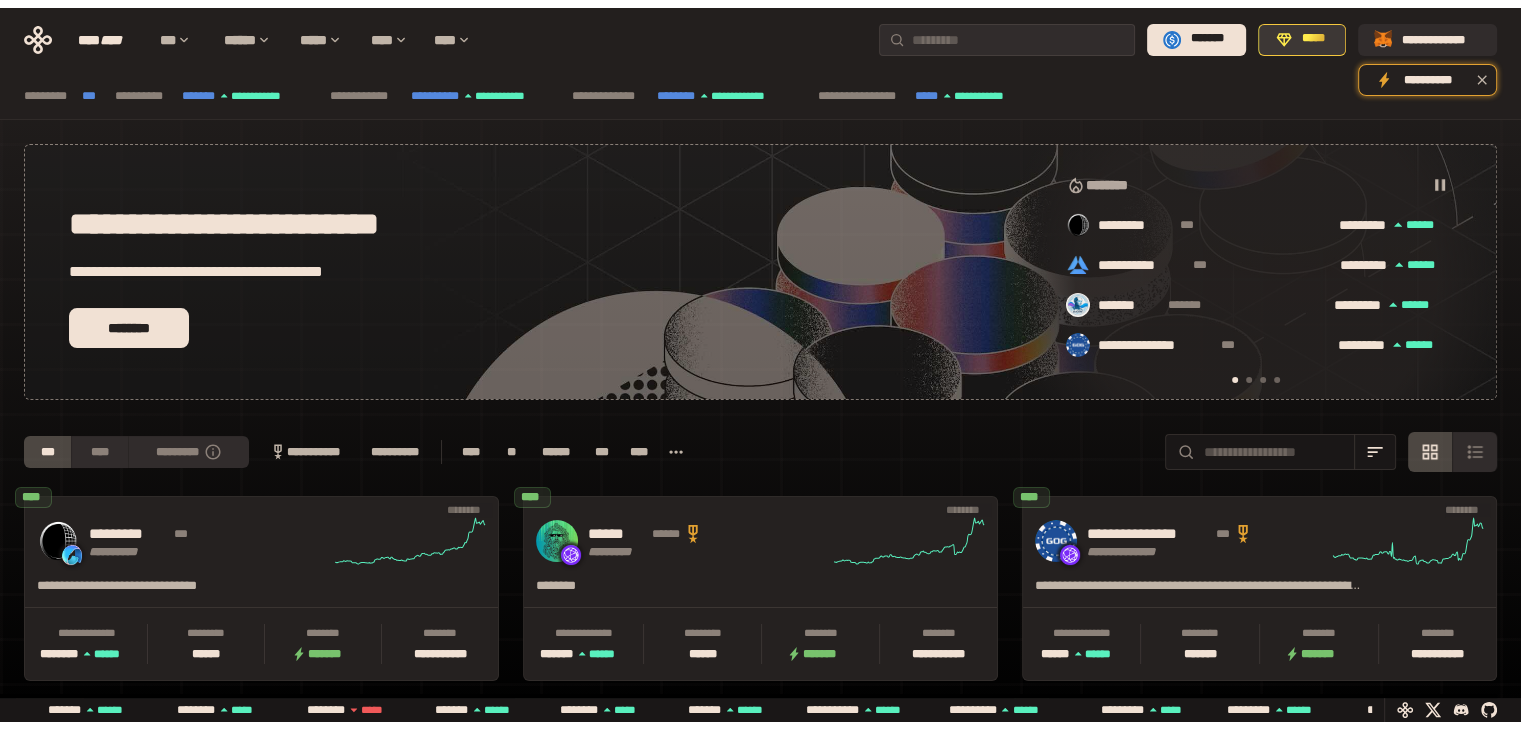 scroll, scrollTop: 0, scrollLeft: 0, axis: both 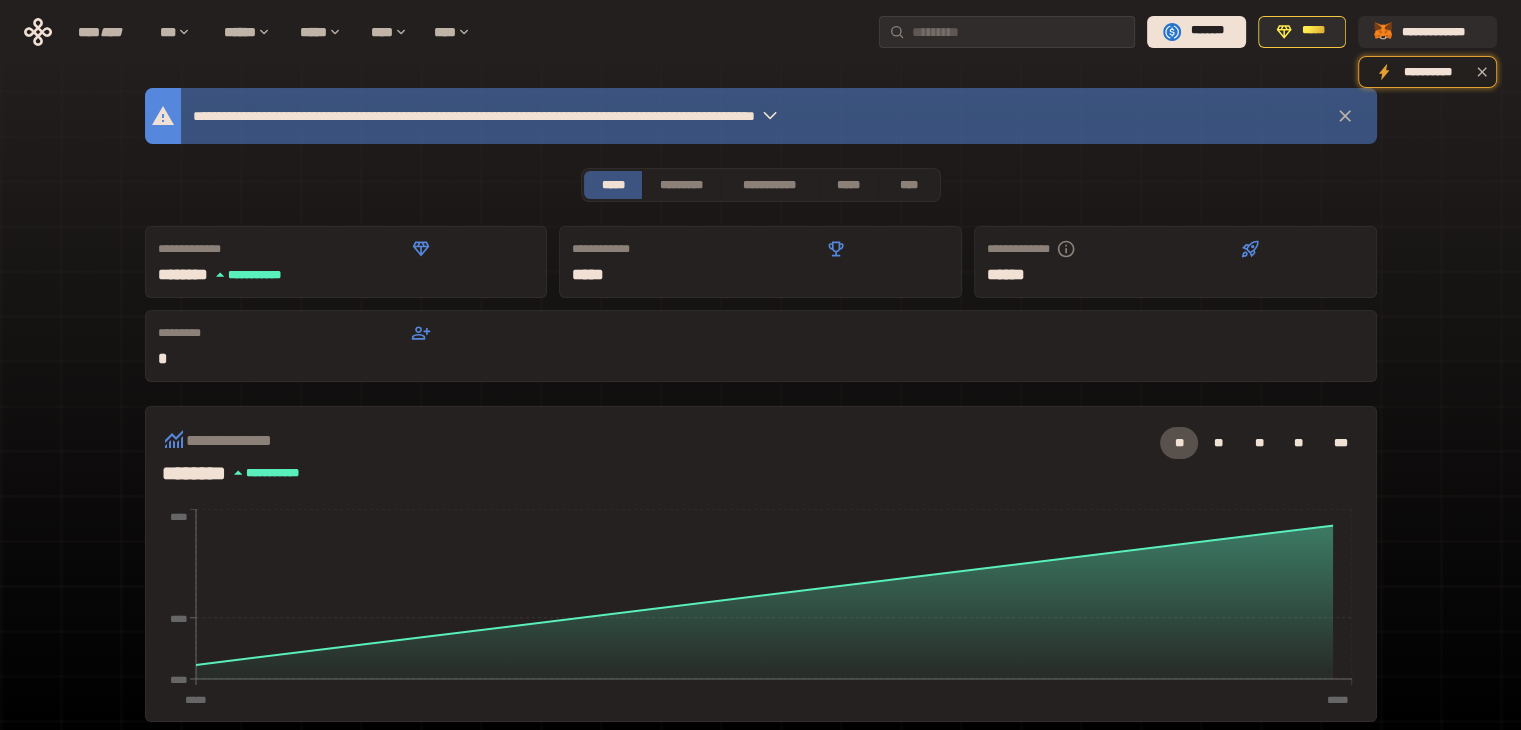 click 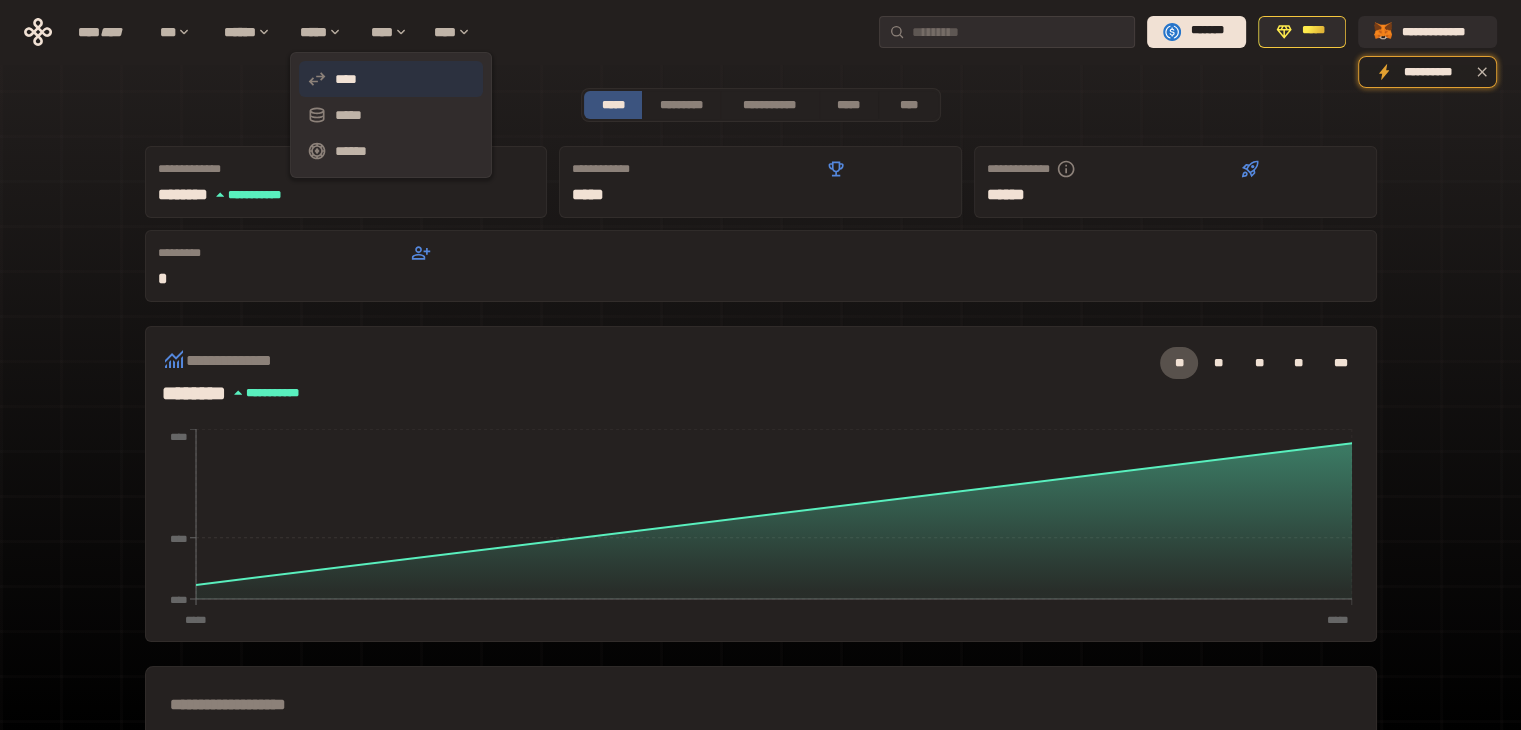 click on "****" at bounding box center [391, 79] 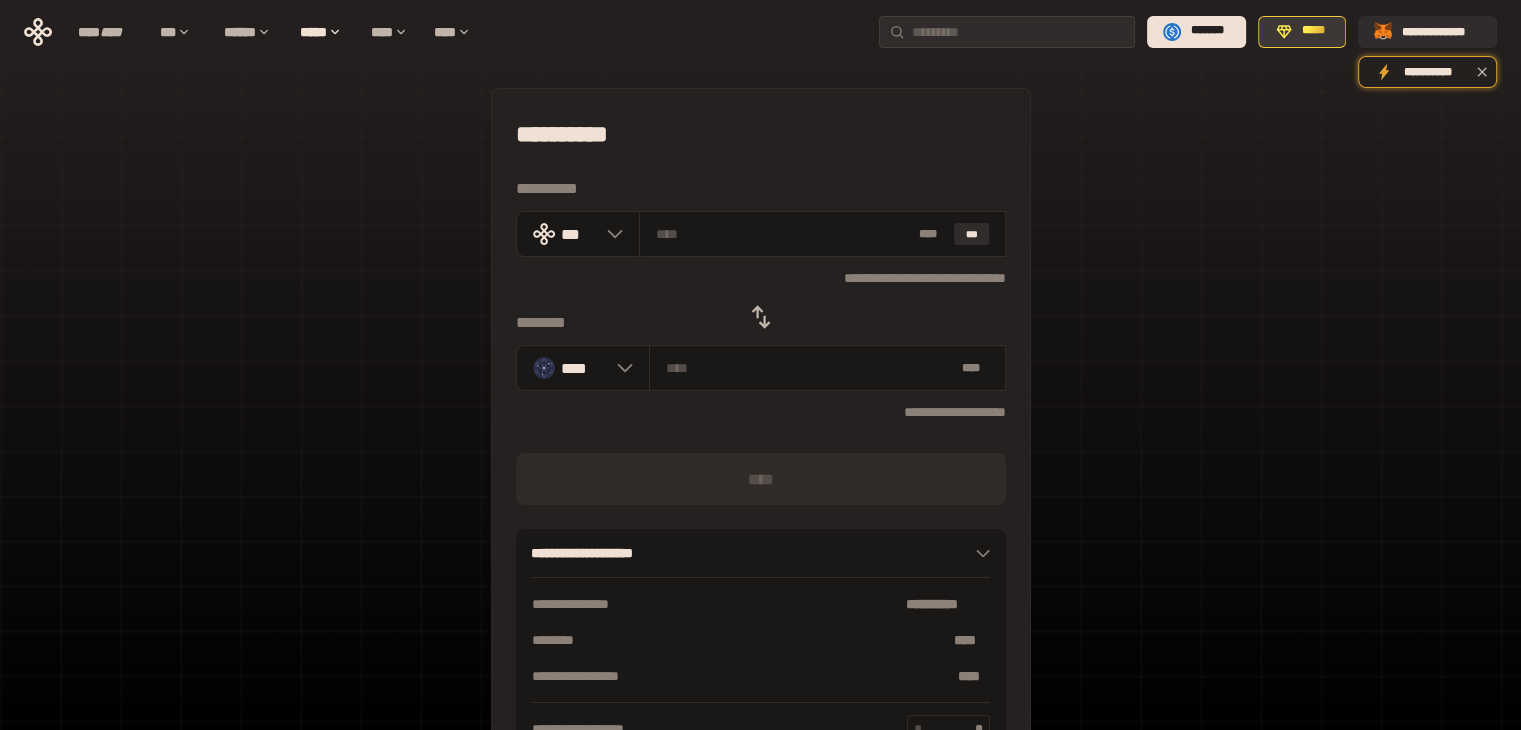click on "*****" at bounding box center (1302, 32) 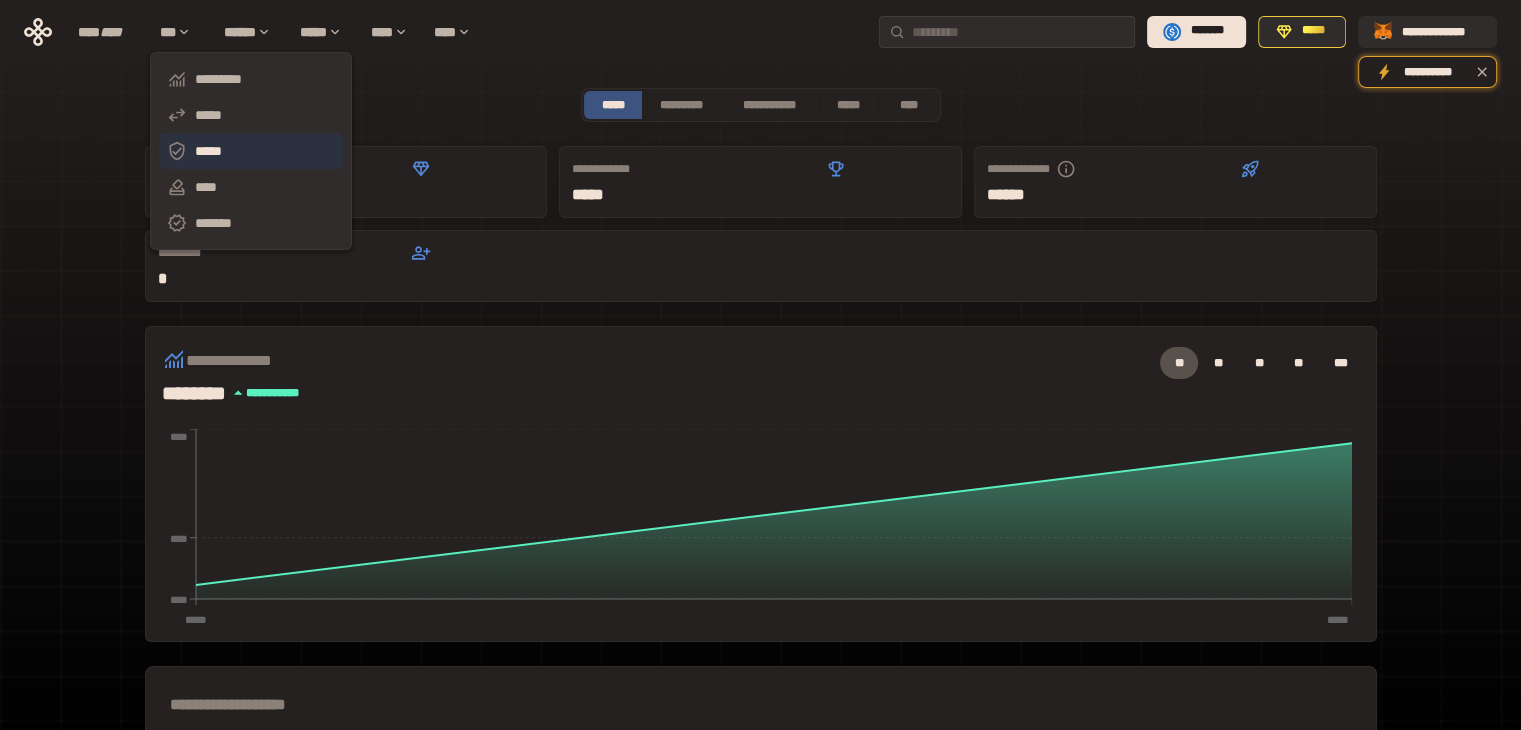click on "*****" at bounding box center [251, 151] 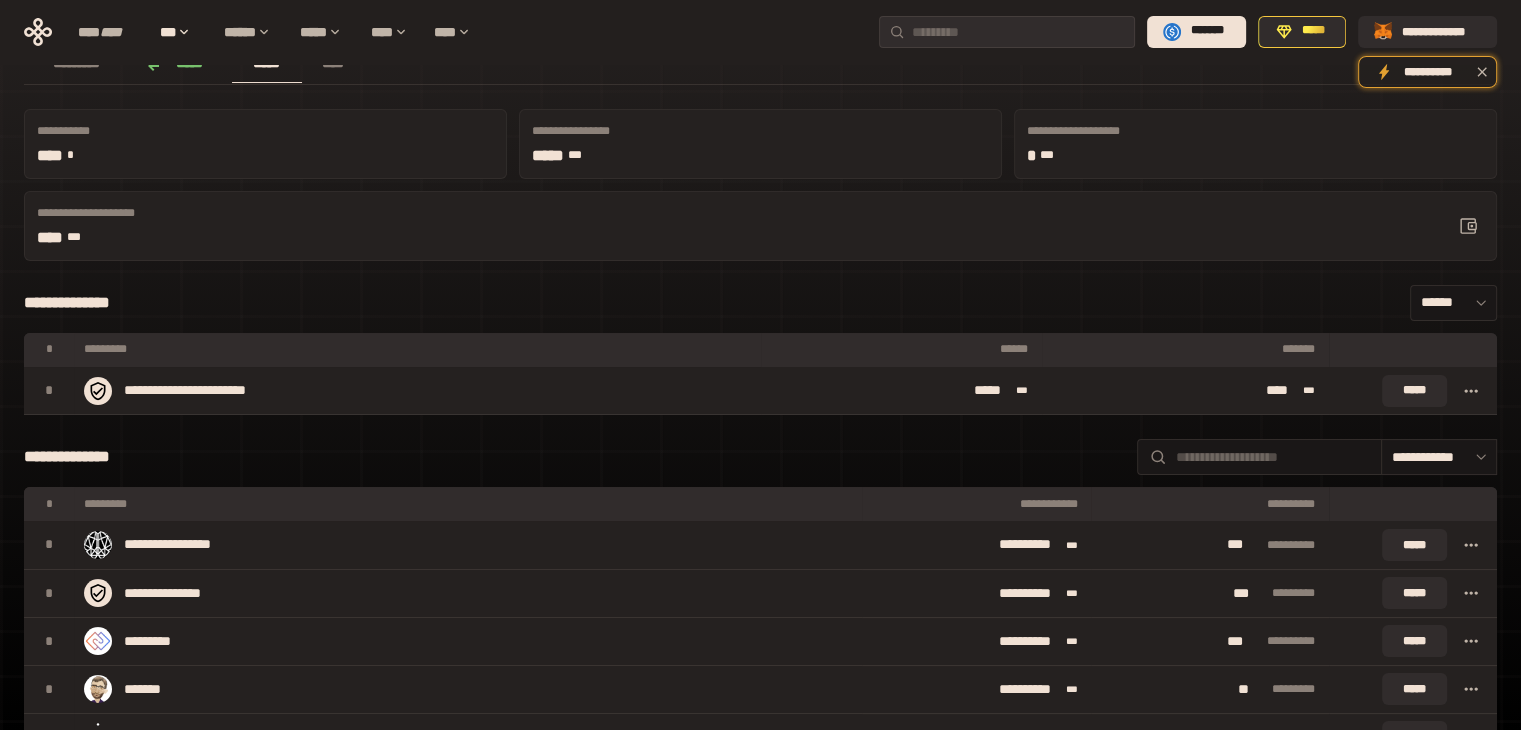scroll, scrollTop: 0, scrollLeft: 0, axis: both 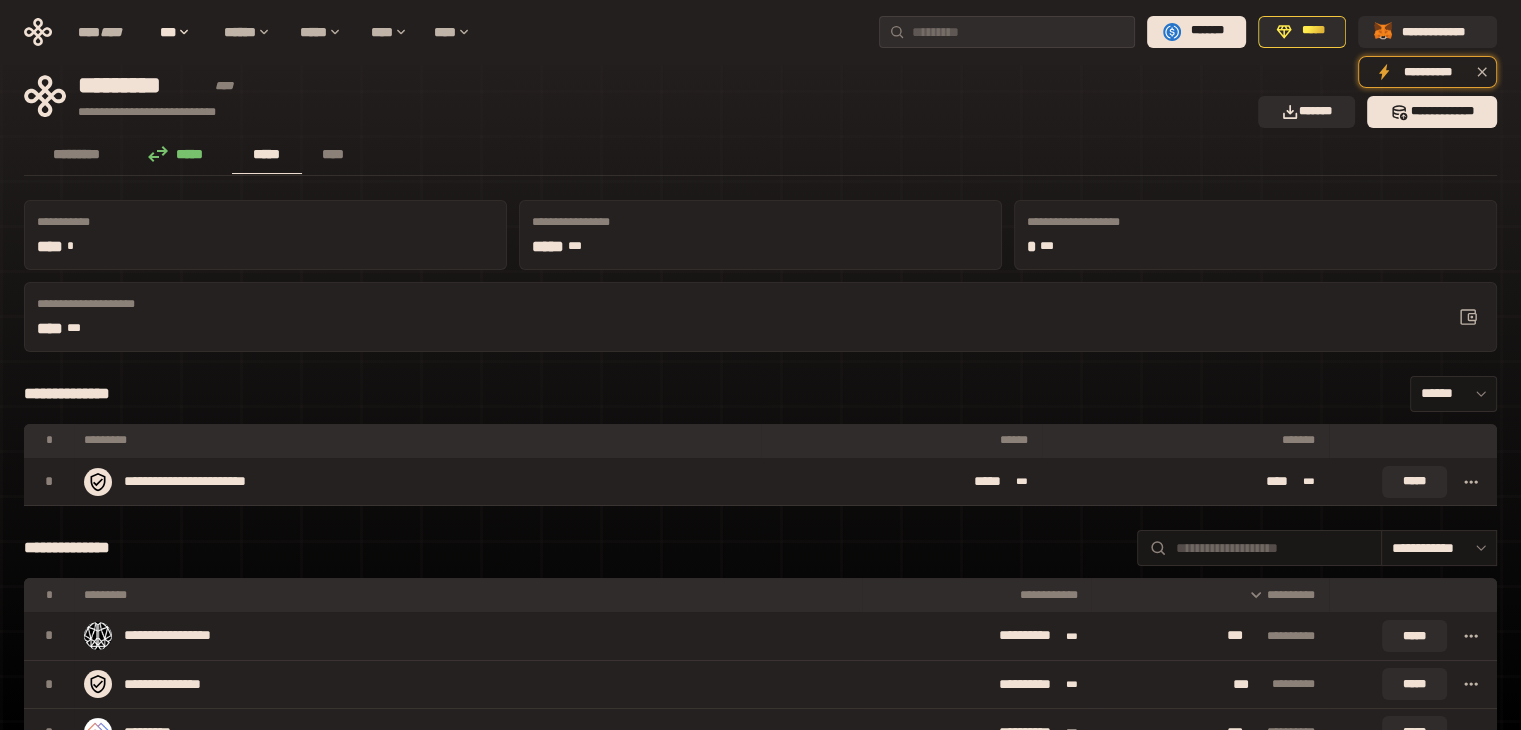 click on "**********" at bounding box center (1210, 595) 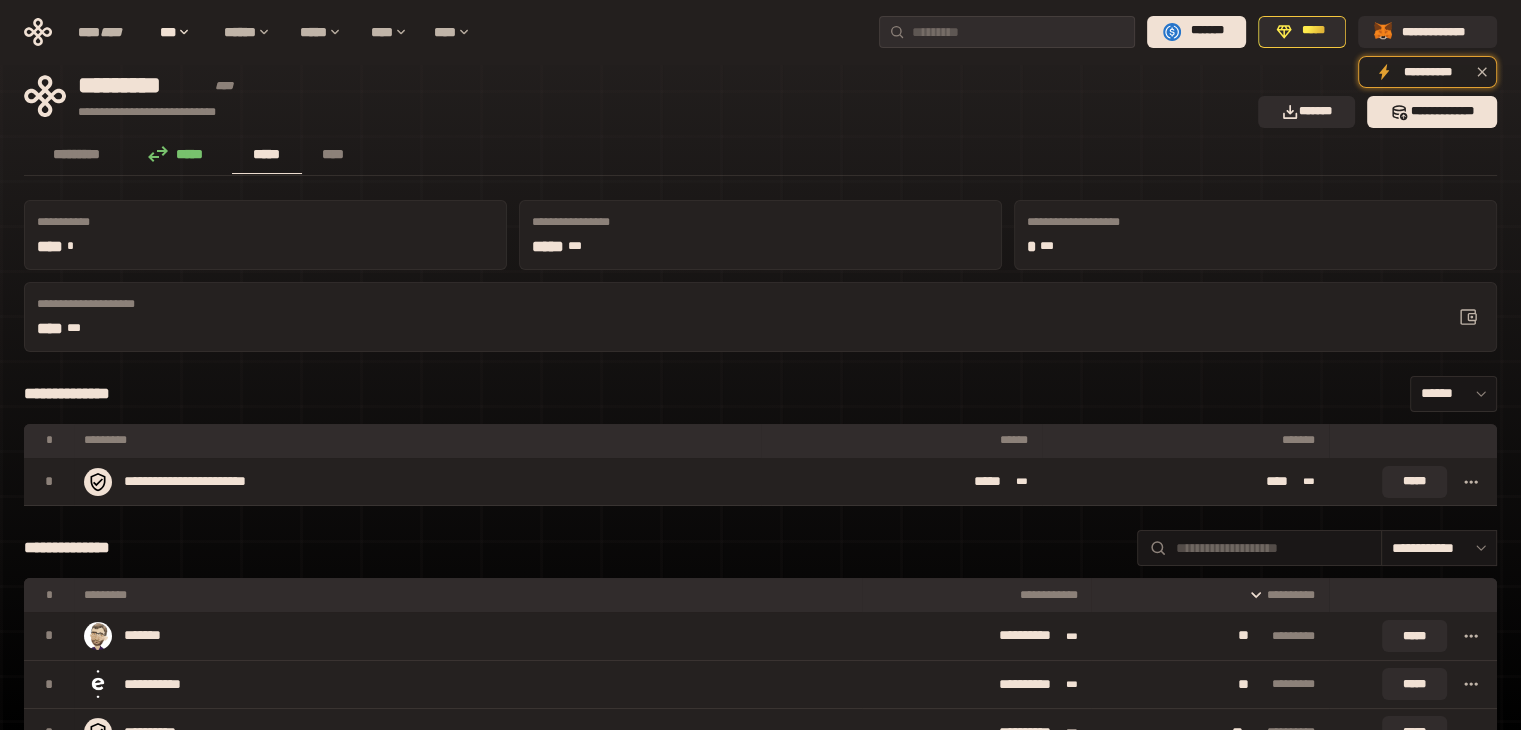 click on "**********" at bounding box center [1210, 595] 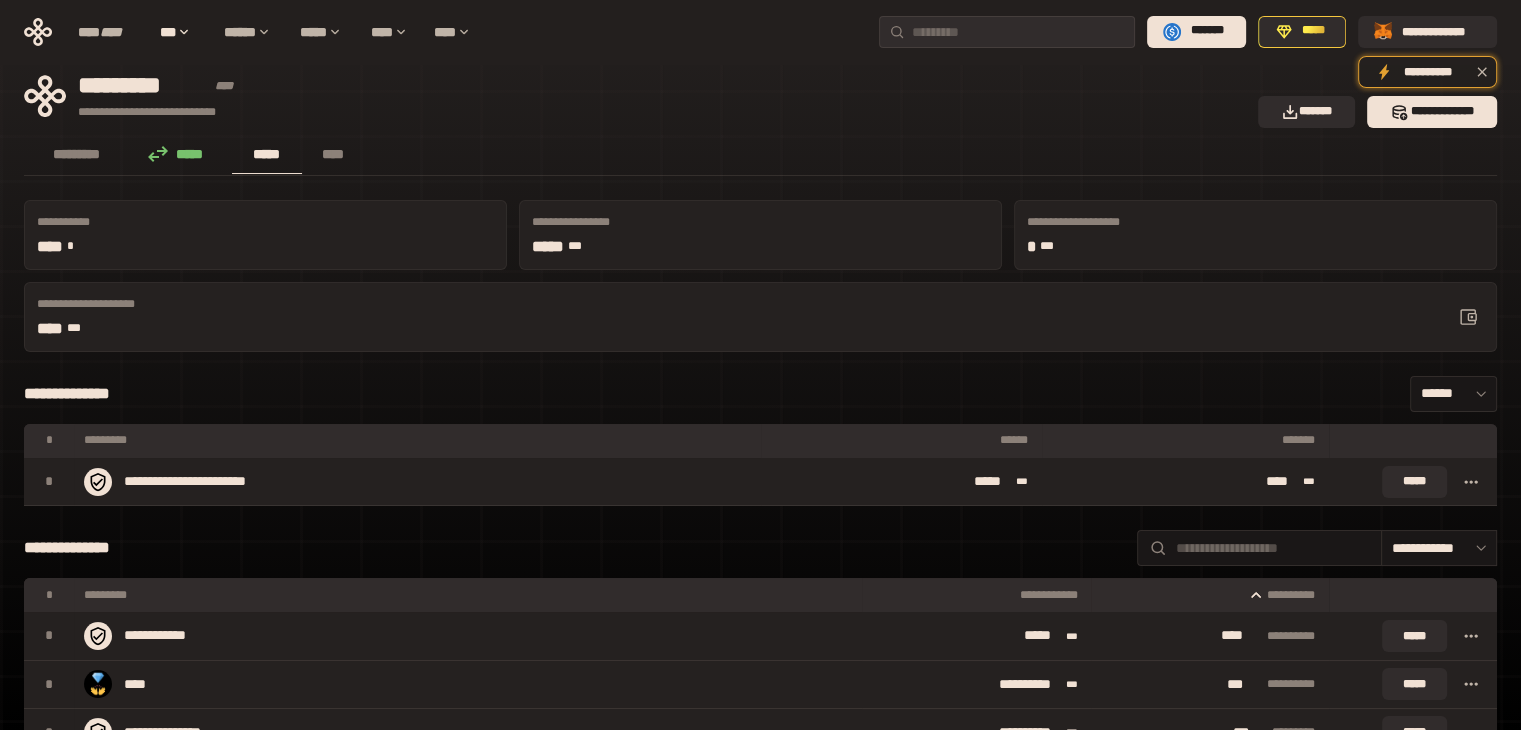 click on "**********" at bounding box center [1210, 595] 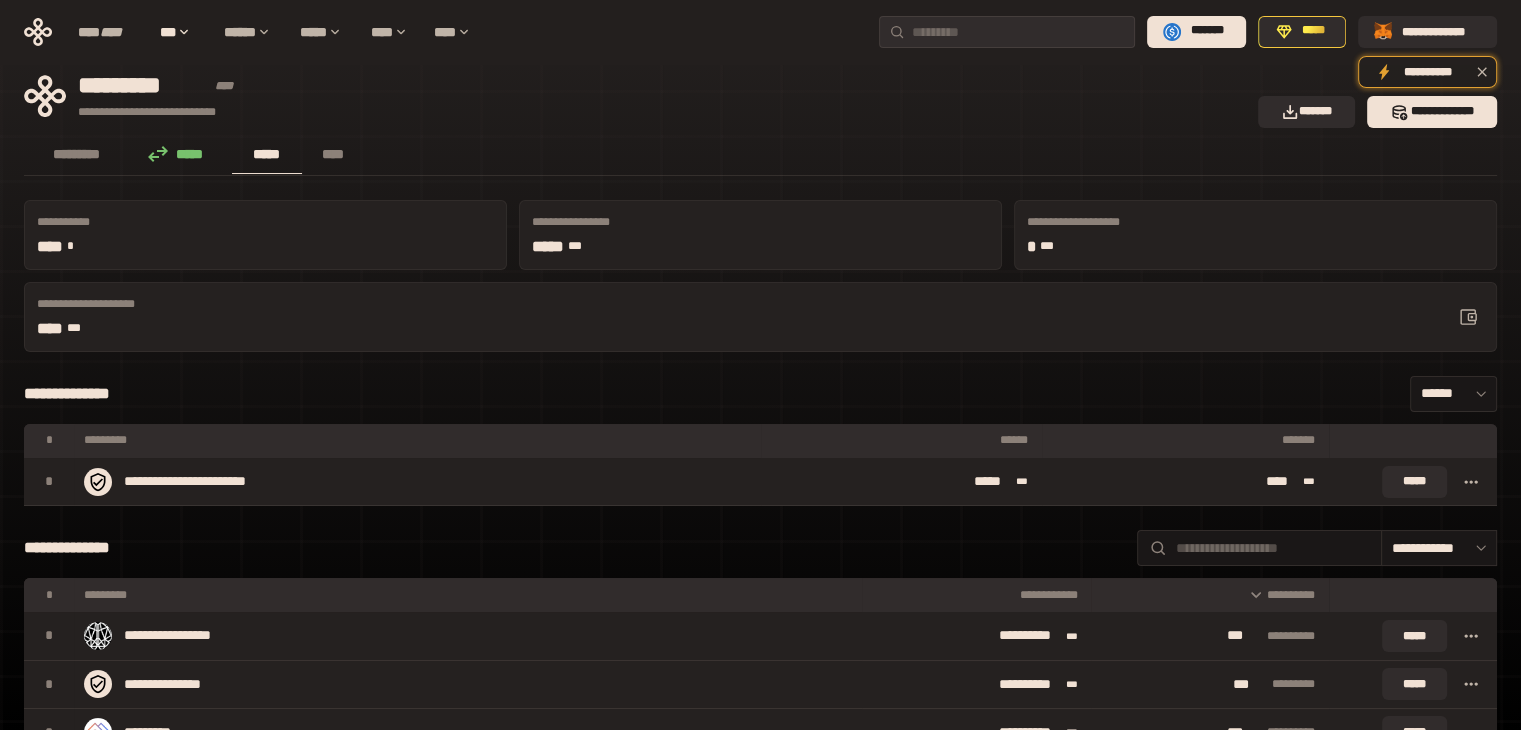 click on "**********" at bounding box center (1210, 595) 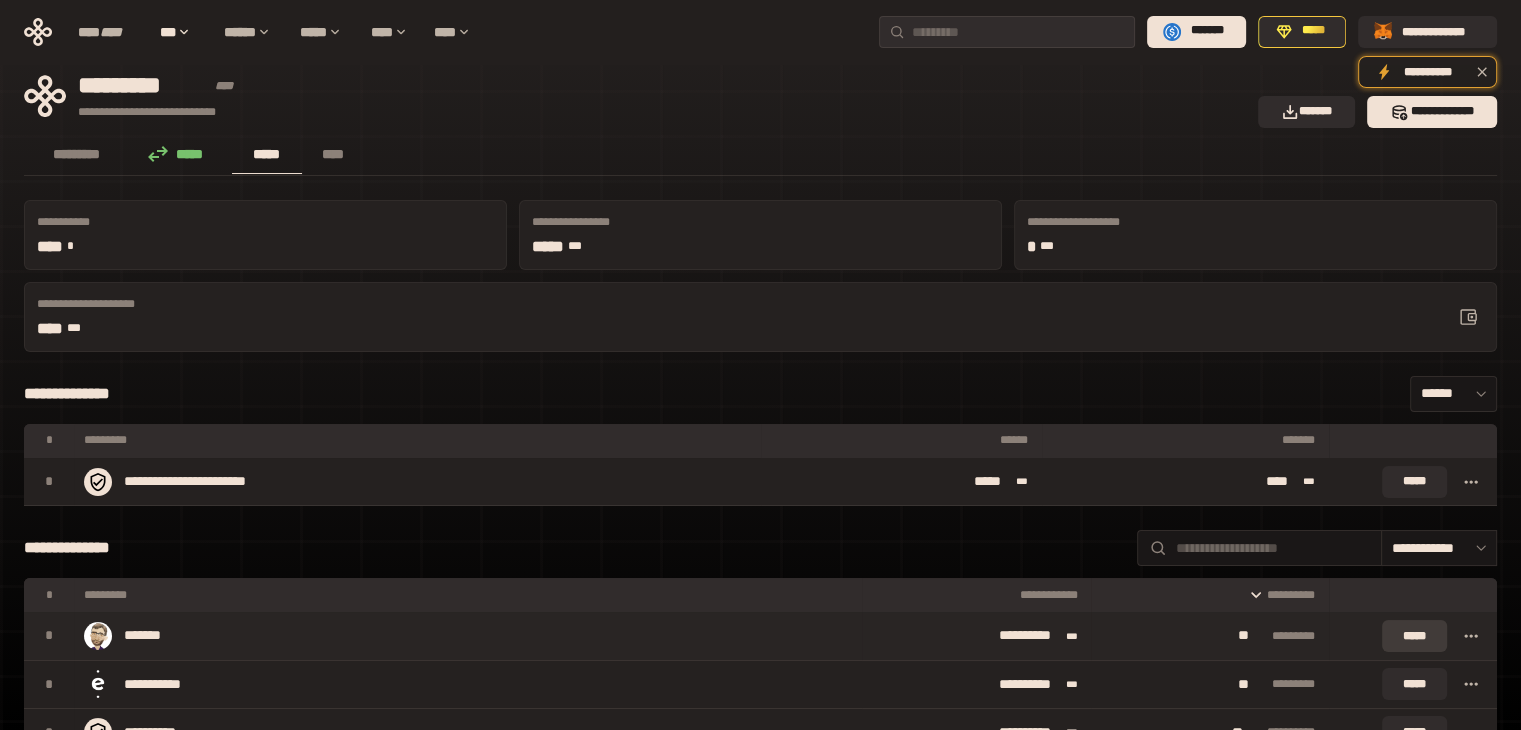 click on "*****" at bounding box center (1414, 636) 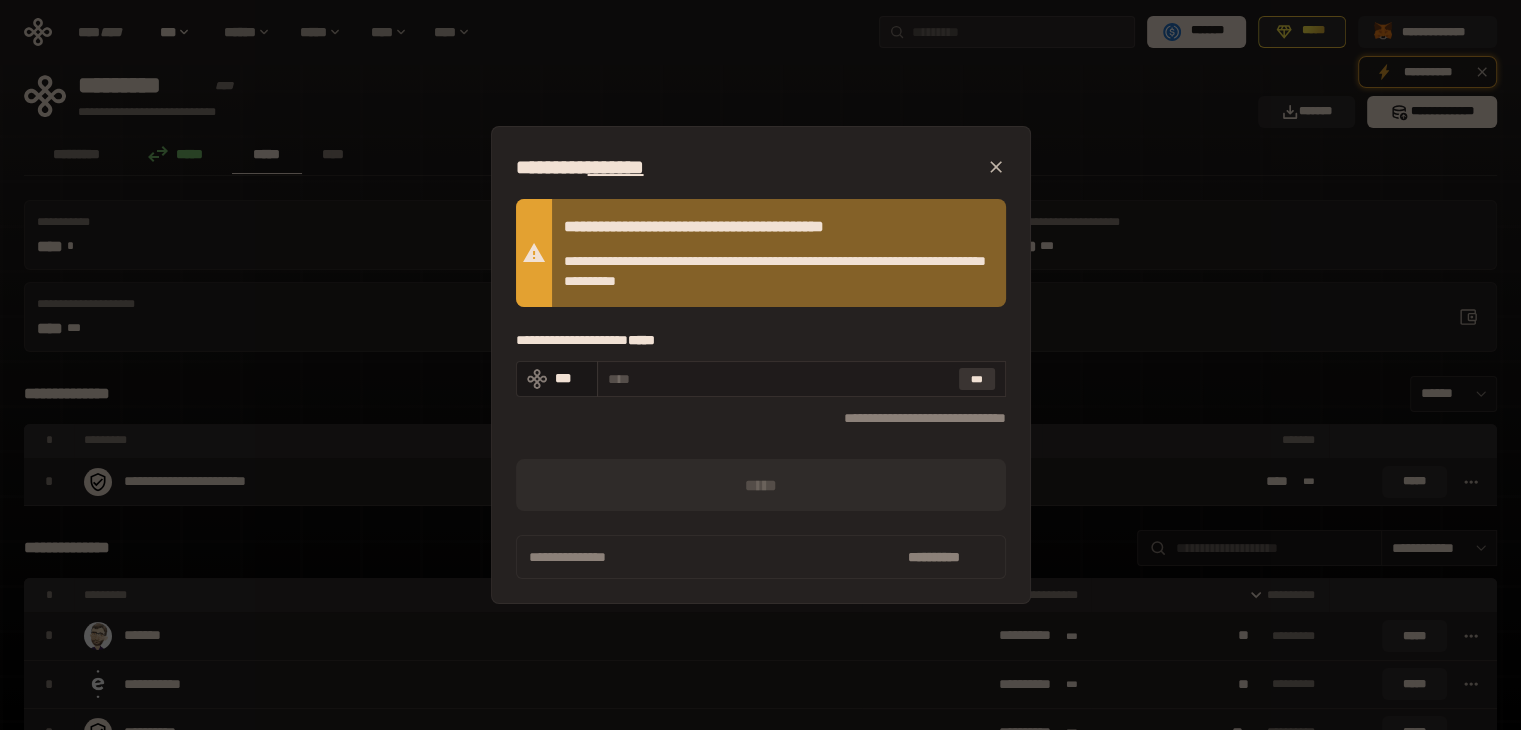 click on "***" at bounding box center (977, 379) 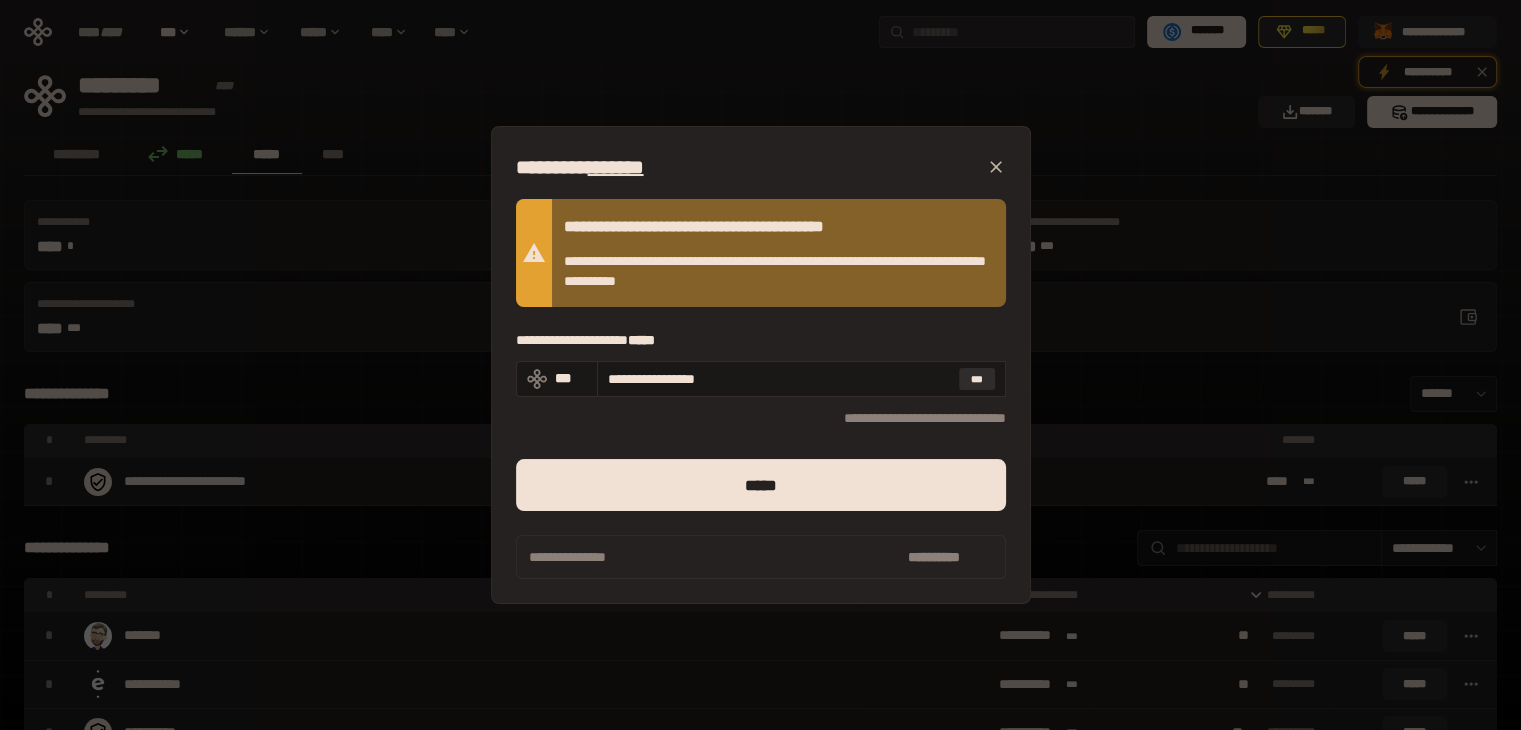 click on "**********" at bounding box center (761, 253) 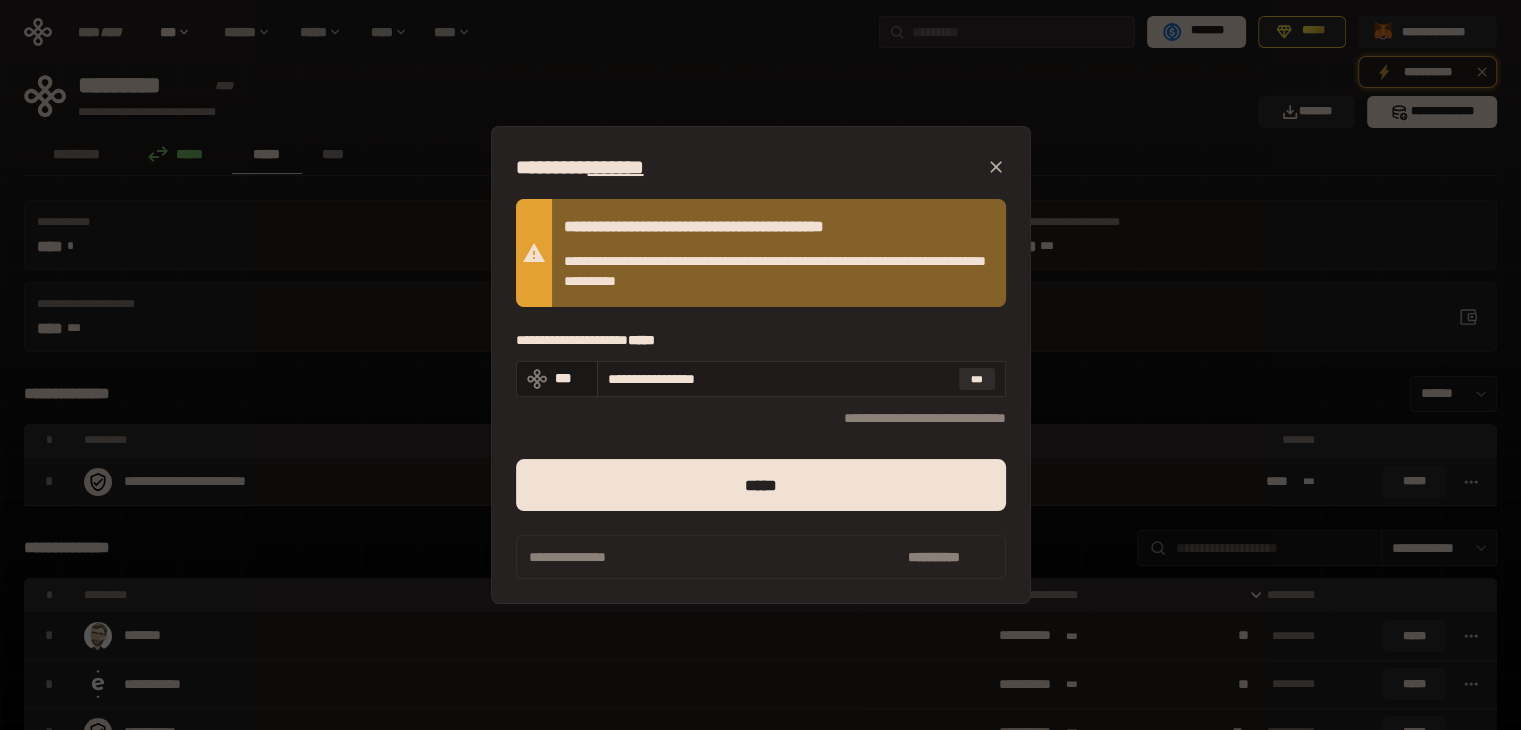 click on "**********" at bounding box center [779, 379] 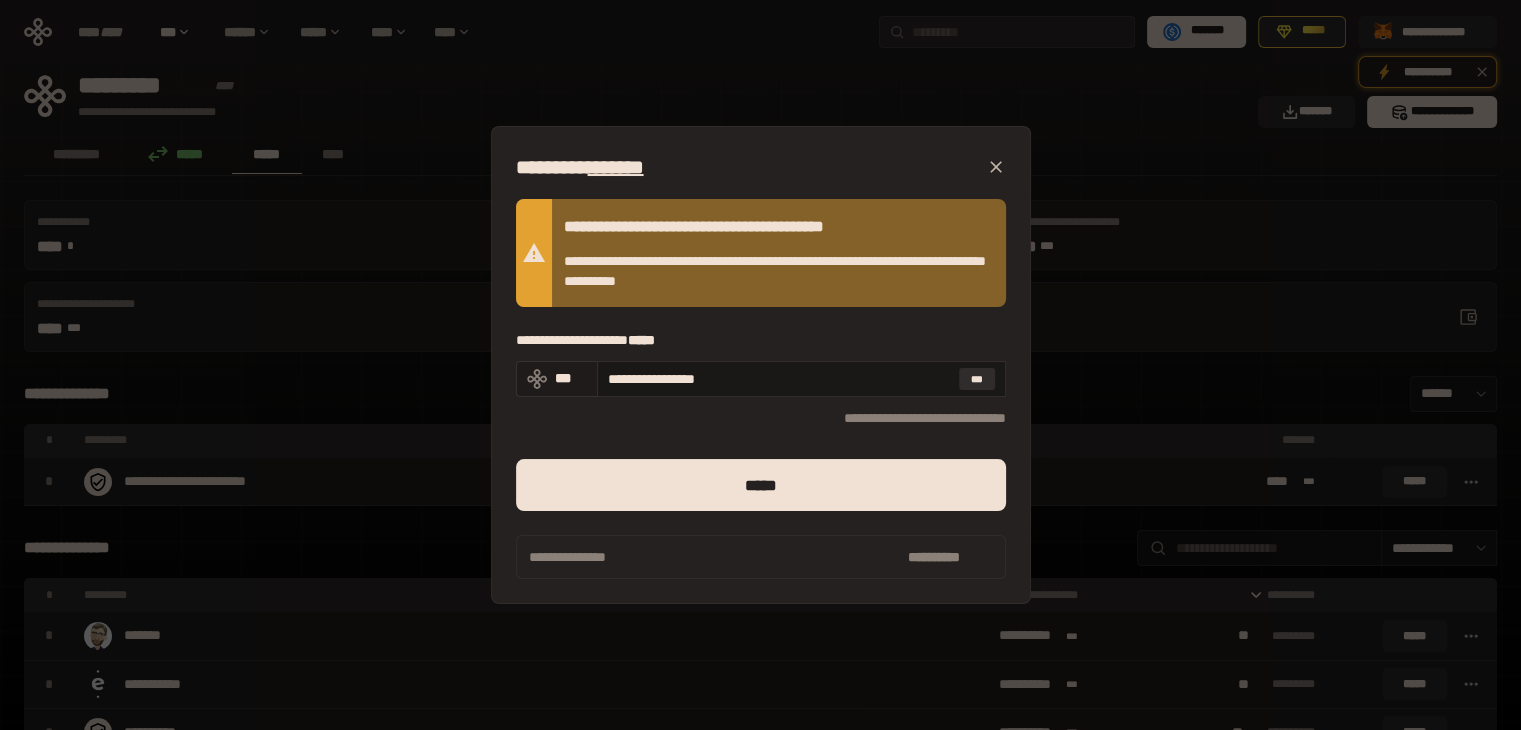 drag, startPoint x: 823, startPoint y: 385, endPoint x: 537, endPoint y: 374, distance: 286.21146 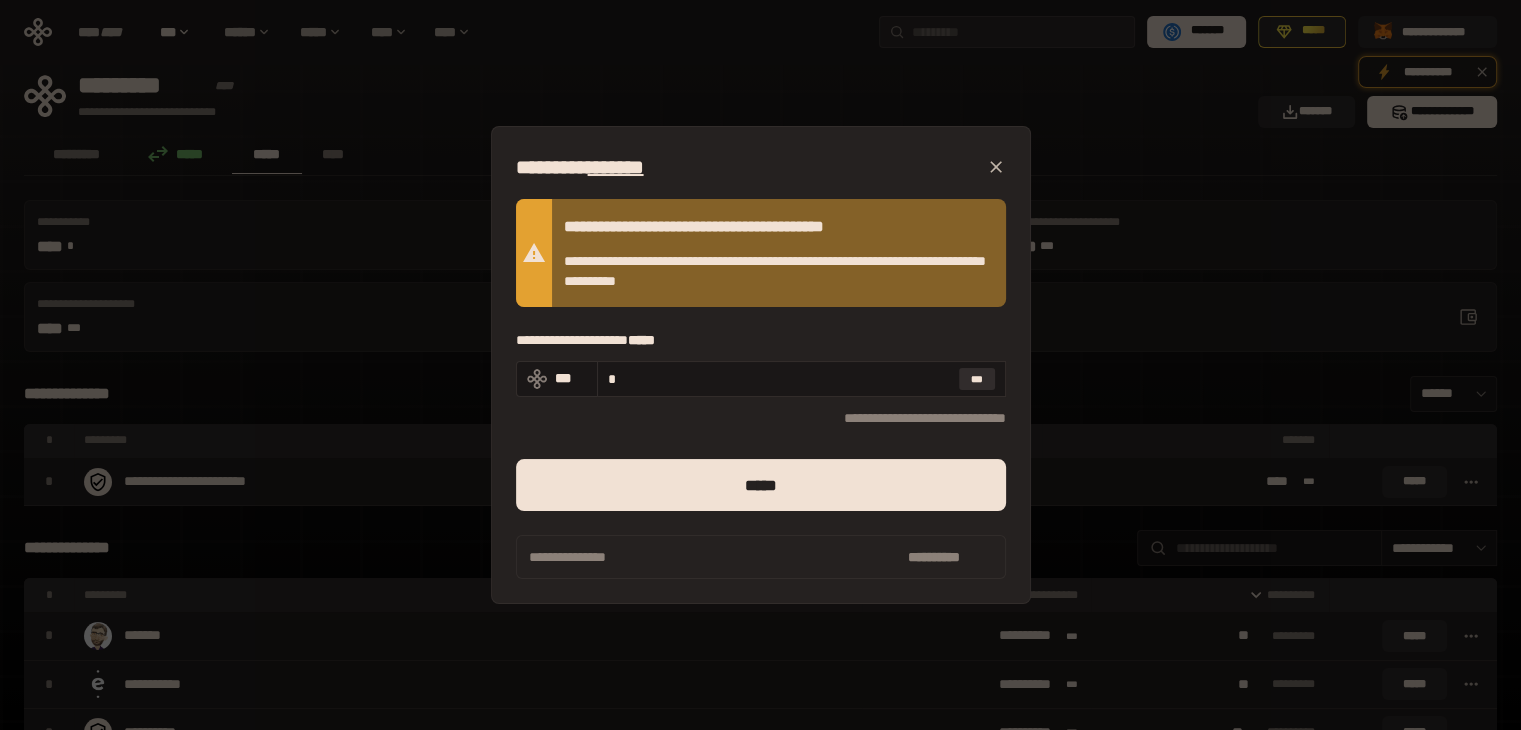 type on "**" 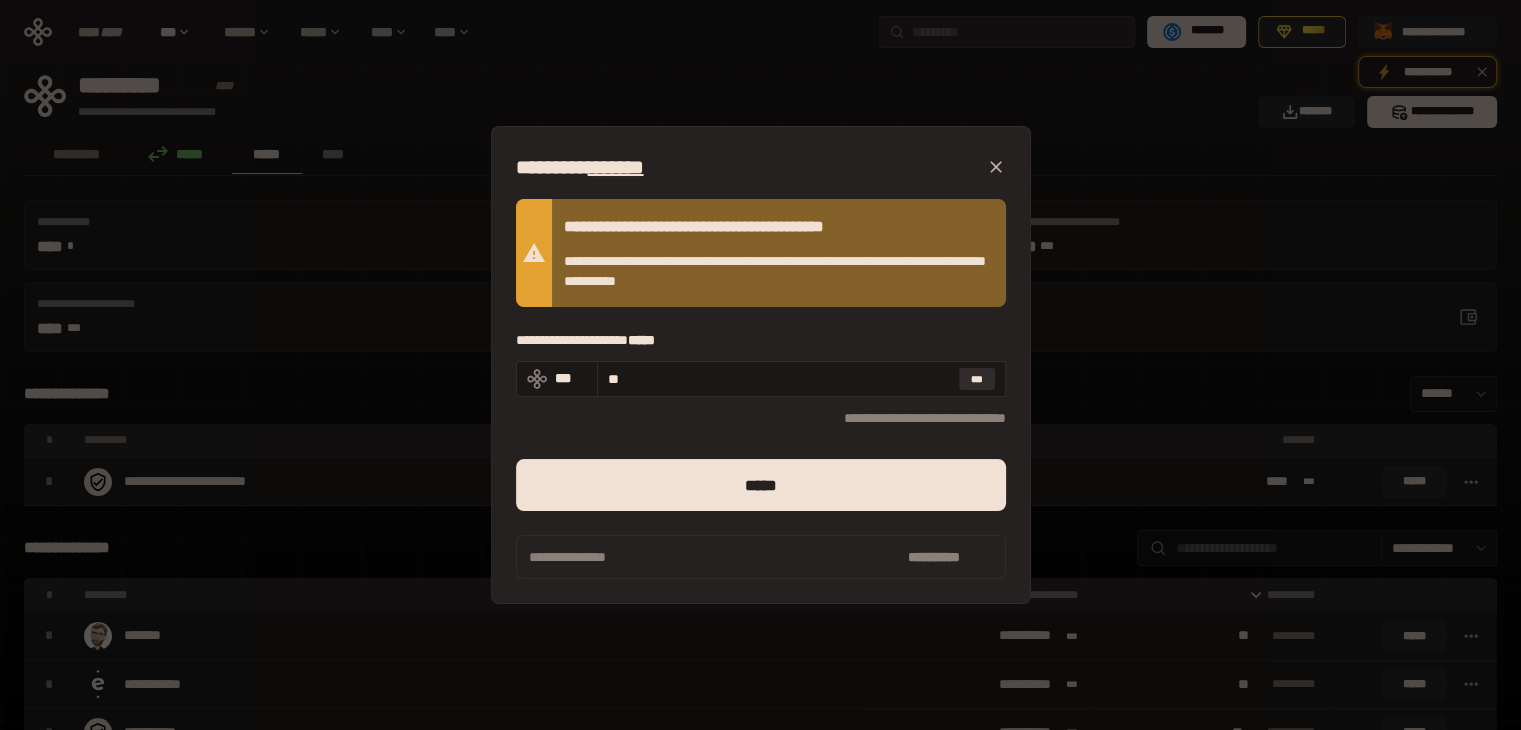 click 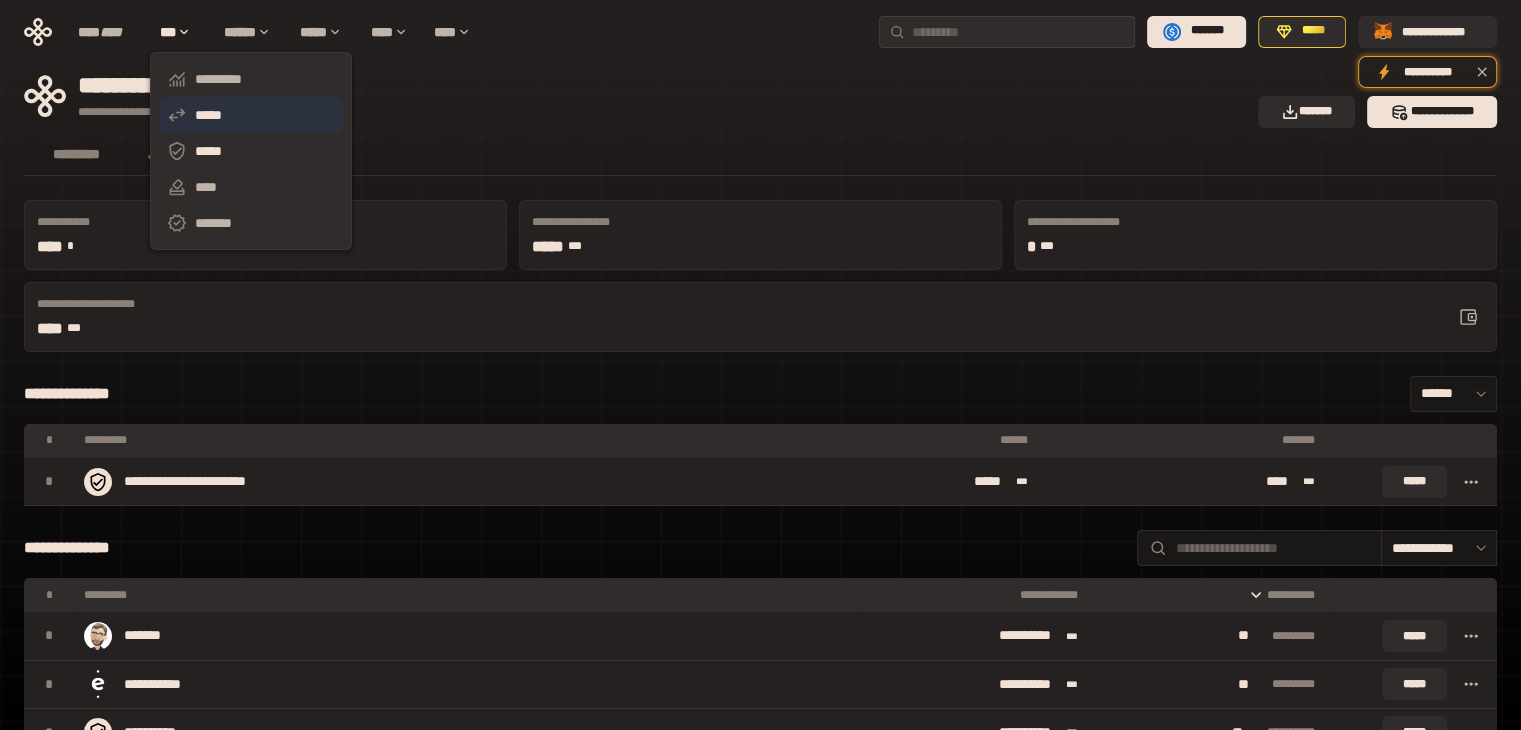 click on "*****" at bounding box center [251, 115] 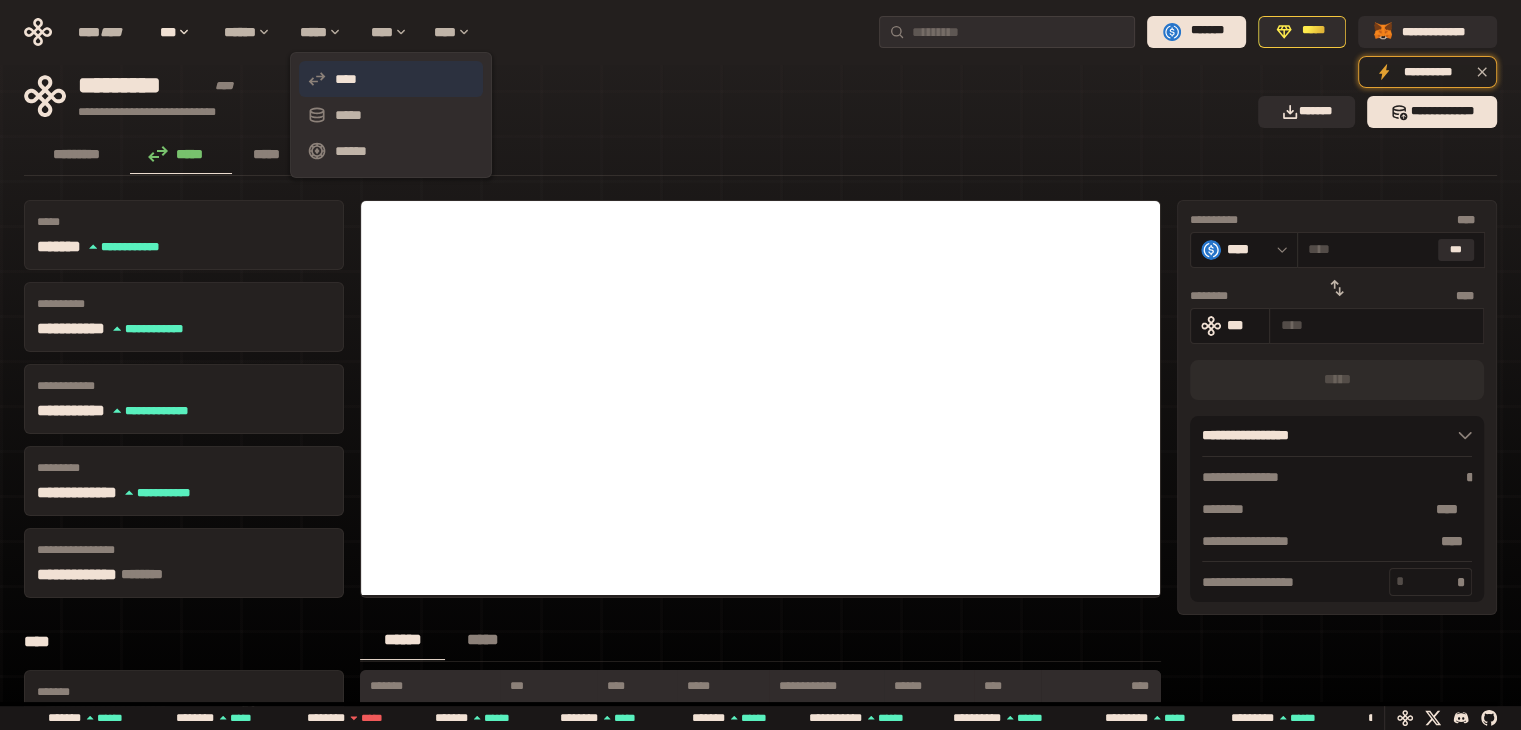 click on "****" at bounding box center (391, 79) 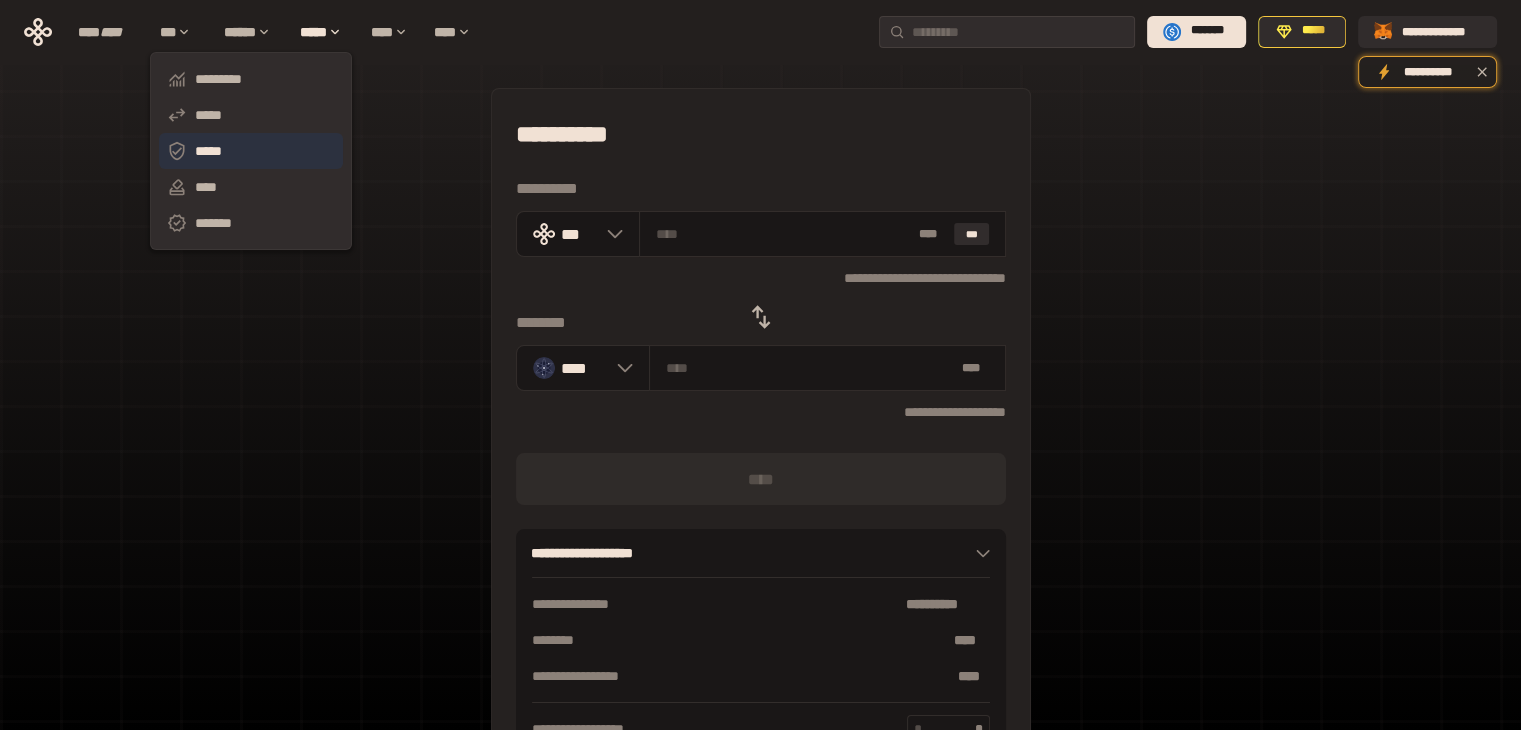 click on "*****" at bounding box center (251, 151) 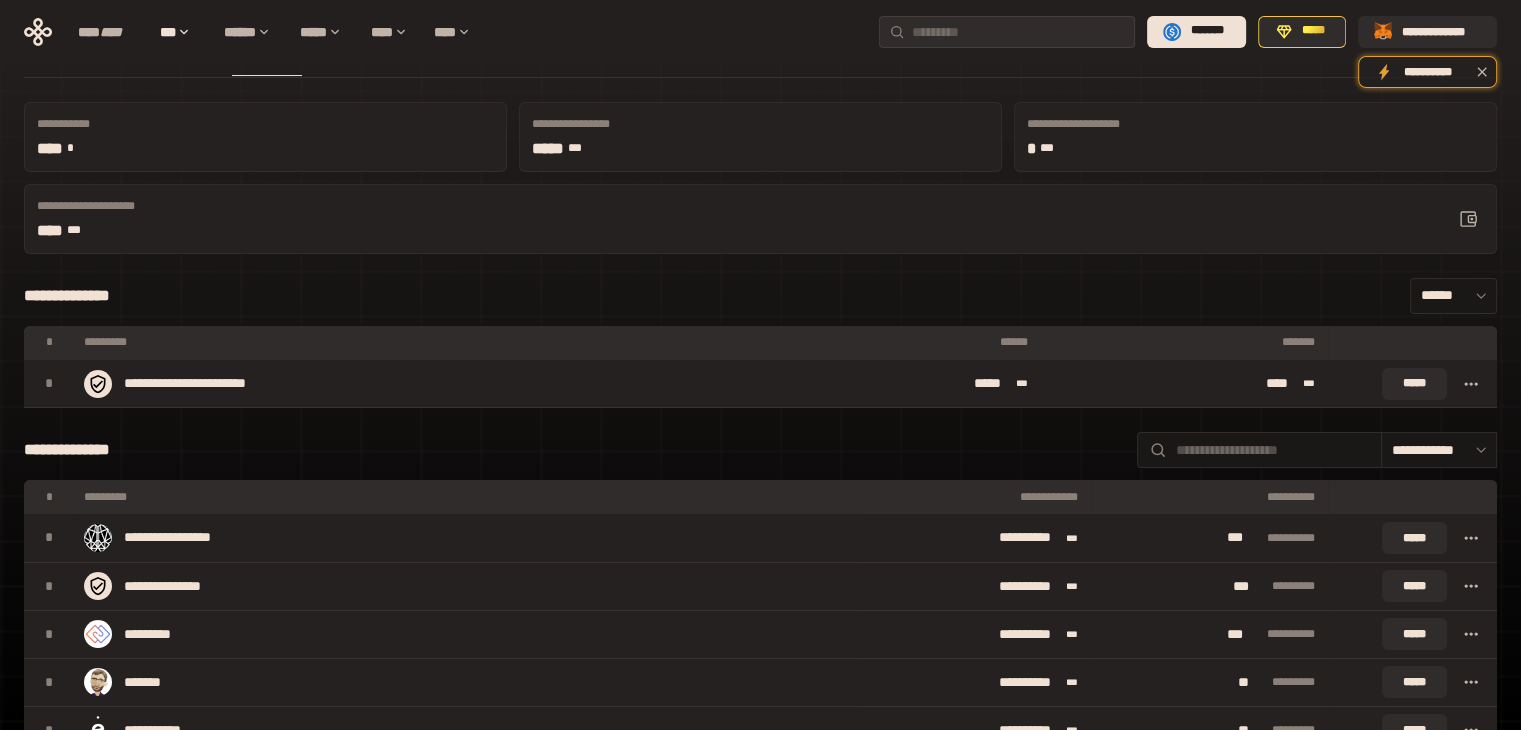scroll, scrollTop: 200, scrollLeft: 0, axis: vertical 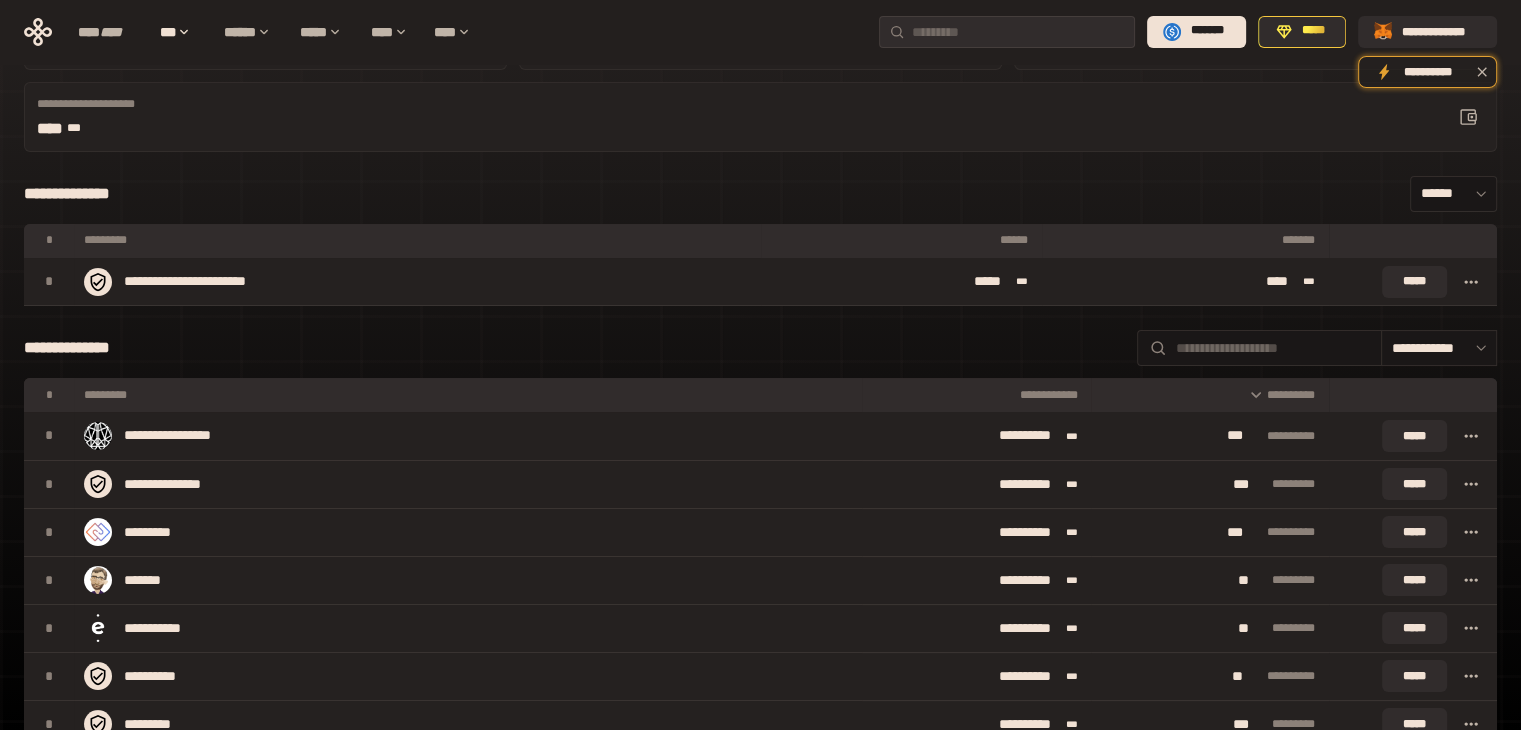 click on "**********" at bounding box center (1210, 395) 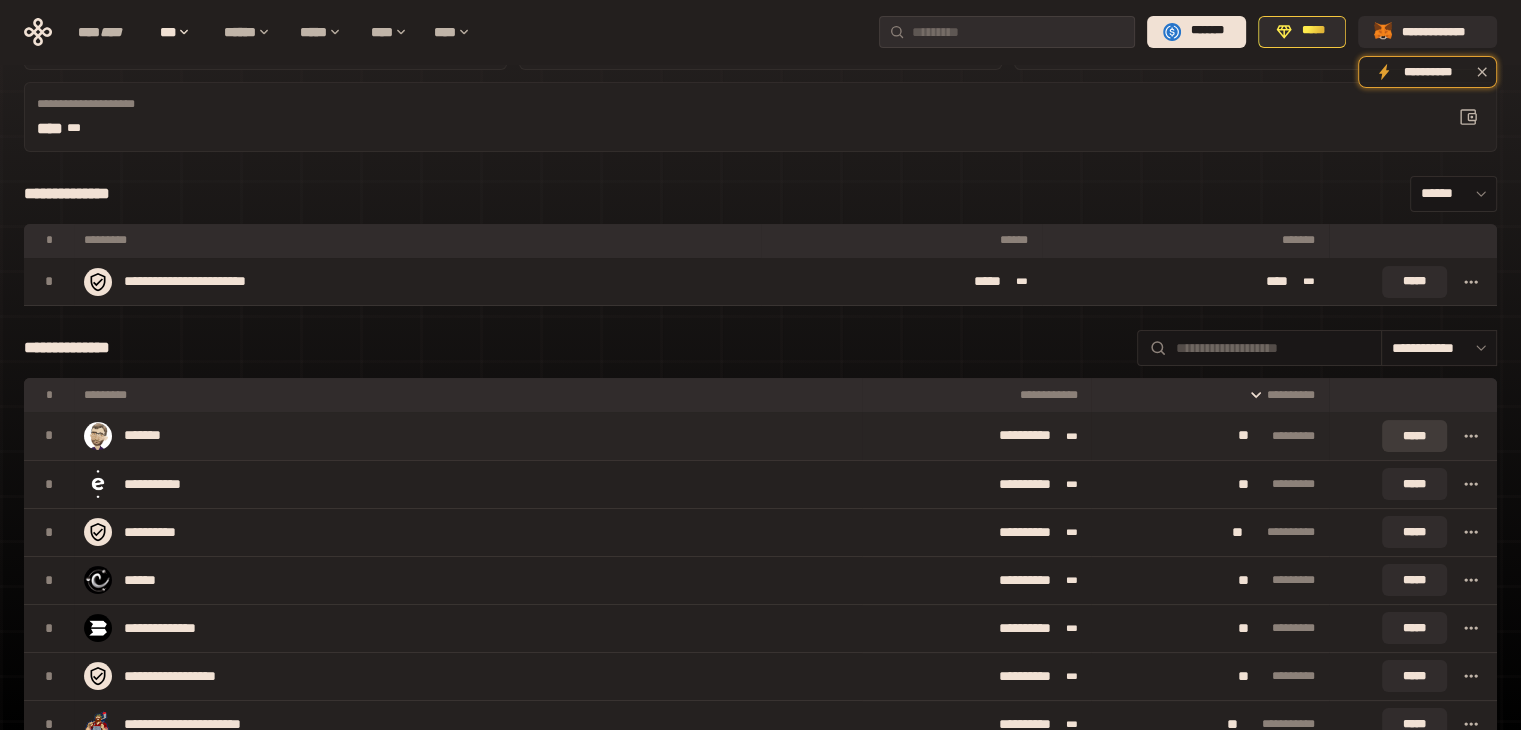 click on "*****" at bounding box center (1414, 436) 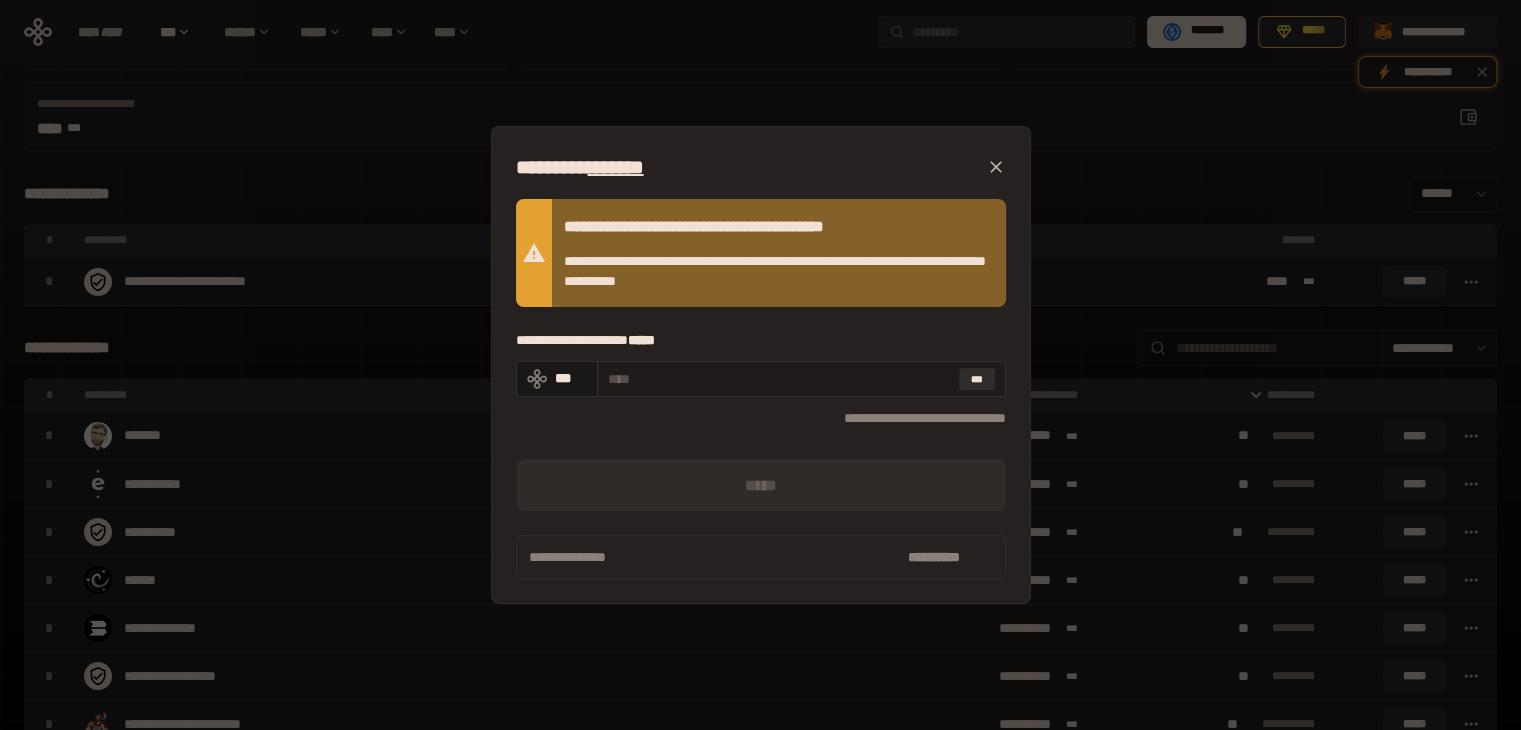 click at bounding box center (779, 379) 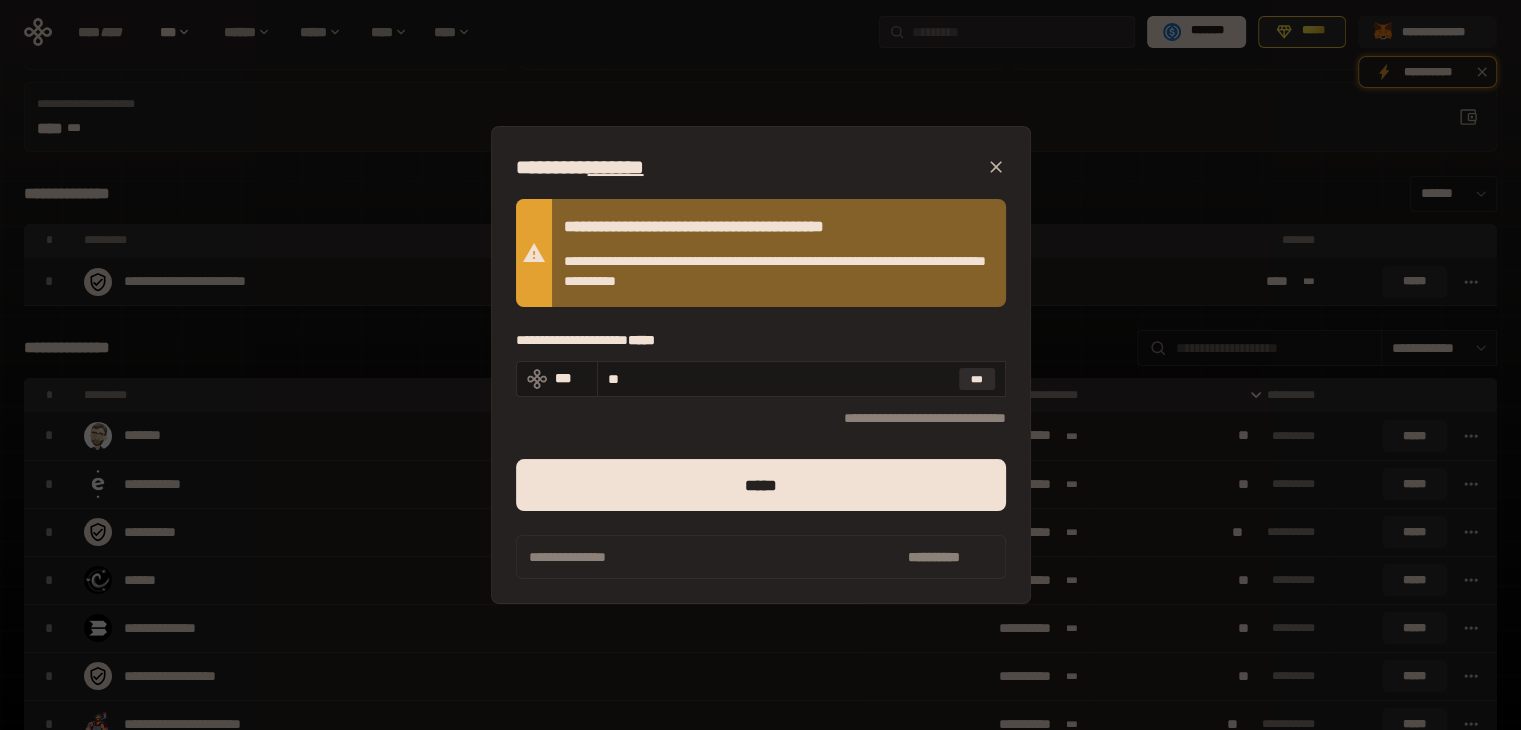 type on "**" 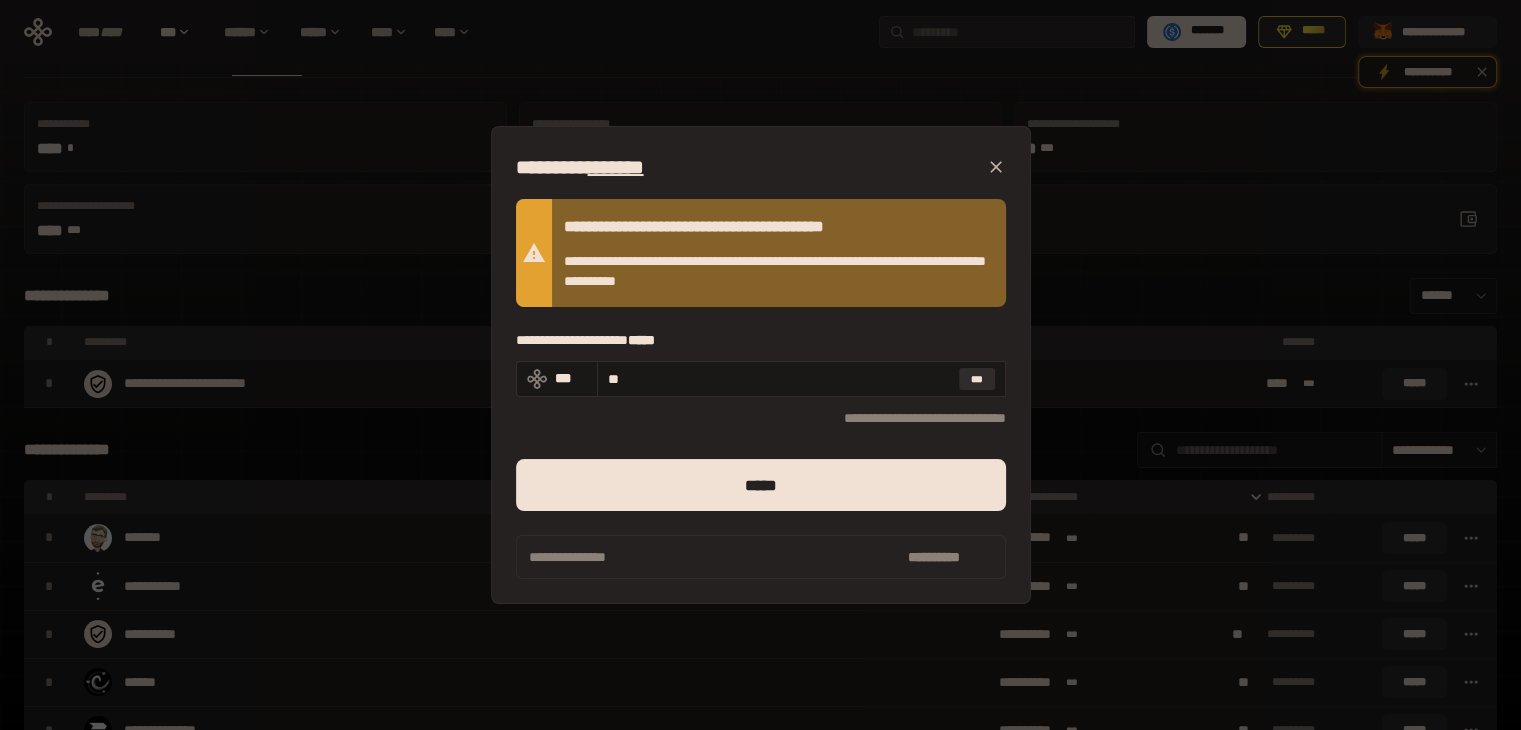 scroll, scrollTop: 0, scrollLeft: 0, axis: both 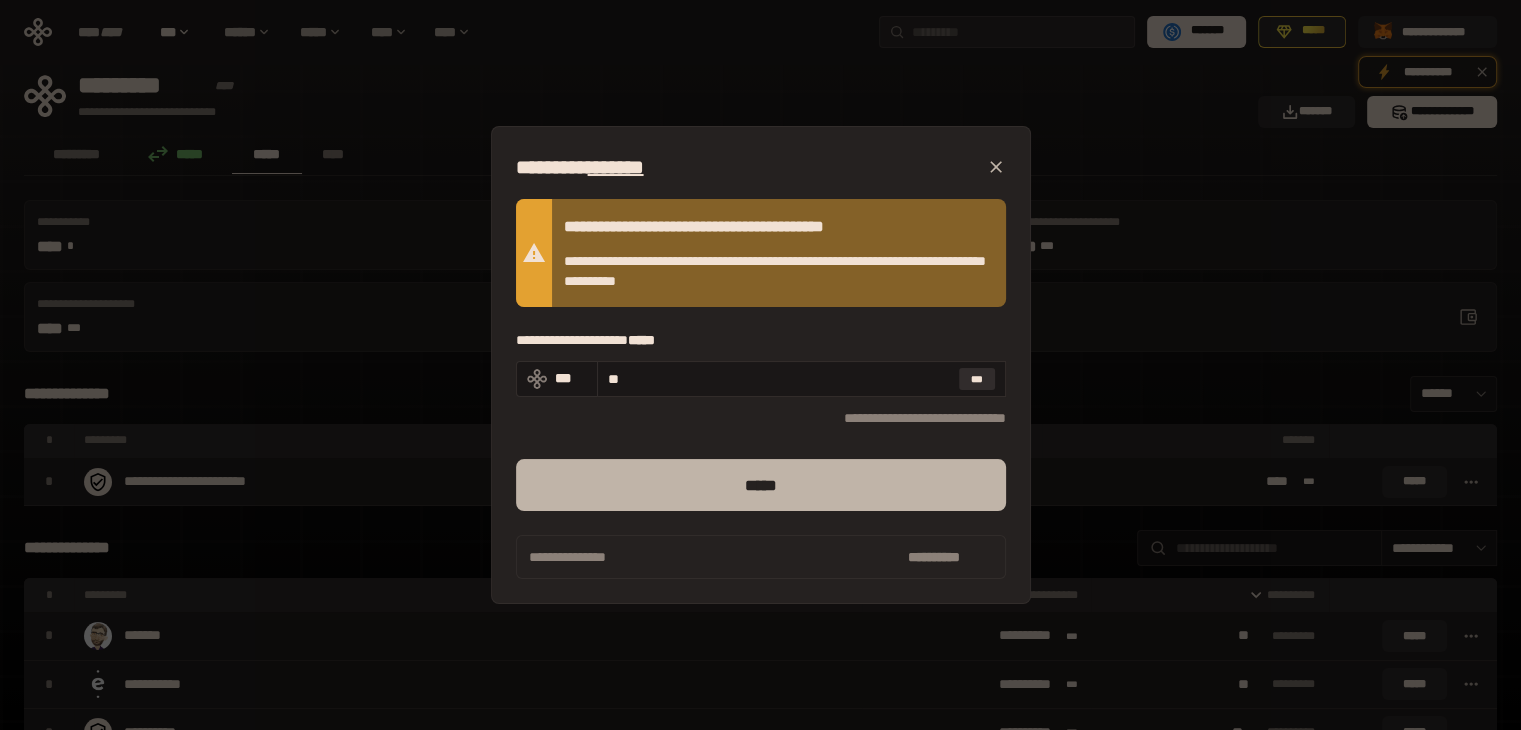 click on "*****" at bounding box center [761, 485] 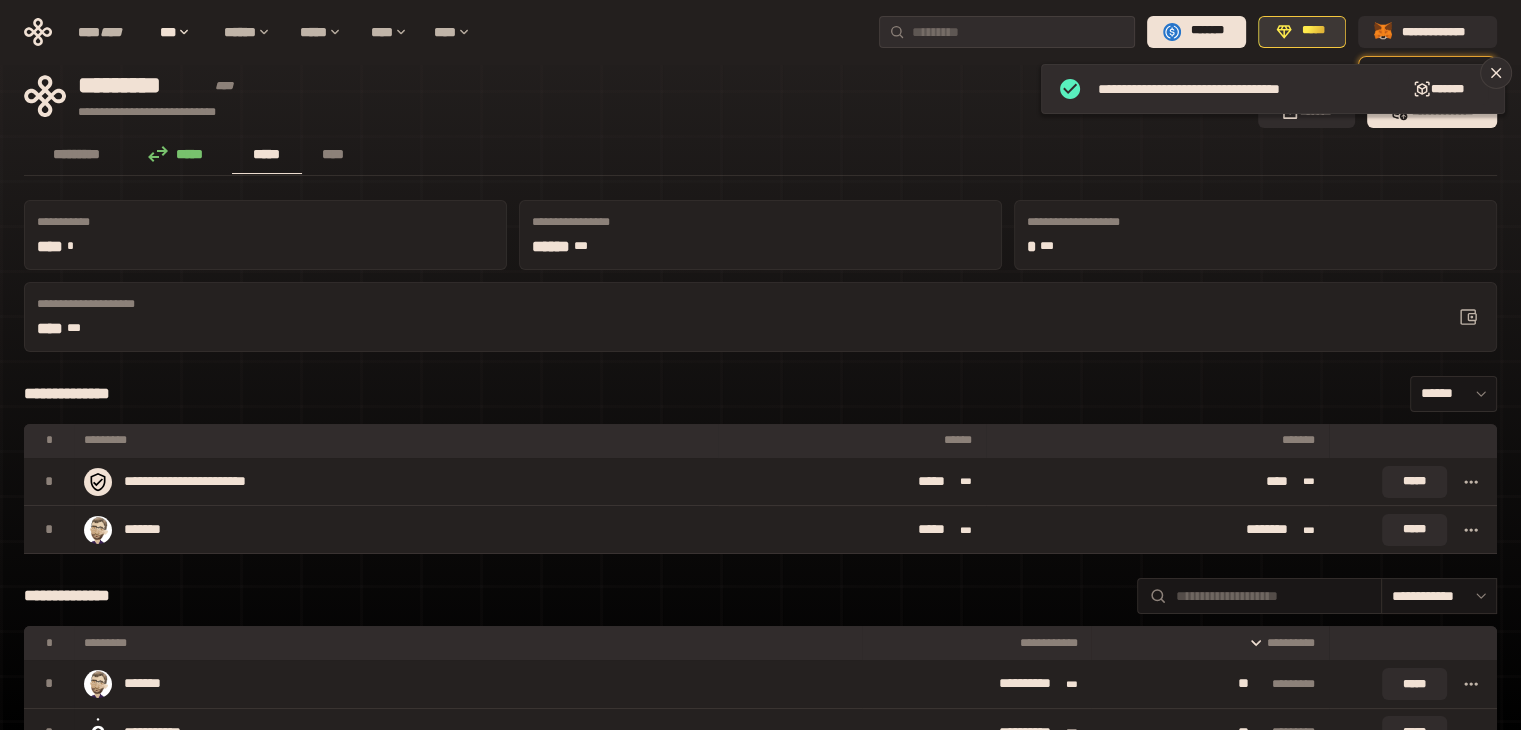 click on "*****" at bounding box center [1313, 31] 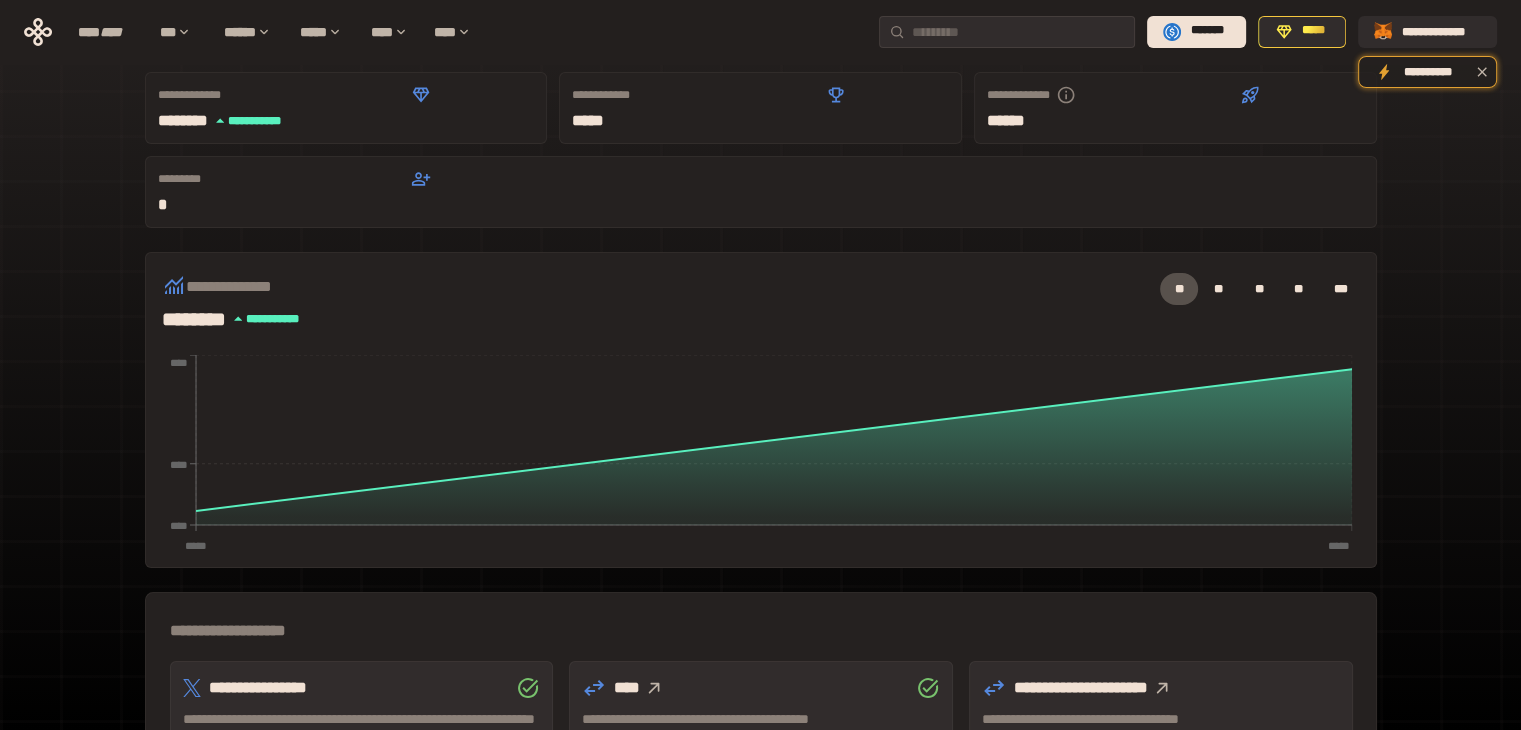 scroll, scrollTop: 0, scrollLeft: 0, axis: both 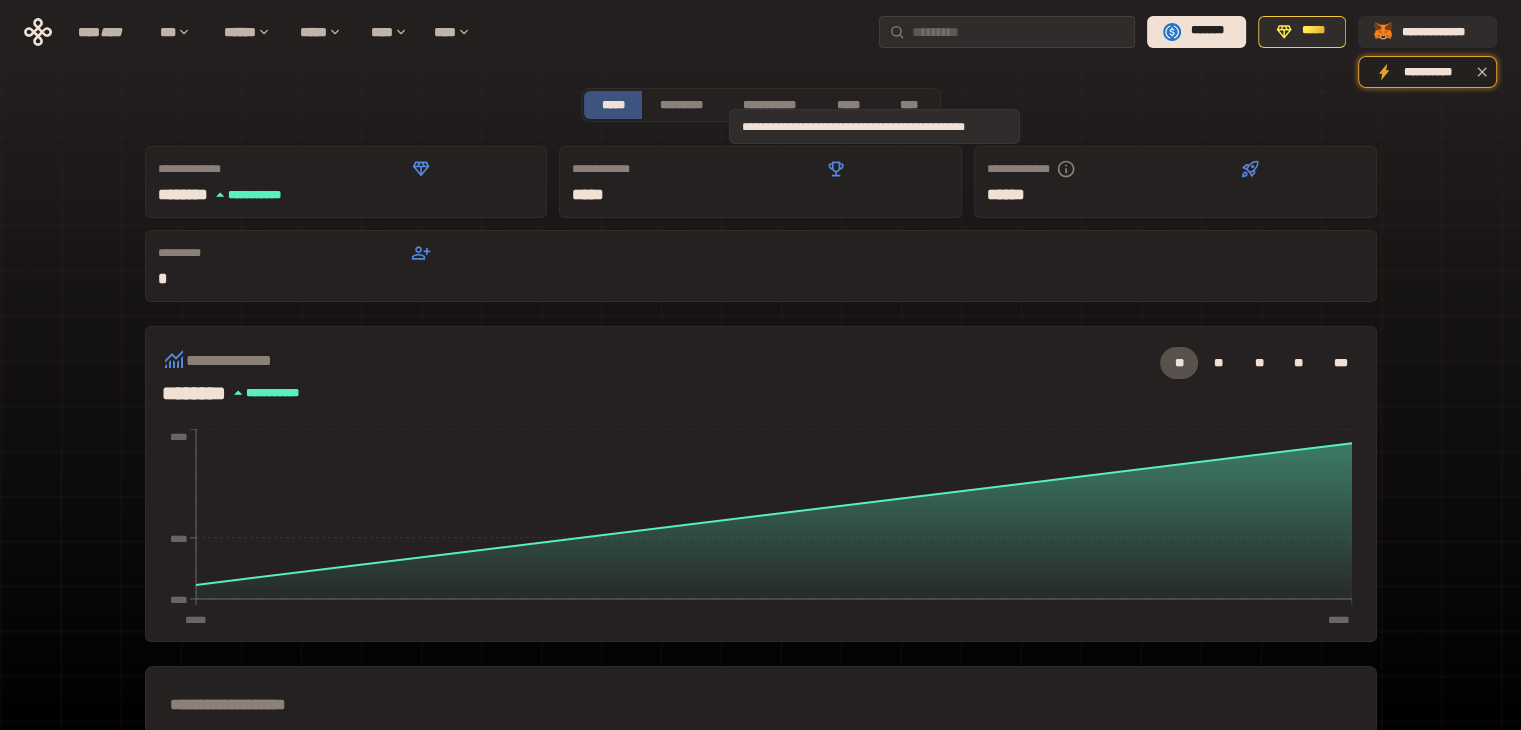 click 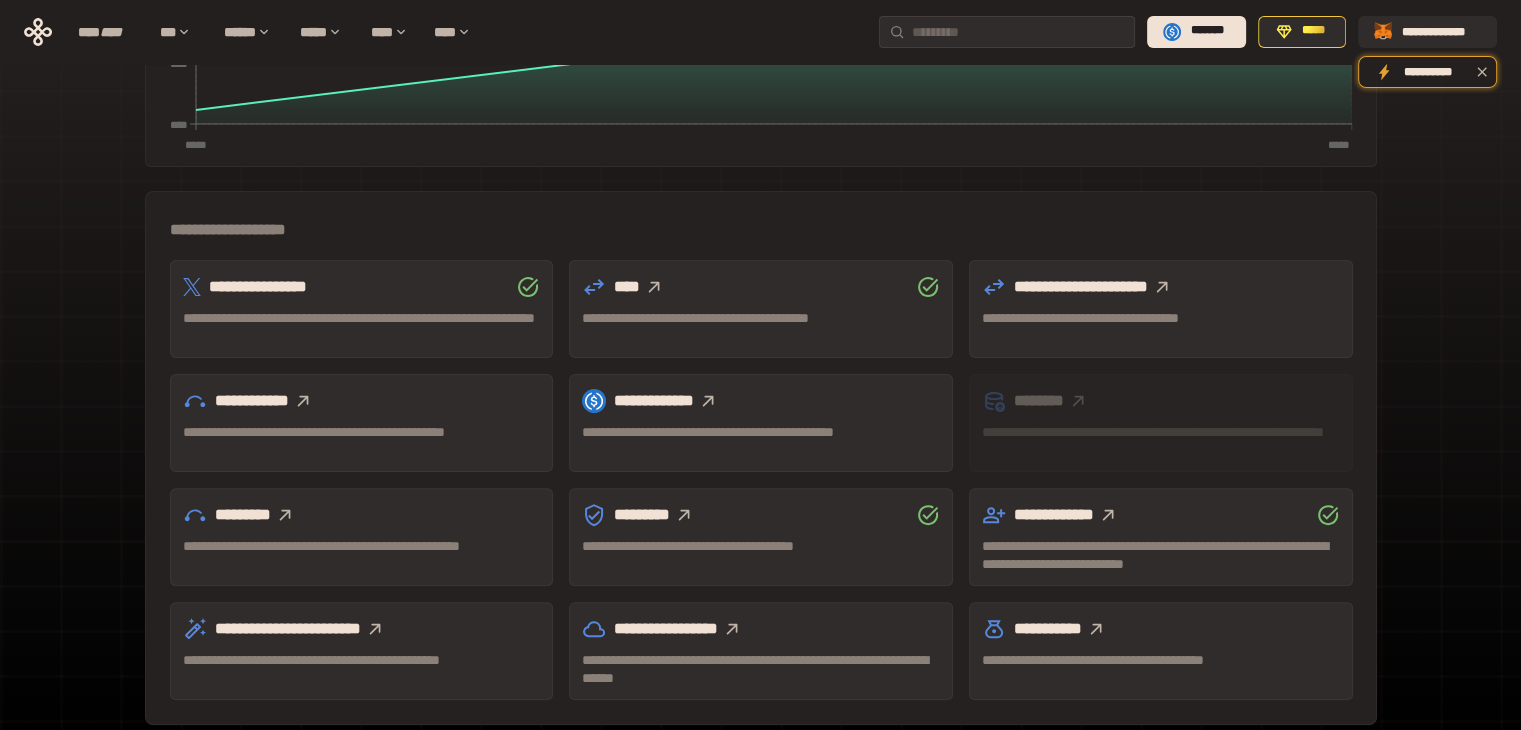 scroll, scrollTop: 0, scrollLeft: 0, axis: both 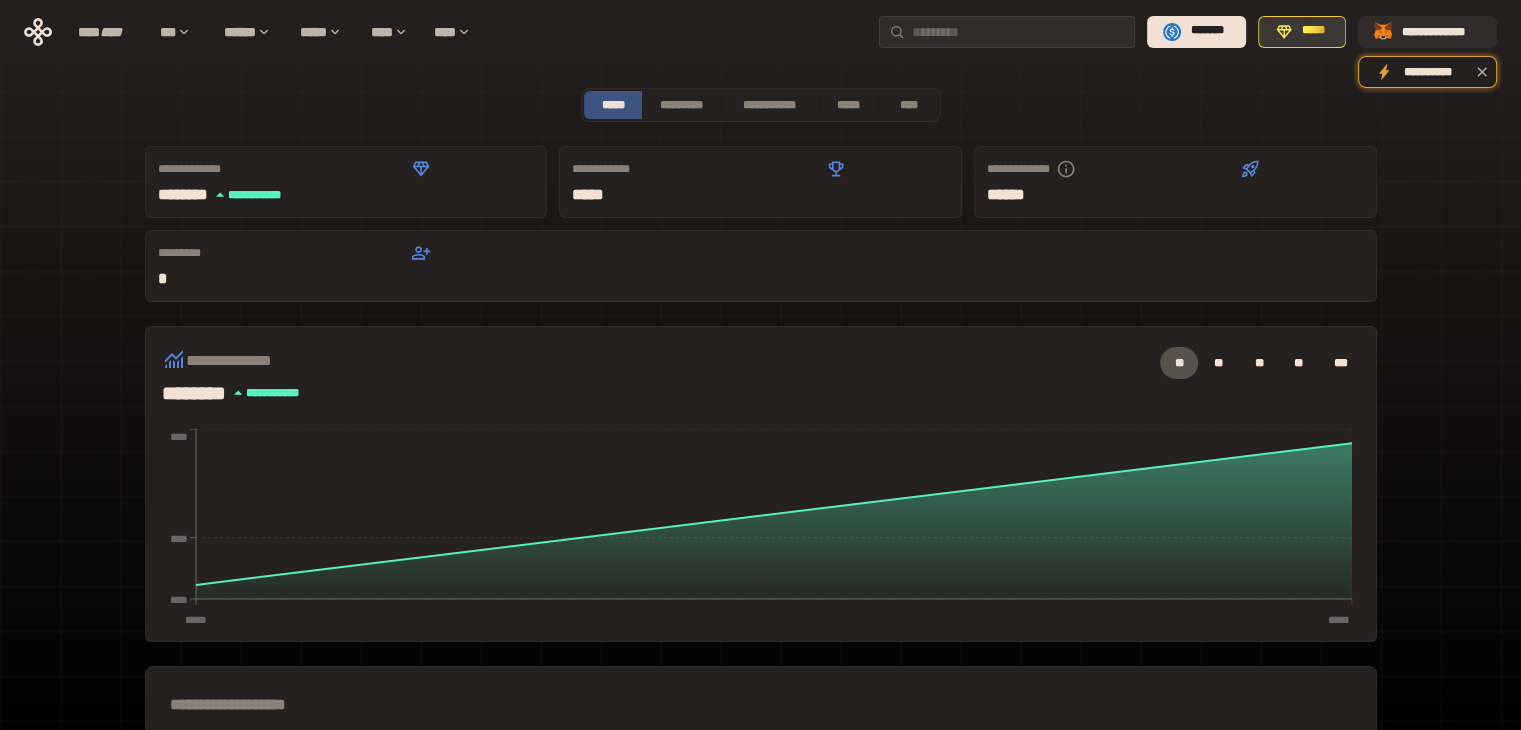 click on "*****" at bounding box center (1302, 32) 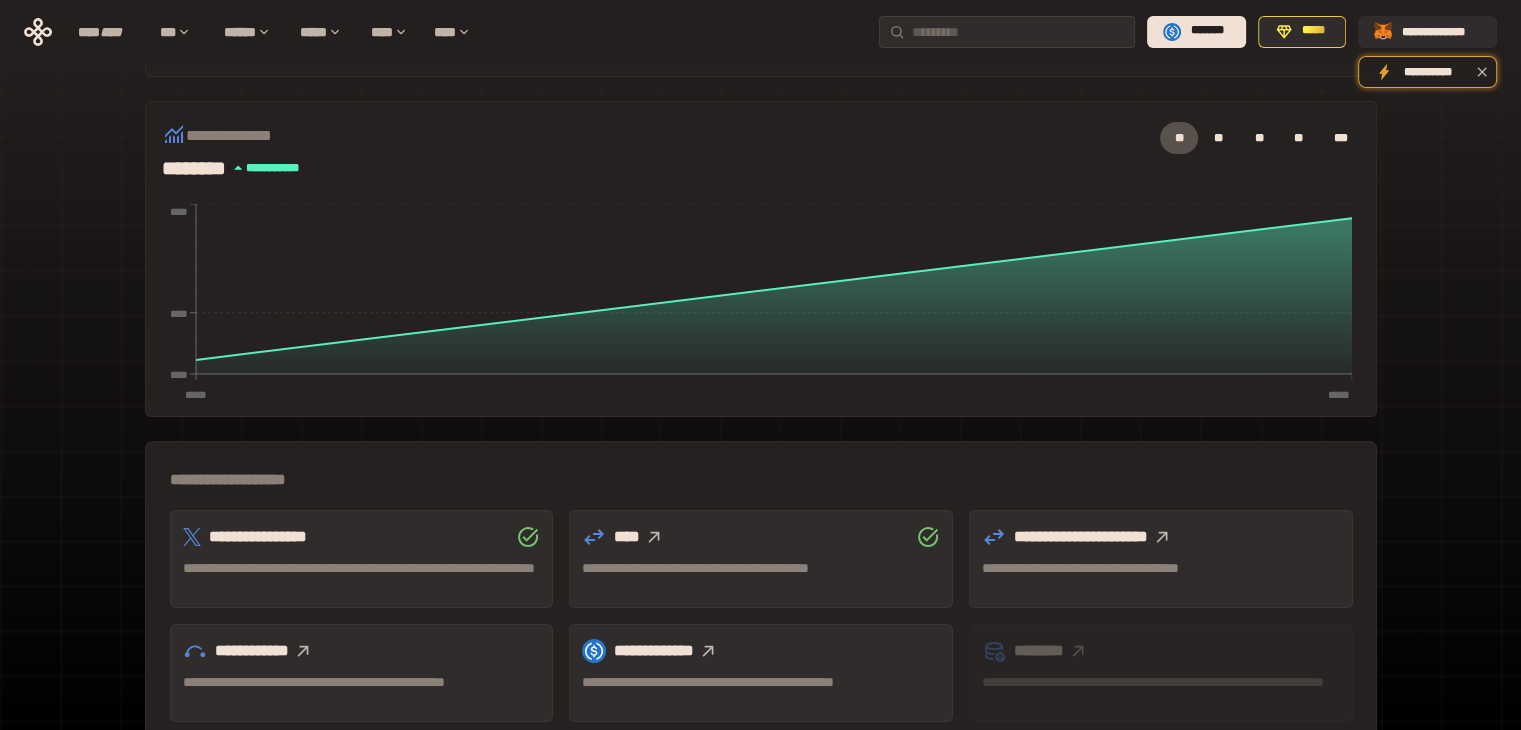 scroll, scrollTop: 0, scrollLeft: 0, axis: both 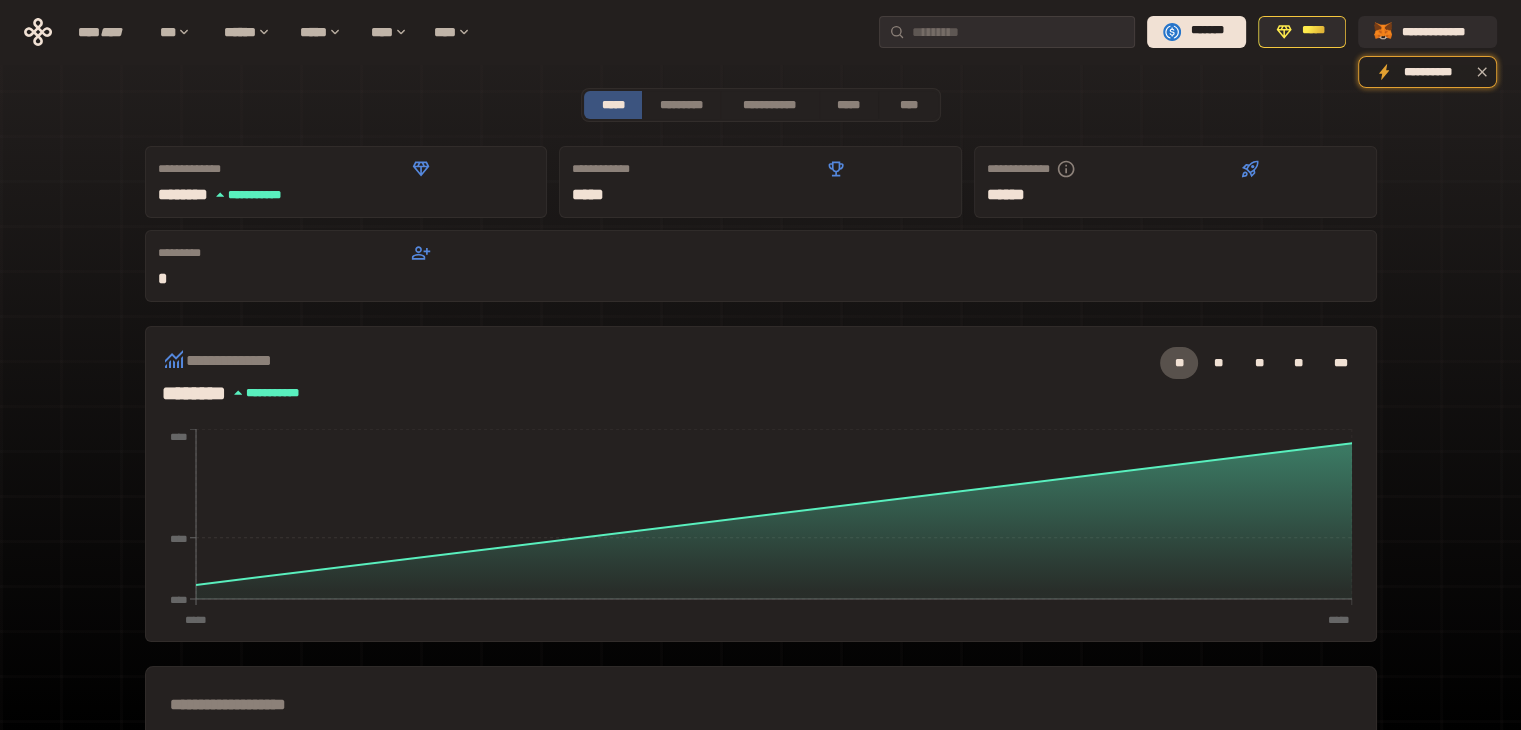 click on "**********" at bounding box center (760, 622) 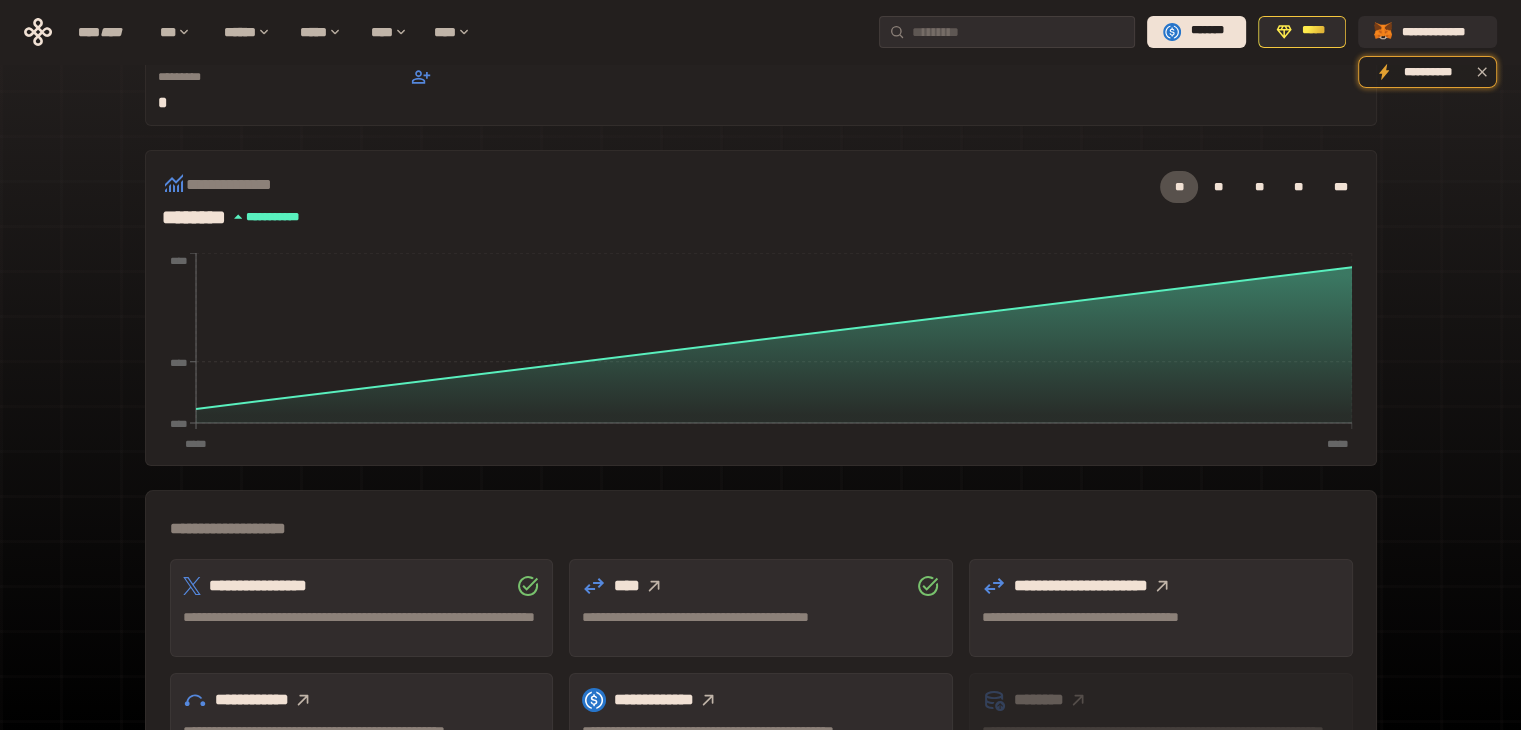 scroll, scrollTop: 0, scrollLeft: 0, axis: both 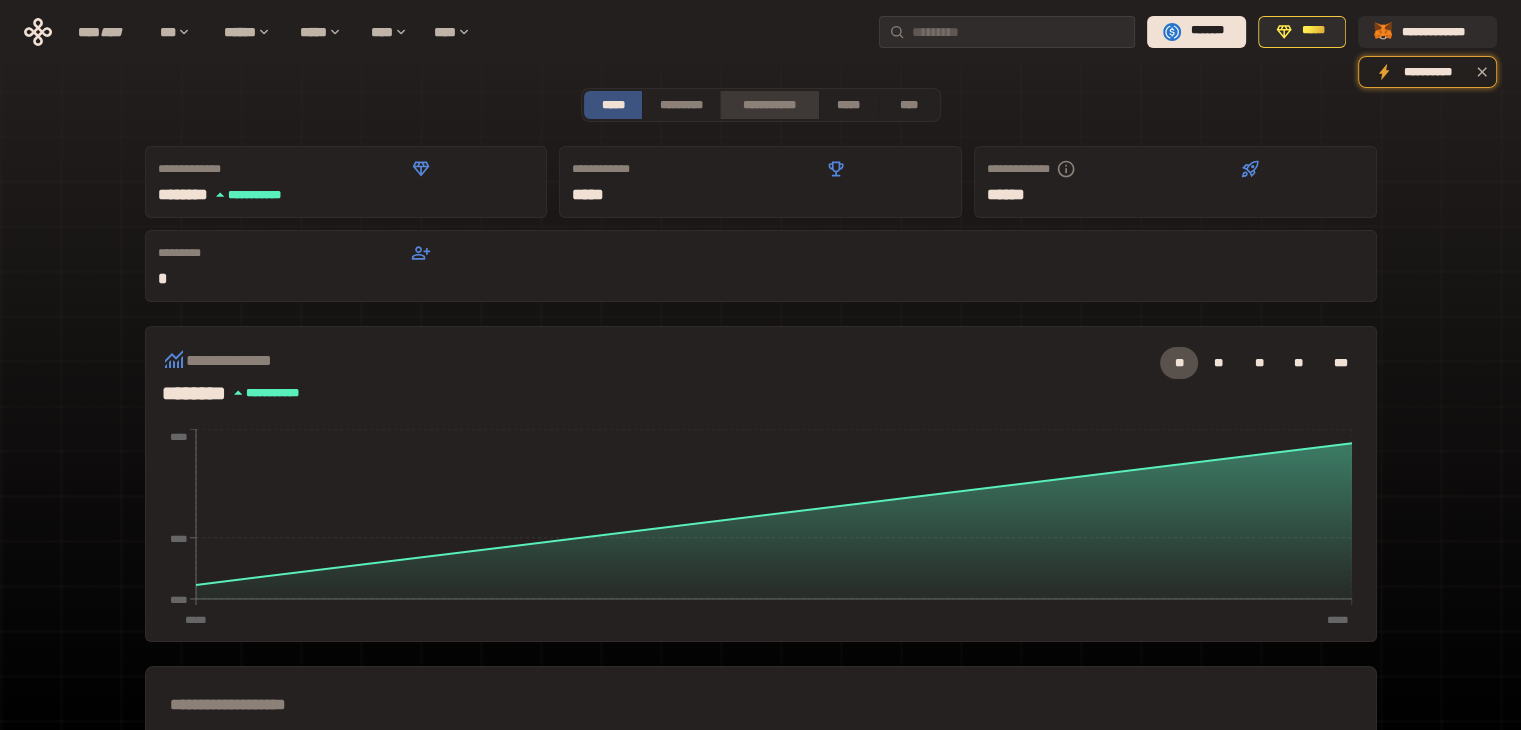 click on "**********" at bounding box center (769, 105) 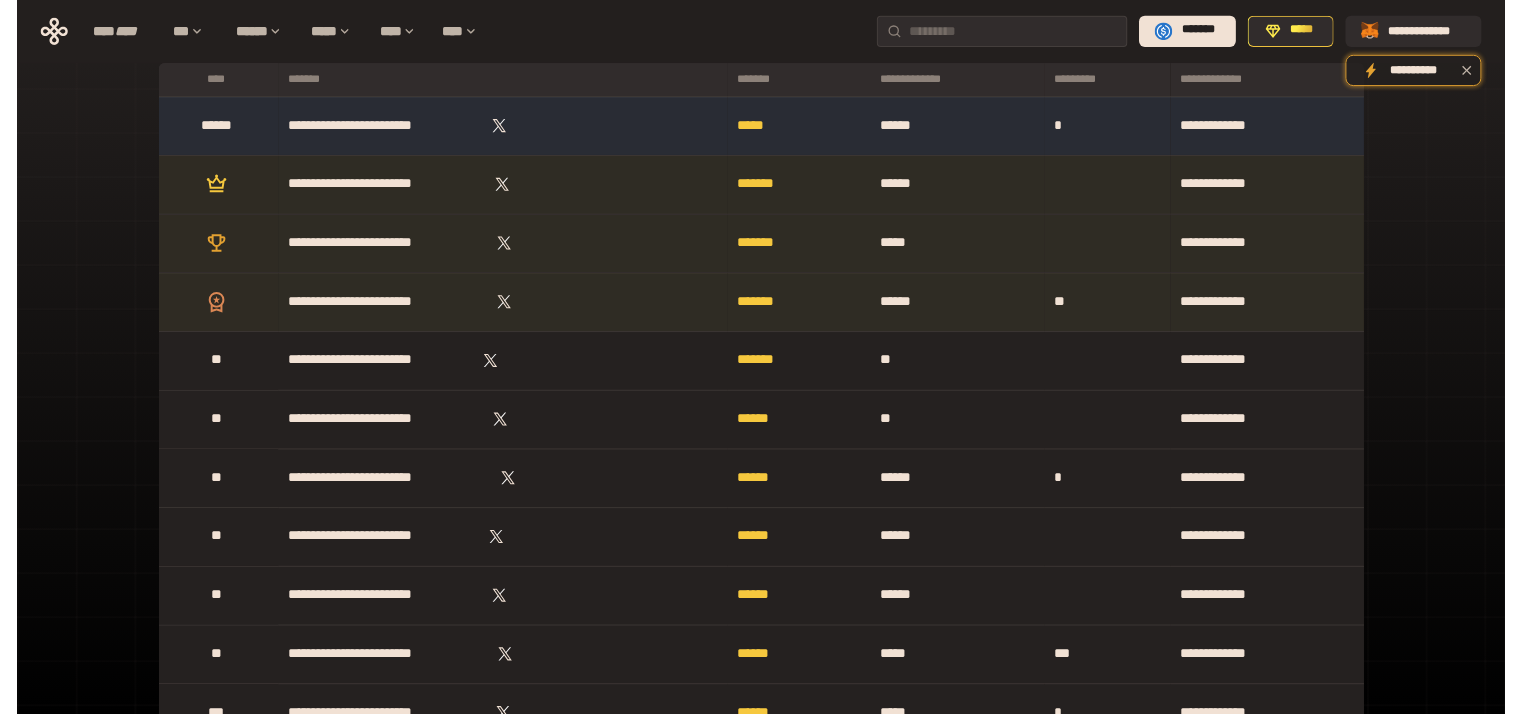 scroll, scrollTop: 0, scrollLeft: 0, axis: both 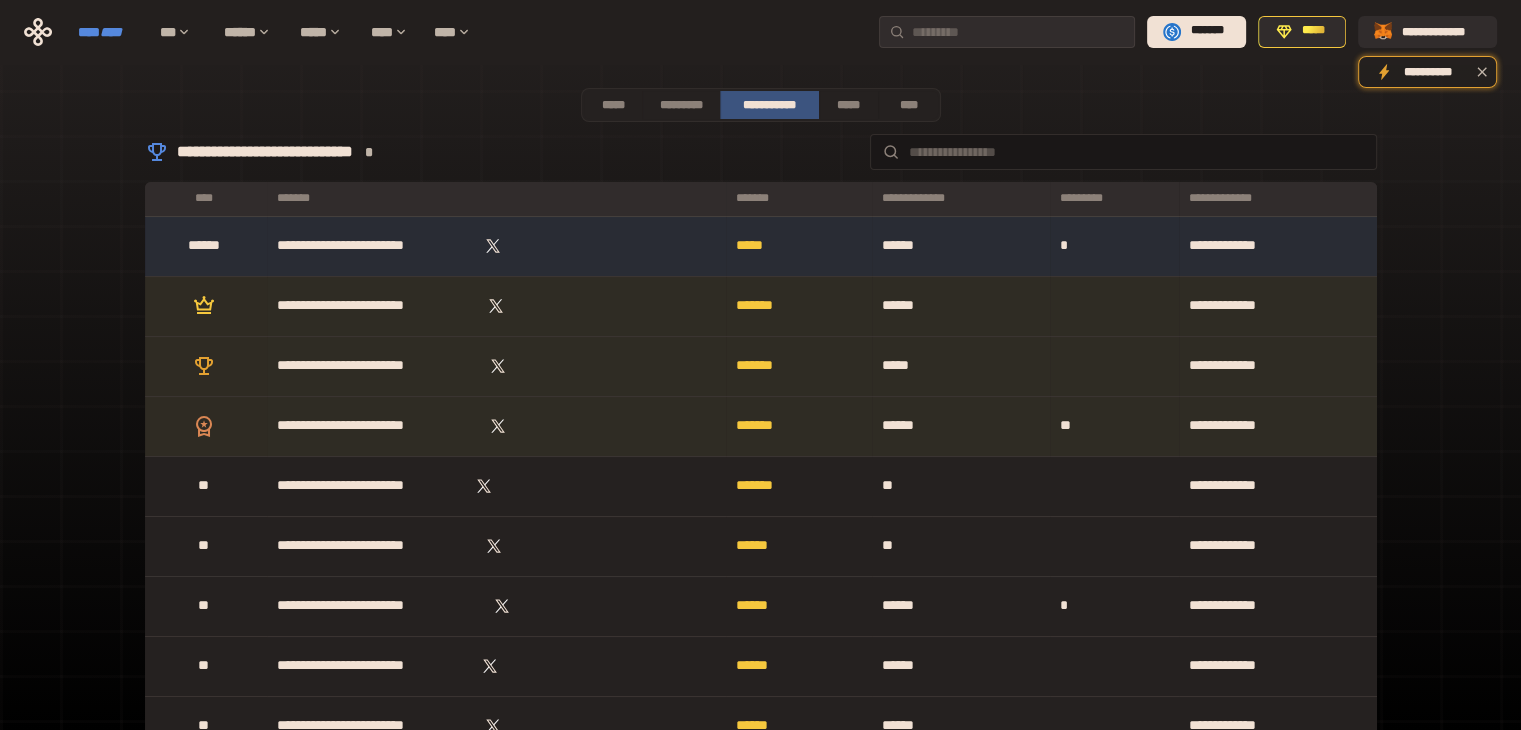 click on "**** ****" at bounding box center (109, 32) 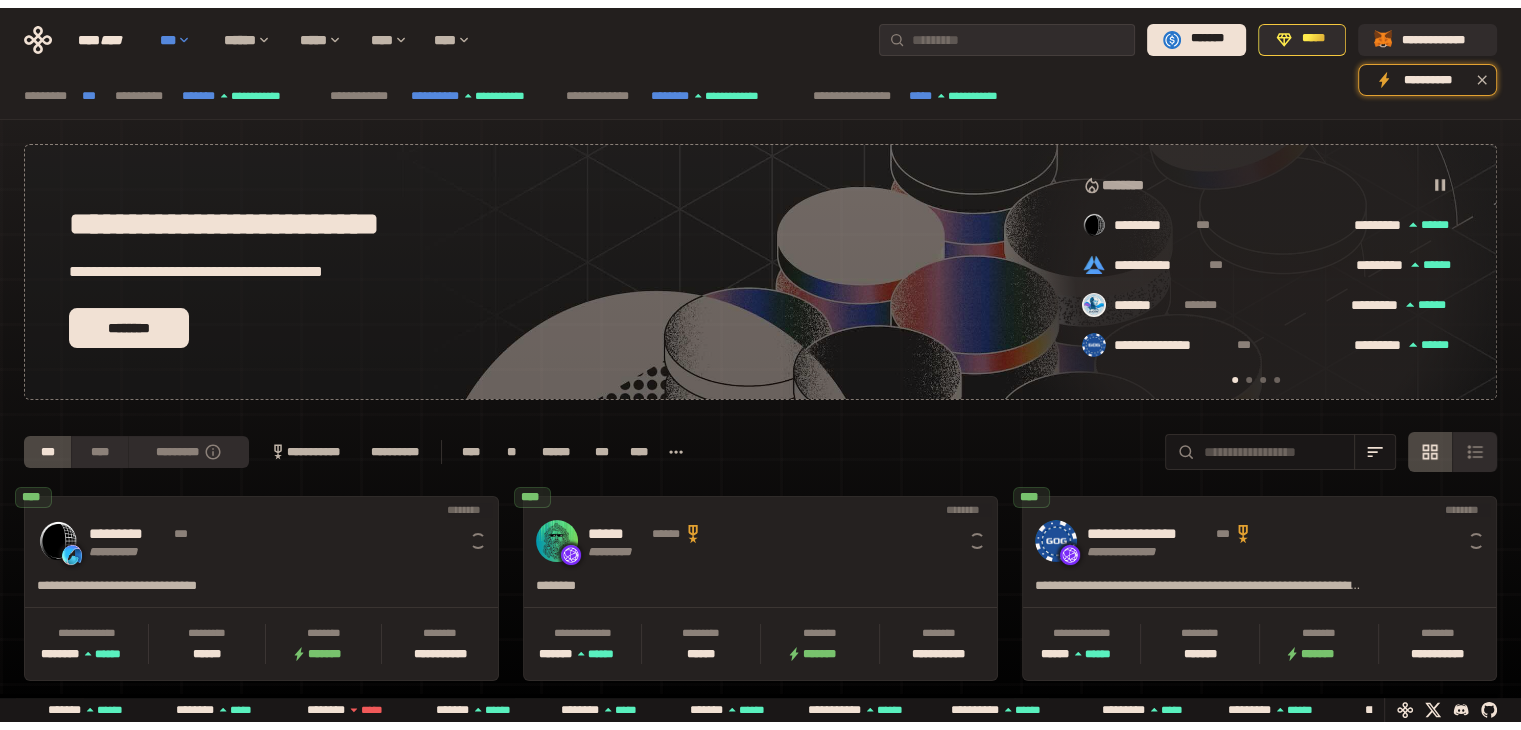 scroll, scrollTop: 0, scrollLeft: 16, axis: horizontal 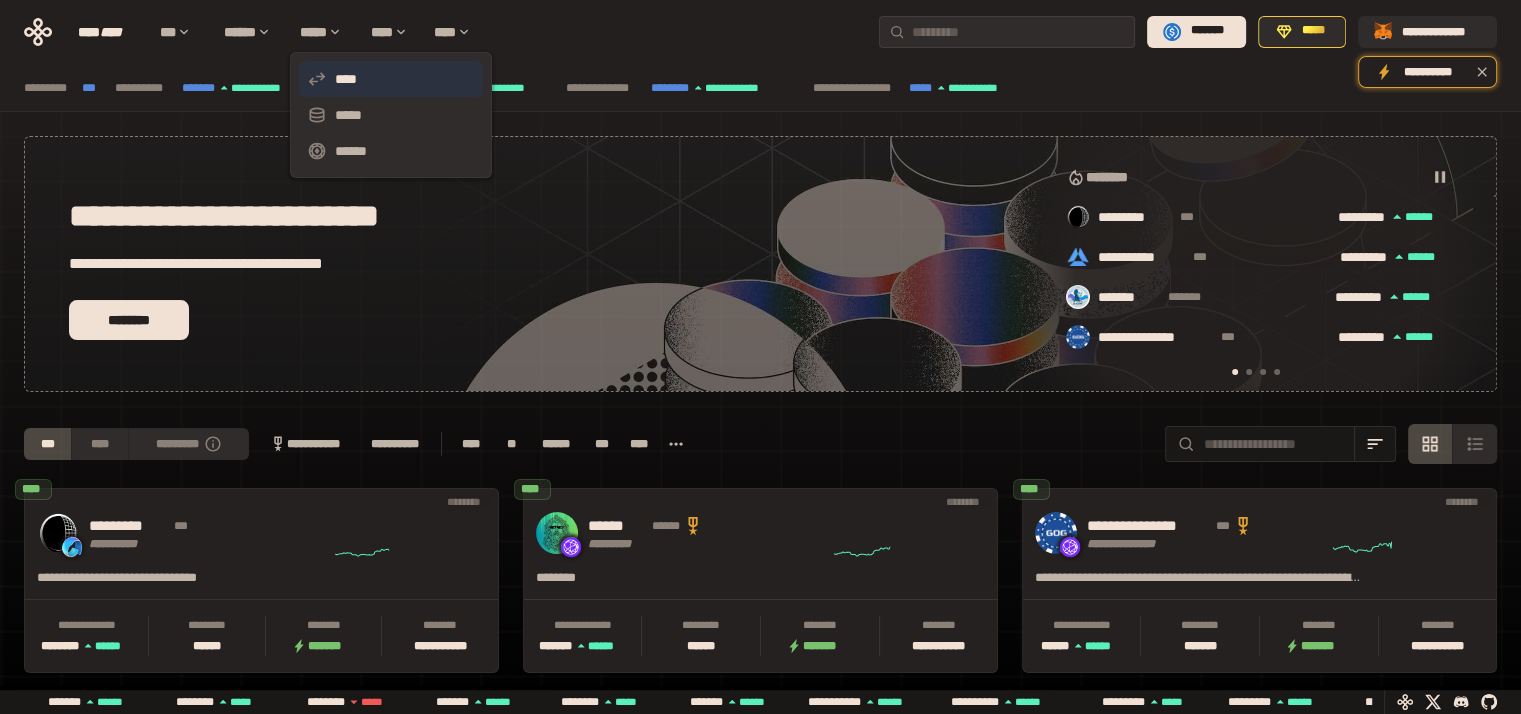 click on "****" at bounding box center [391, 79] 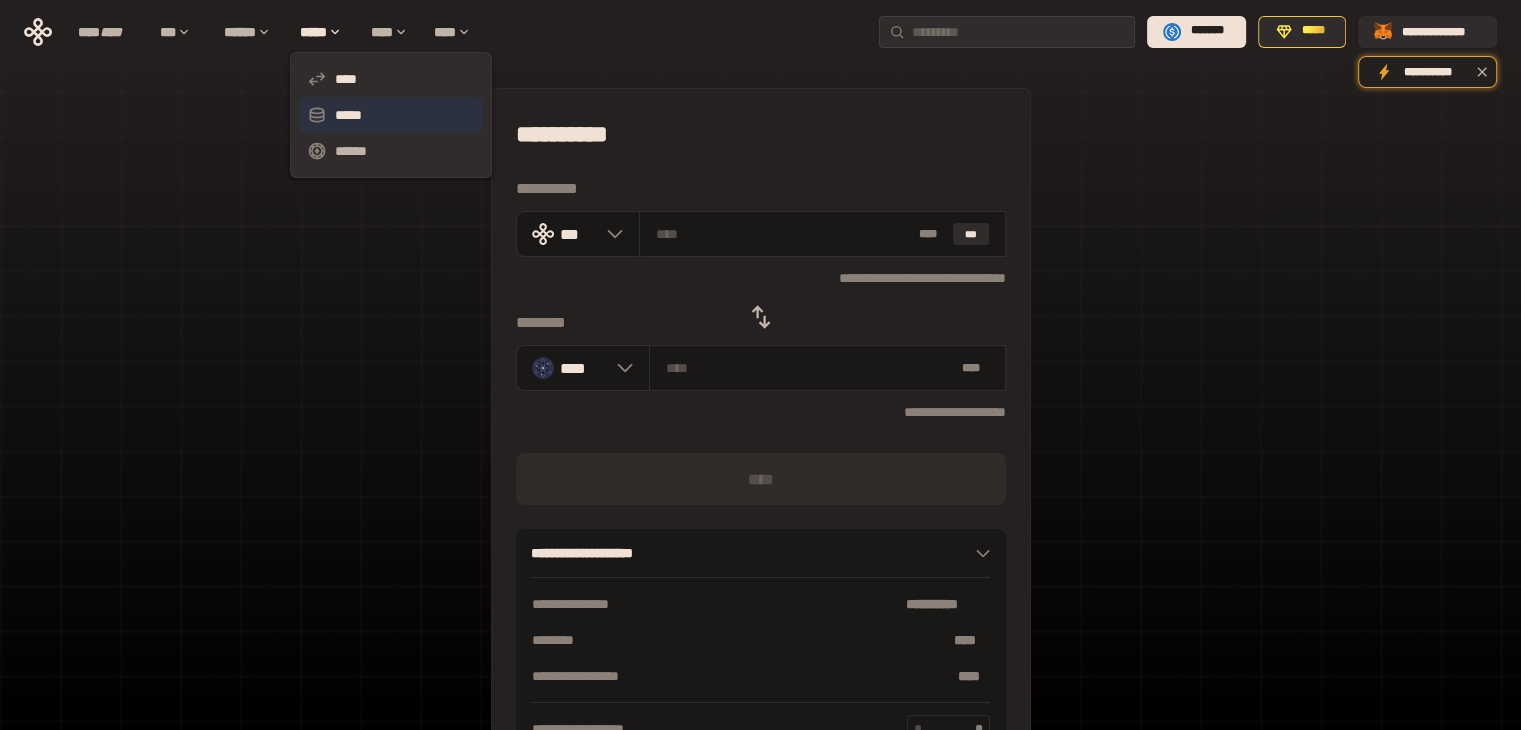 click on "*****" at bounding box center [391, 115] 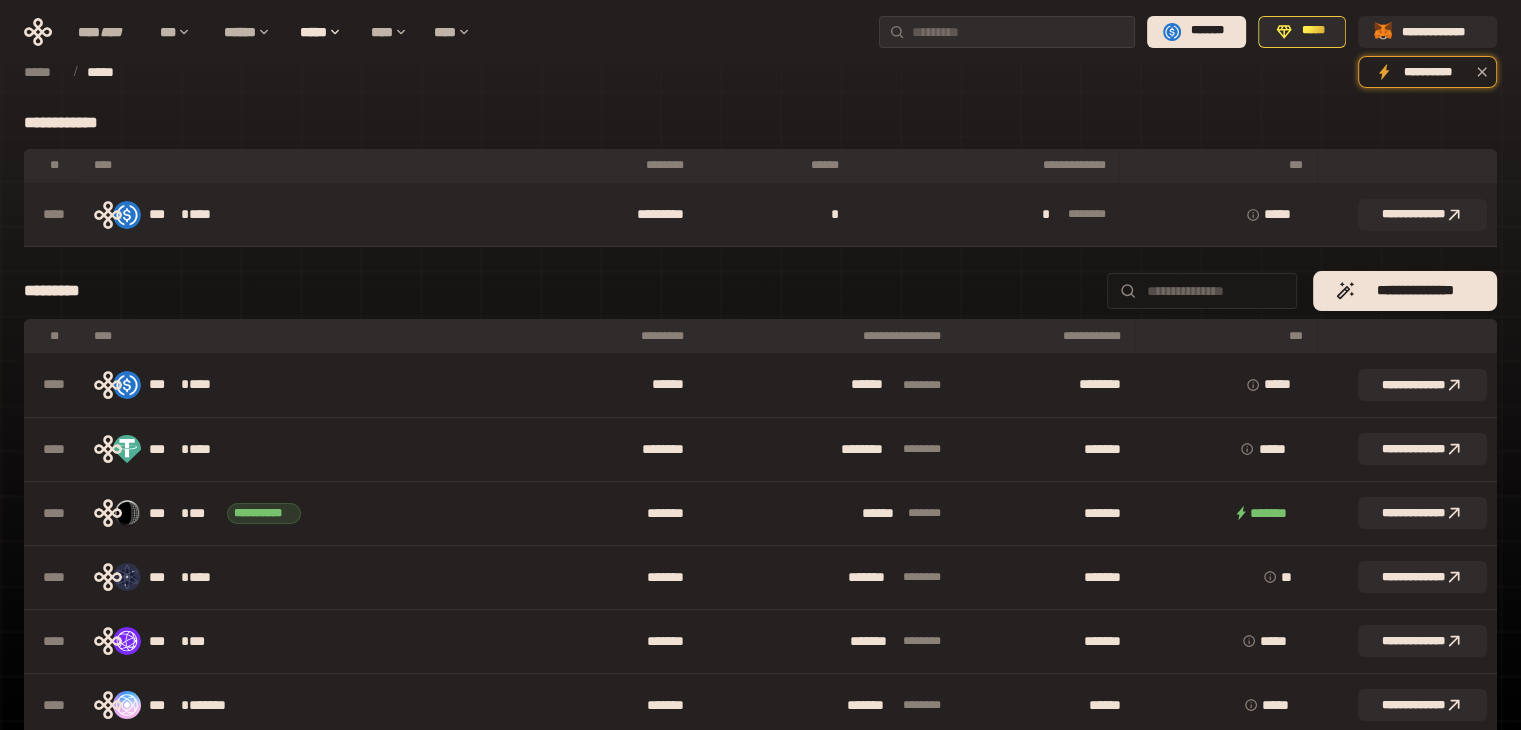 click on "*" at bounding box center [775, 215] 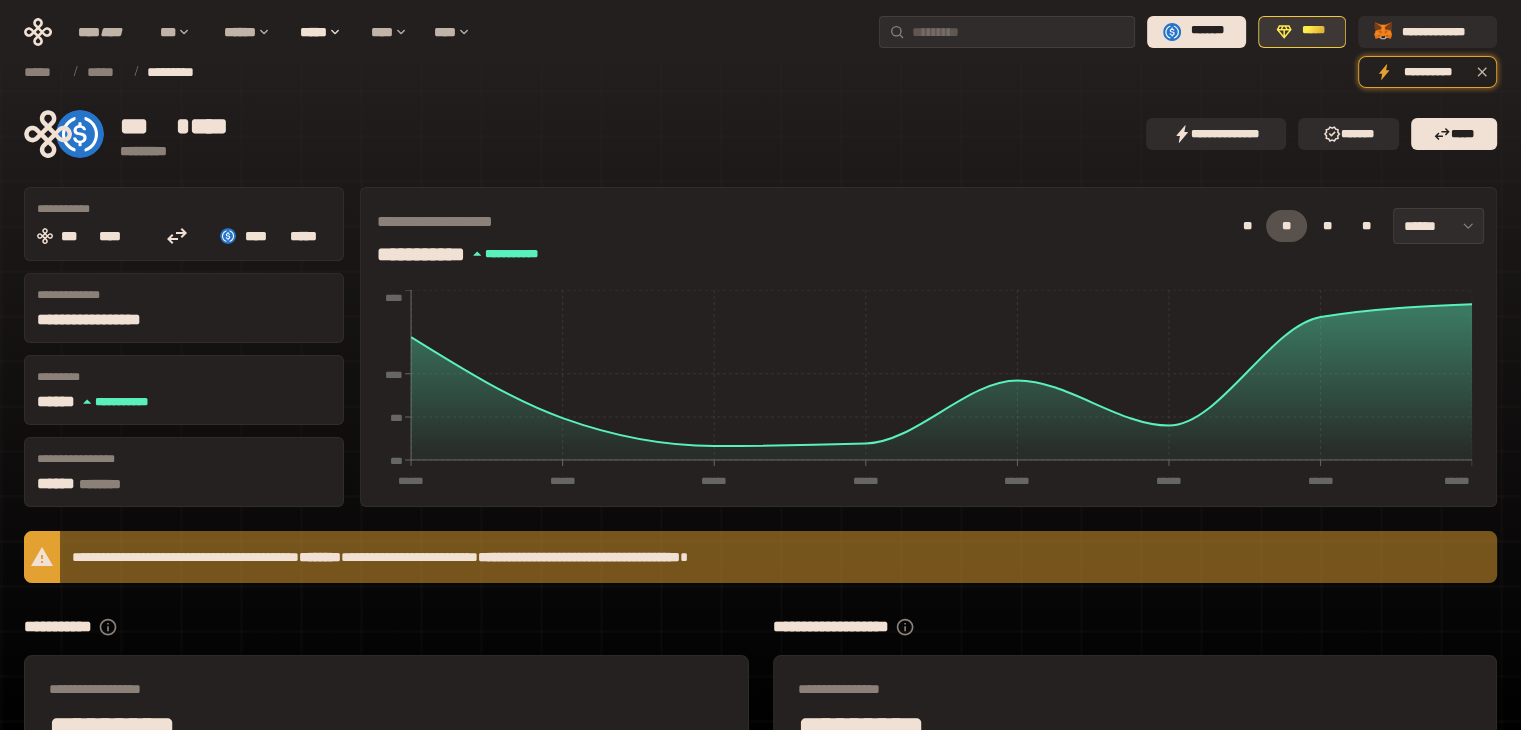 click on "*****" at bounding box center (1302, 32) 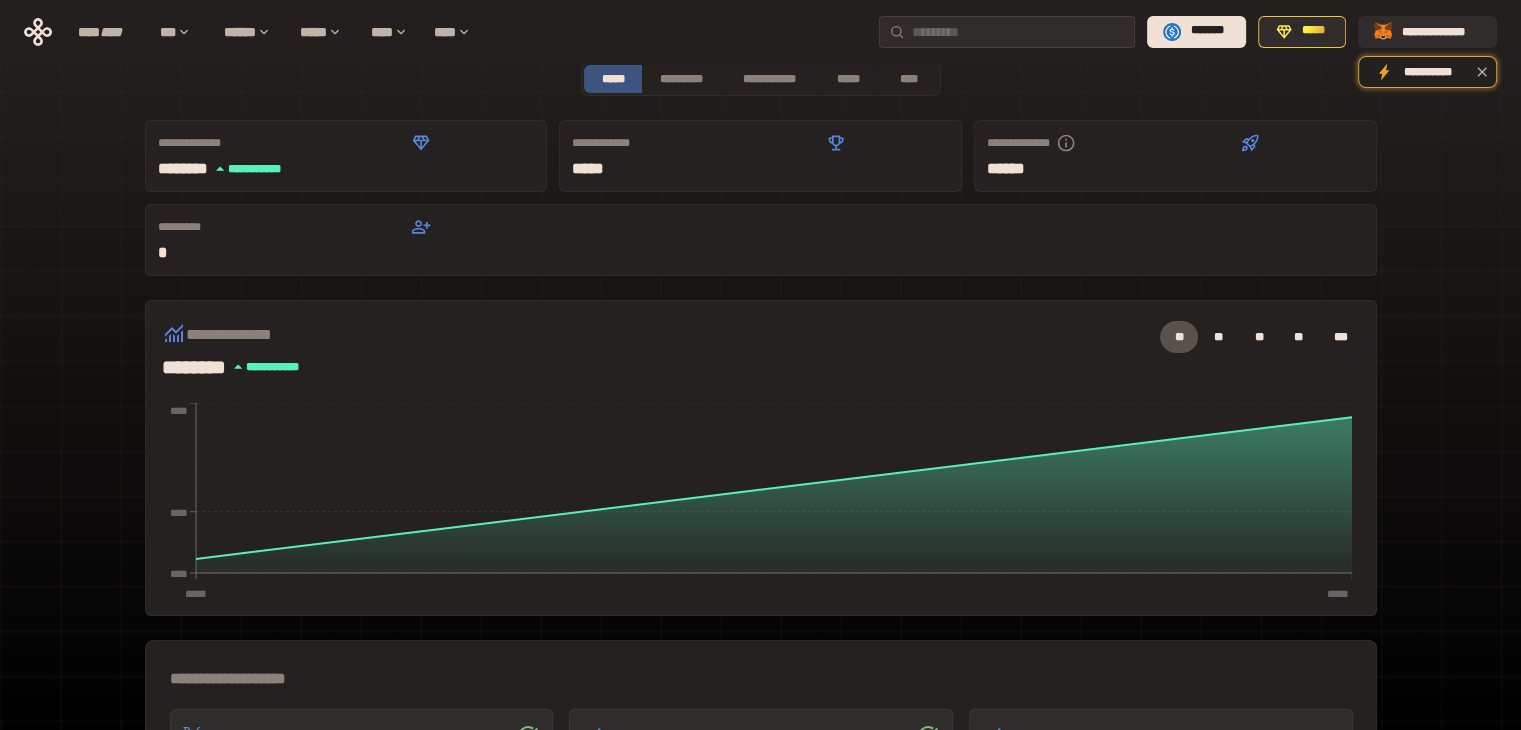 scroll, scrollTop: 0, scrollLeft: 0, axis: both 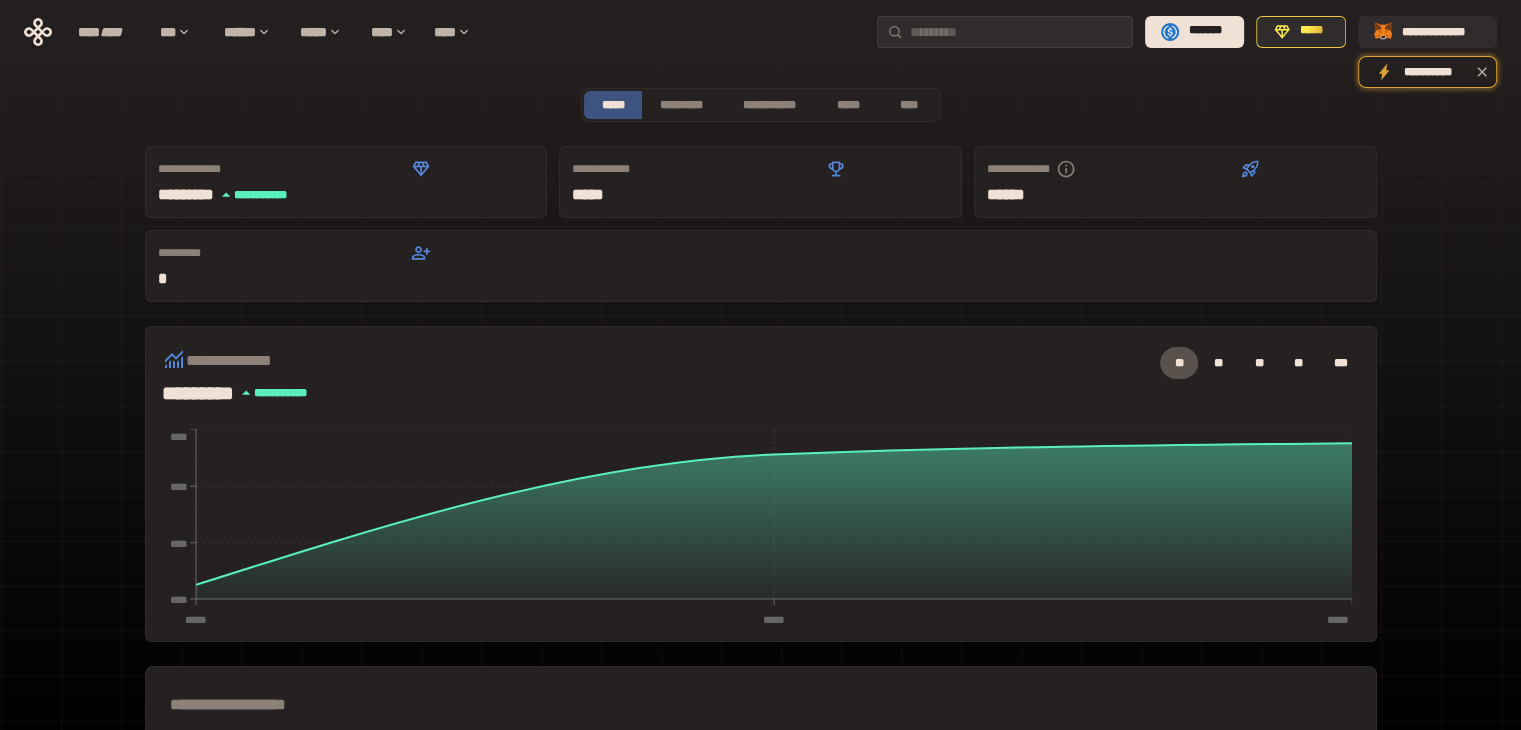 click on "**********" at bounding box center (760, 622) 